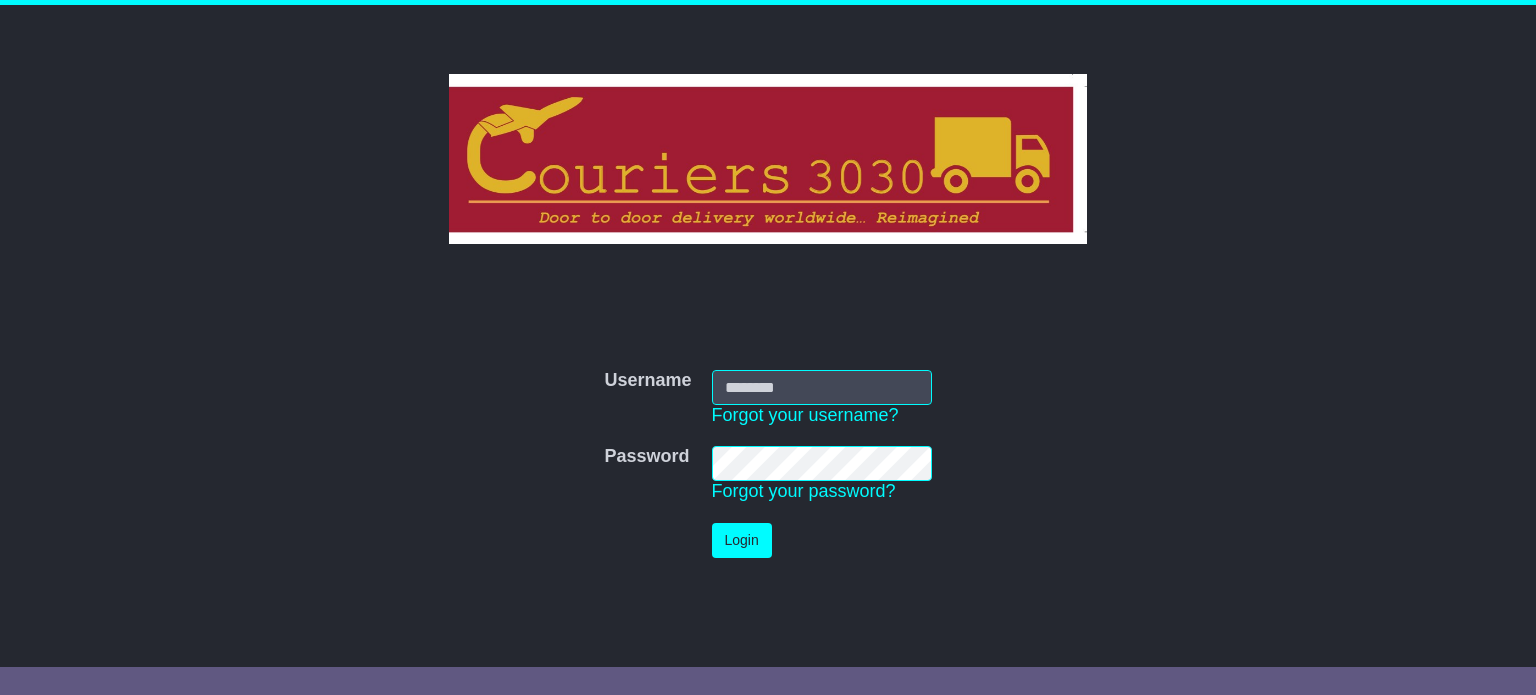 scroll, scrollTop: 0, scrollLeft: 0, axis: both 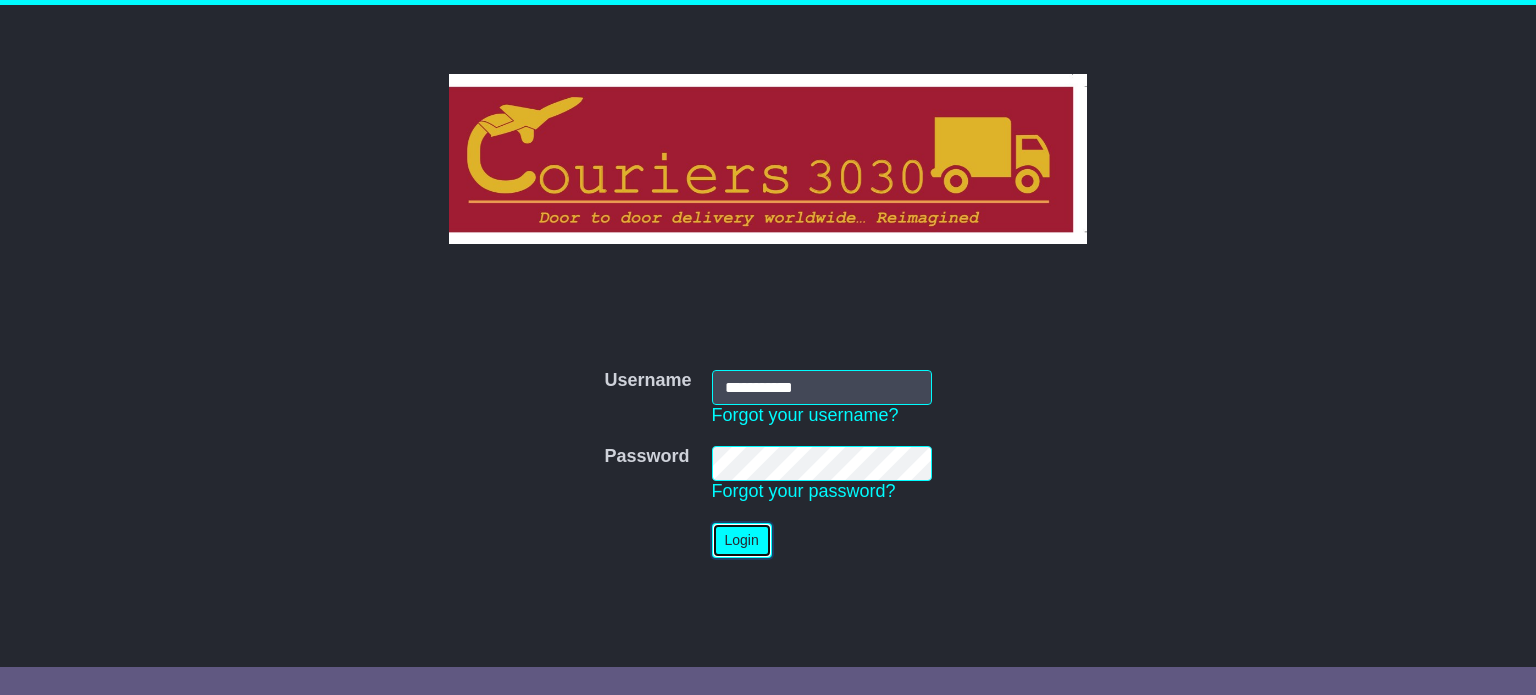 click on "Login" at bounding box center [742, 540] 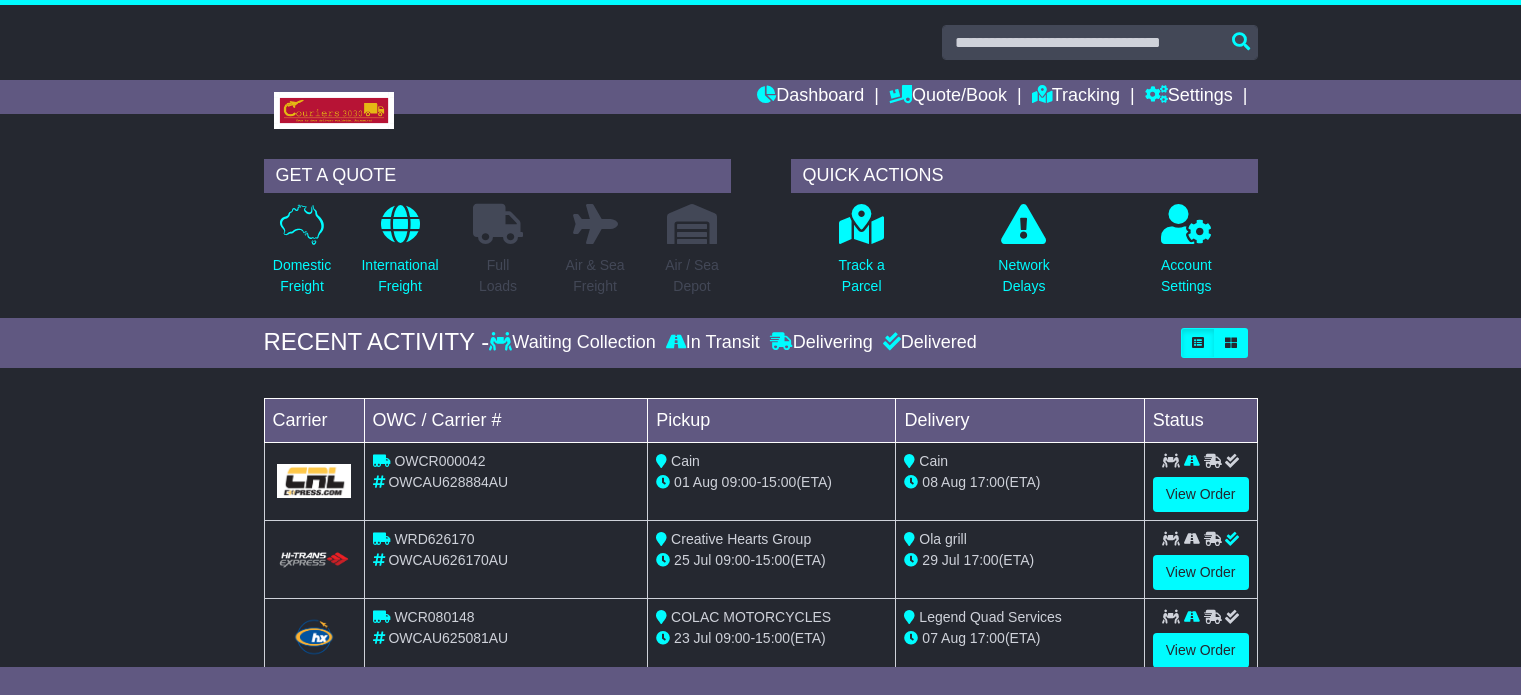 scroll, scrollTop: 0, scrollLeft: 0, axis: both 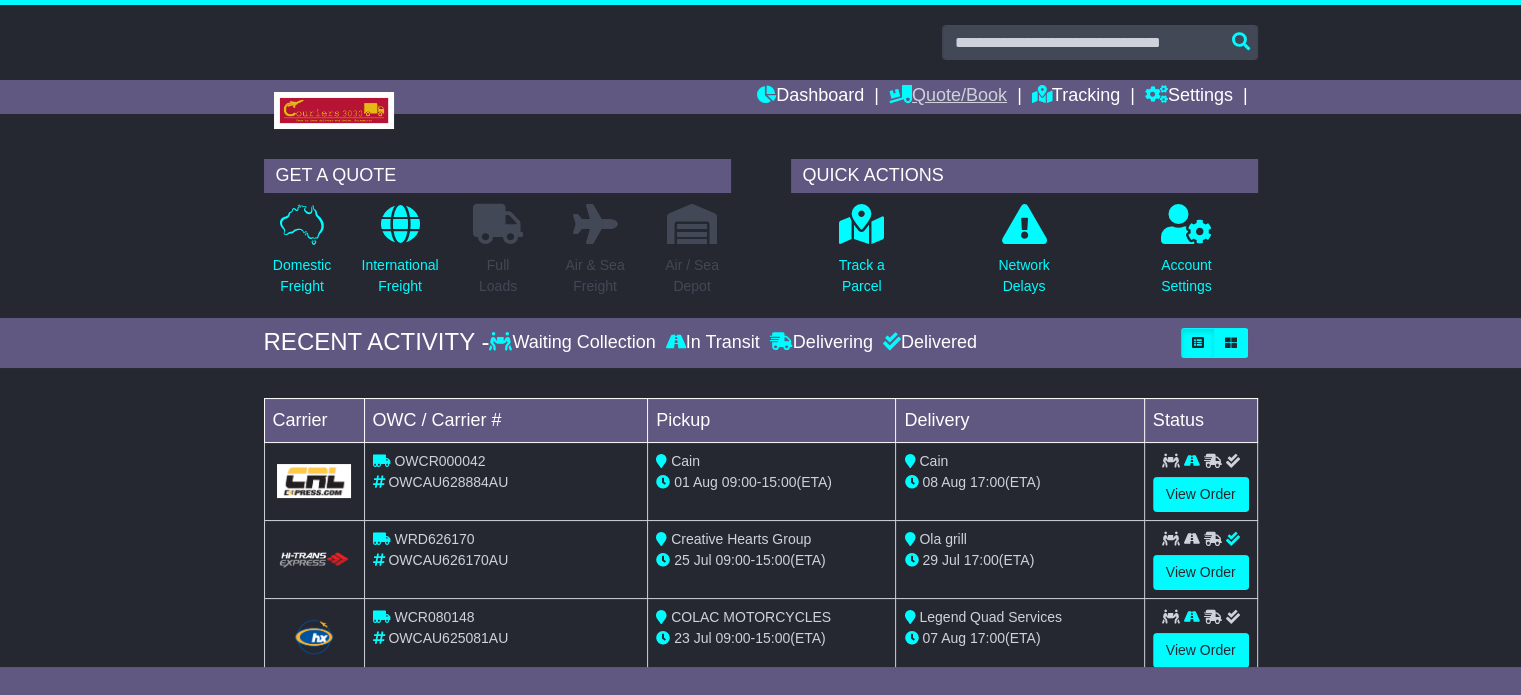 click on "Quote/Book" at bounding box center (948, 97) 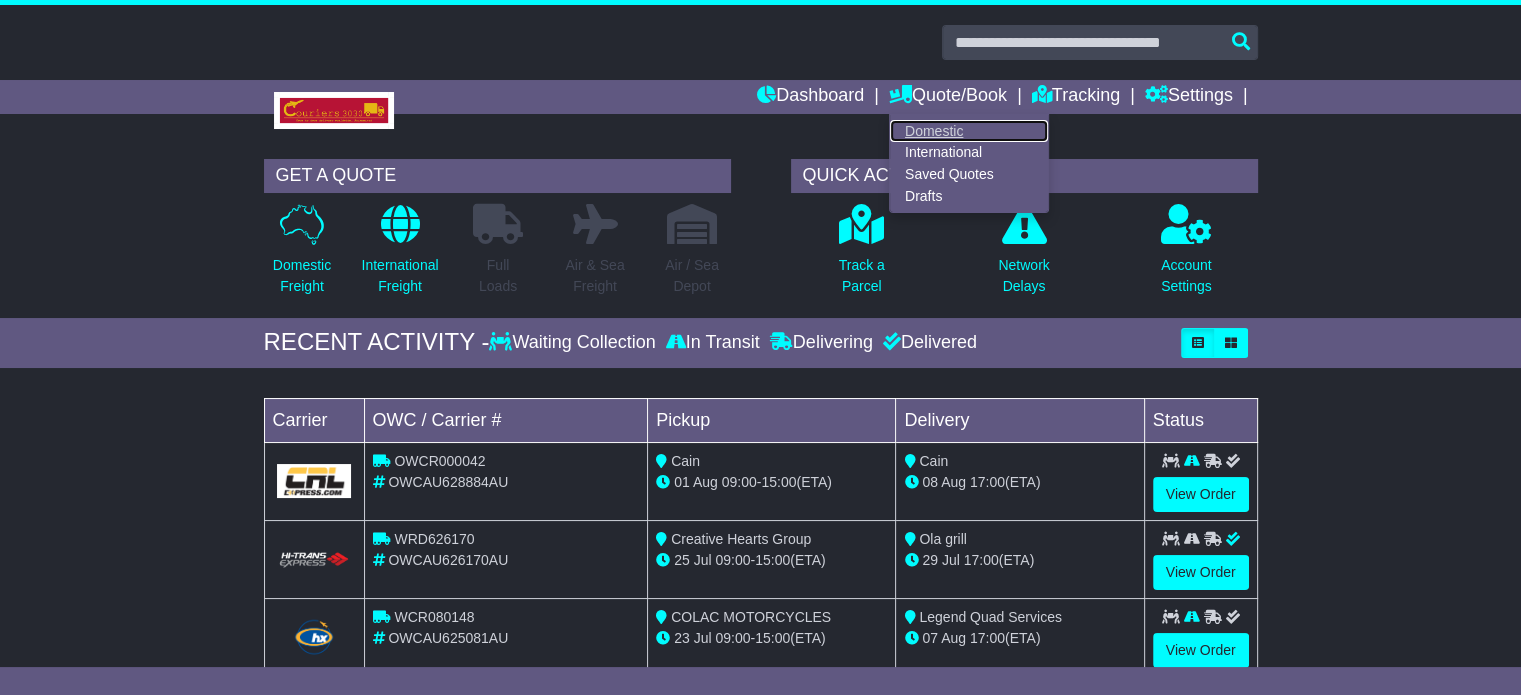 click on "Domestic" at bounding box center [969, 131] 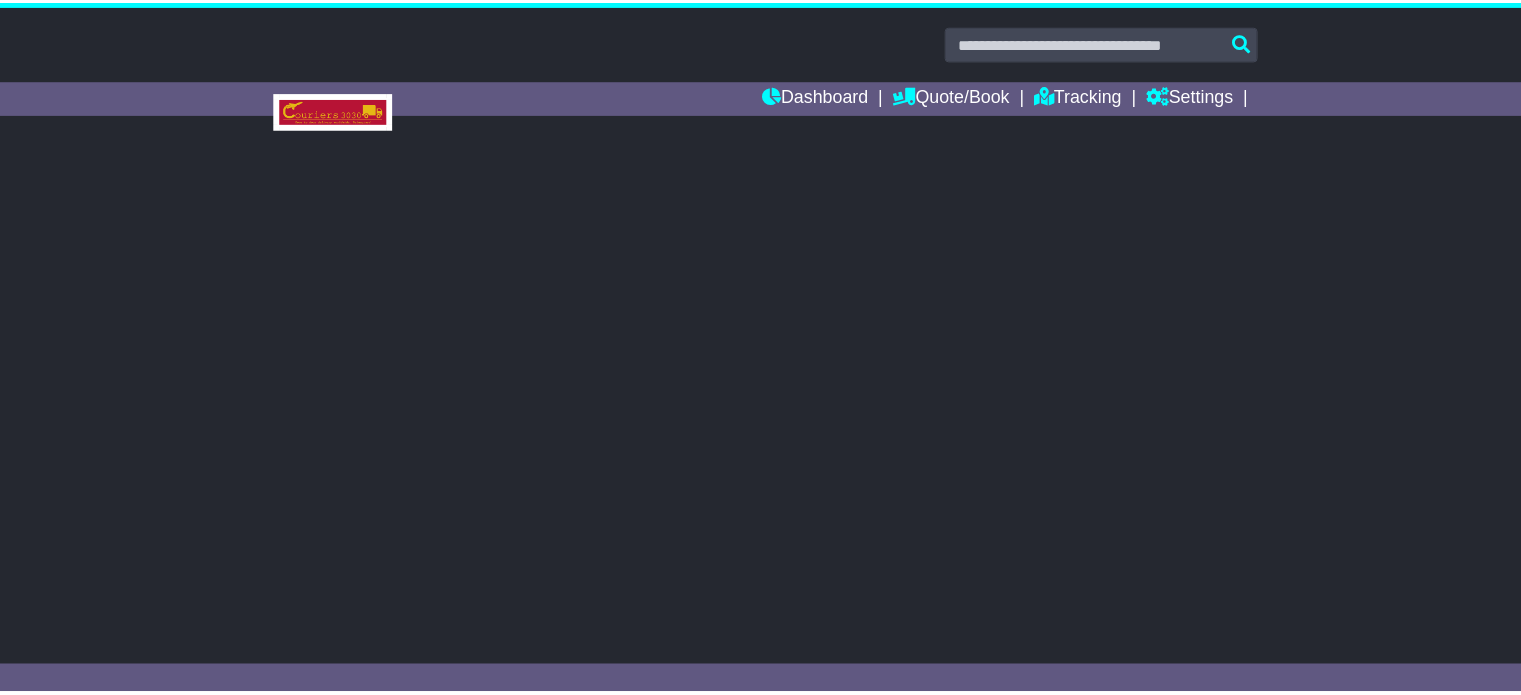 scroll, scrollTop: 0, scrollLeft: 0, axis: both 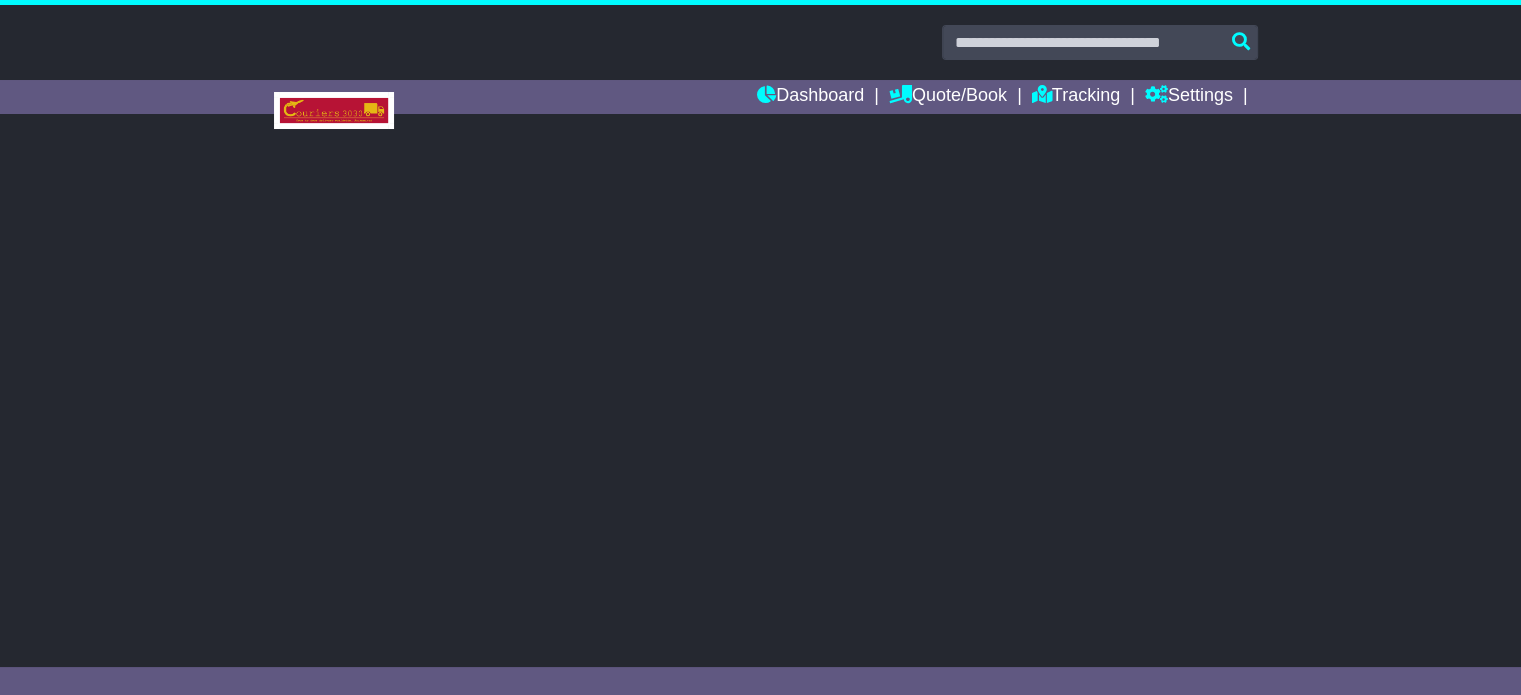 select 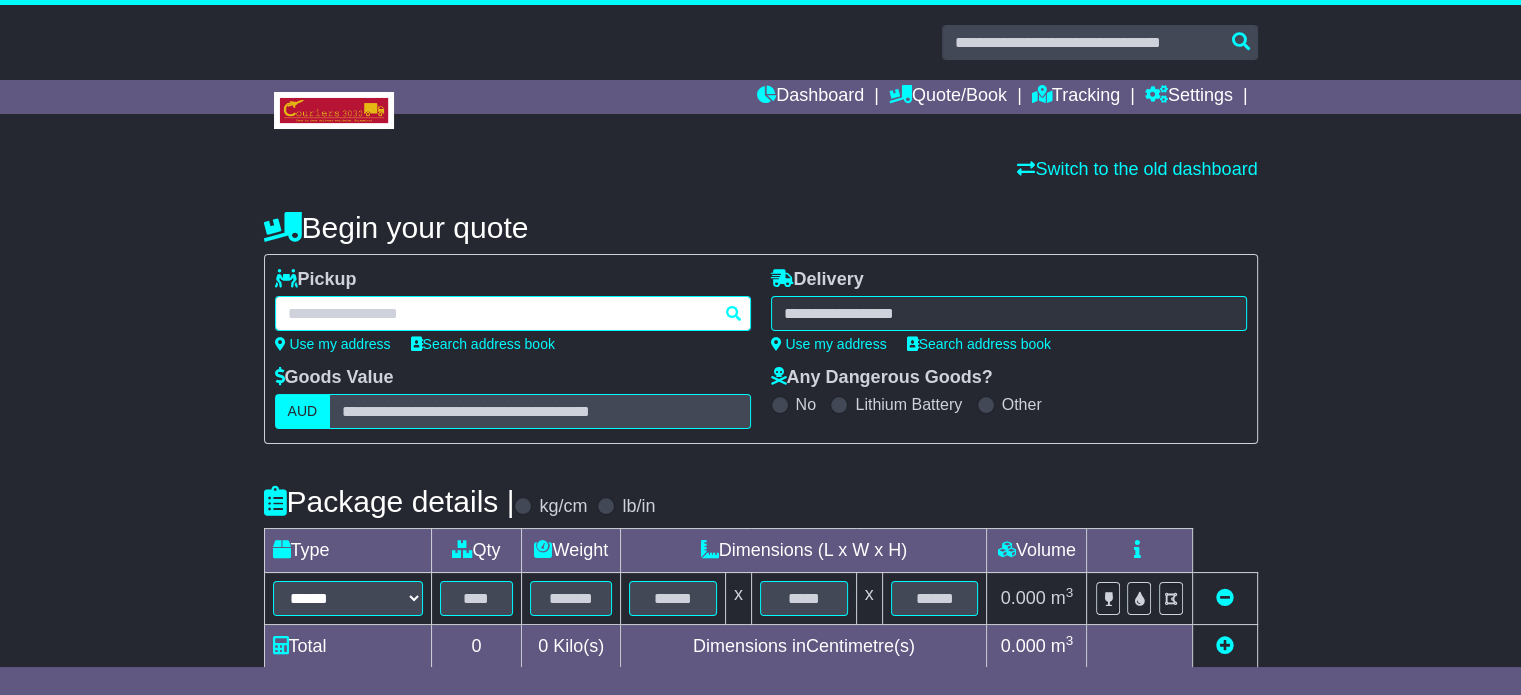 click at bounding box center [513, 313] 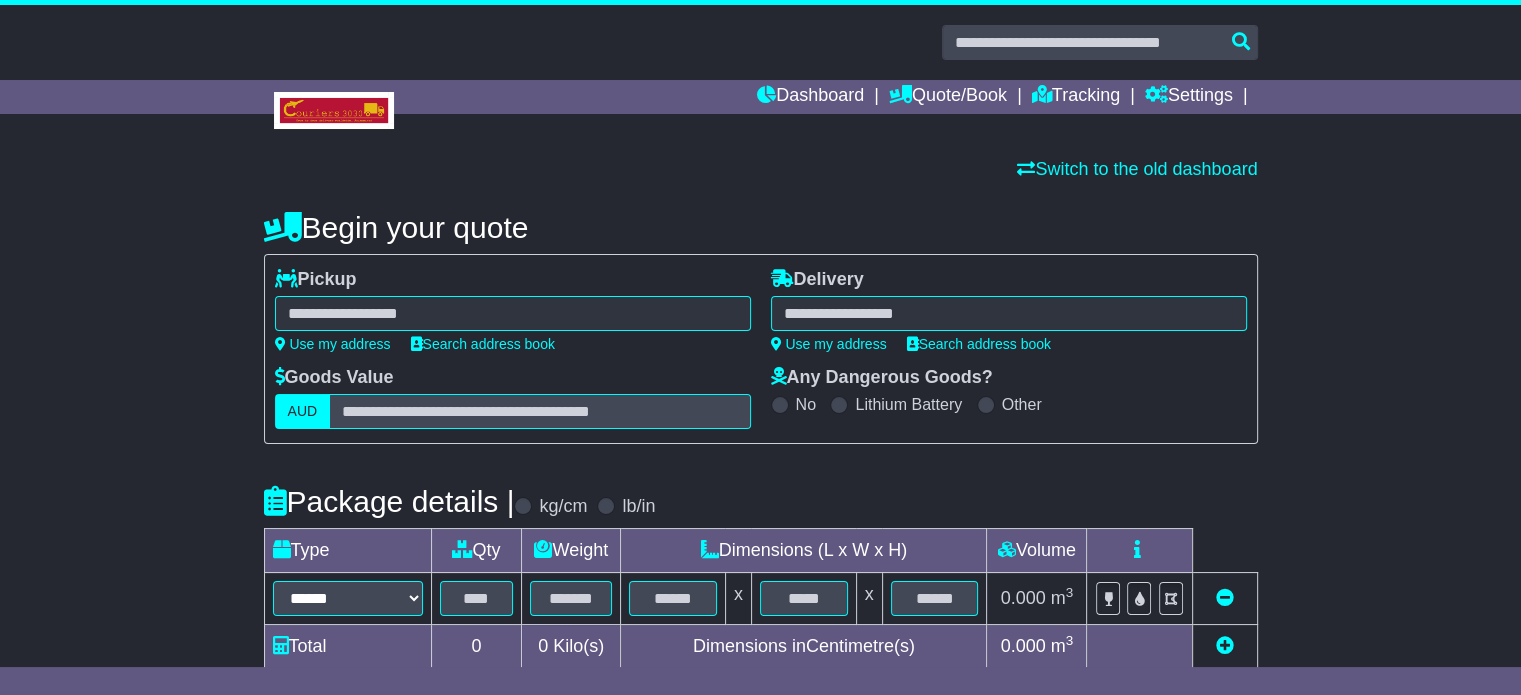 click on "******** BOX HILL BOX HILL 3128 BOX HILL 2765 BOX HILL CENTRAL 3128 BOX HILL NORTH 3129 BOX HILL SOUTH 3128" at bounding box center (513, 313) 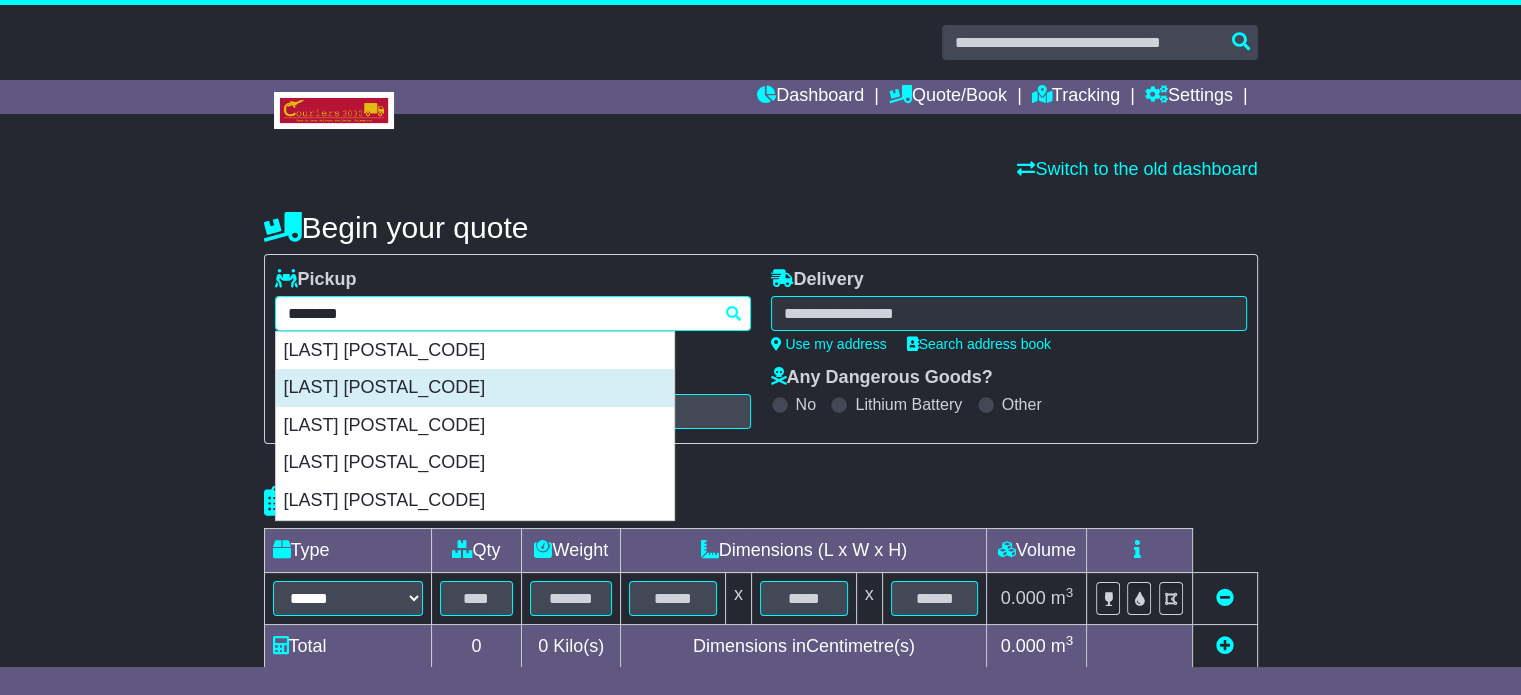 click on "BOX HILL 2765" at bounding box center (475, 388) 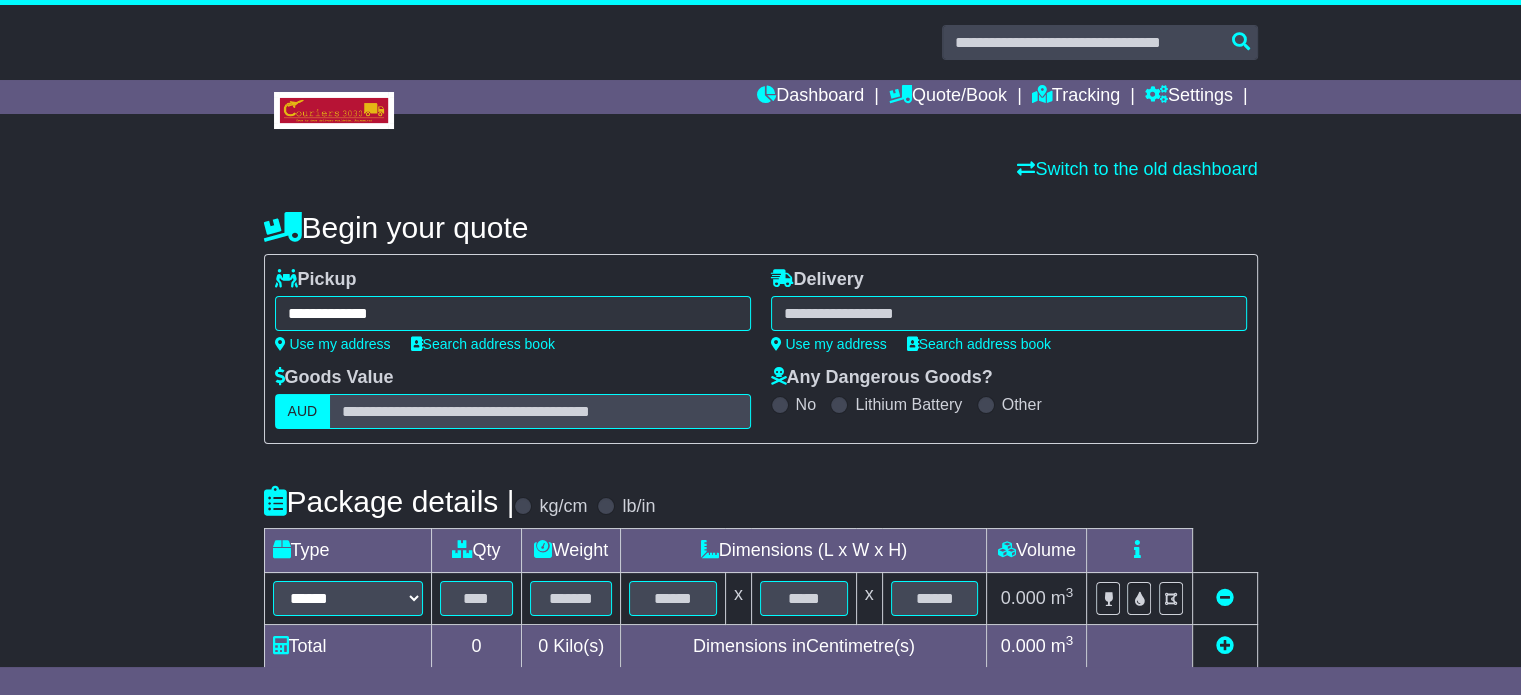 type on "**********" 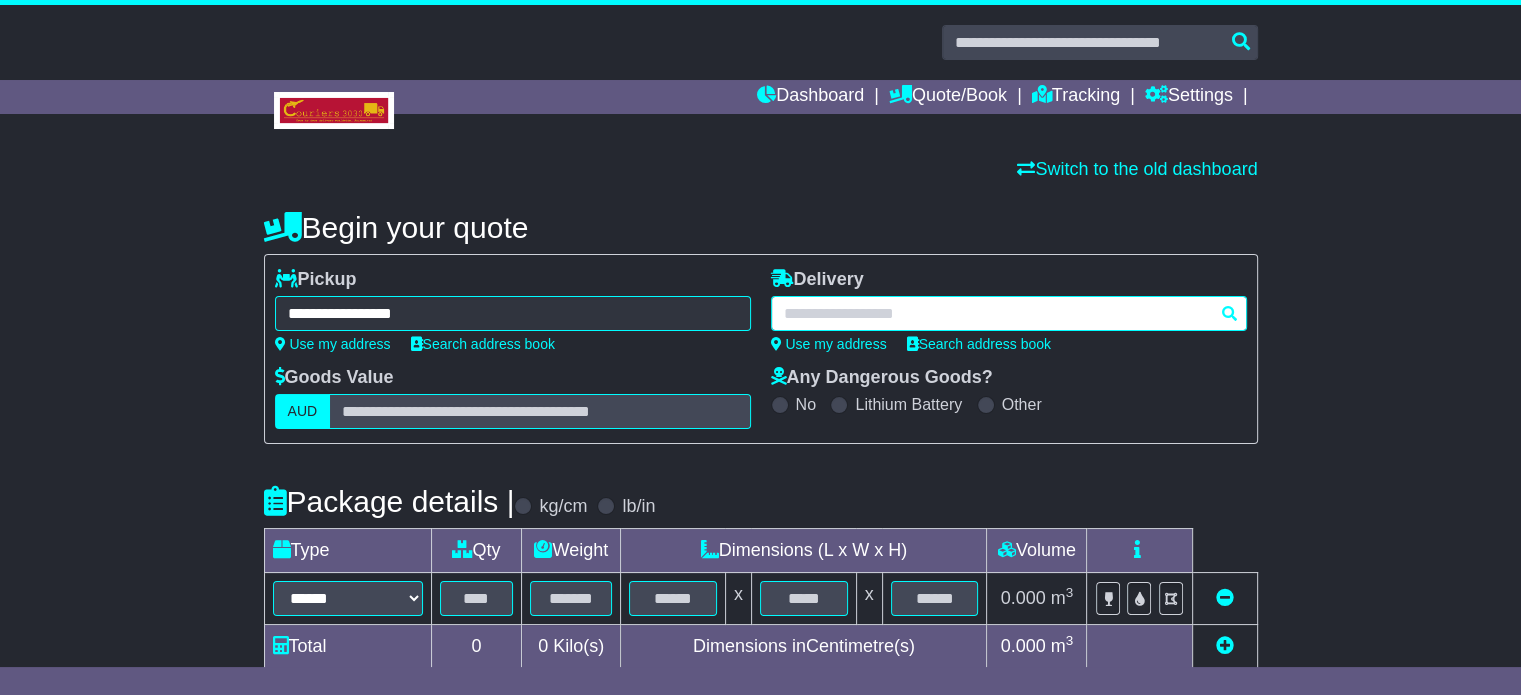 click at bounding box center (1009, 313) 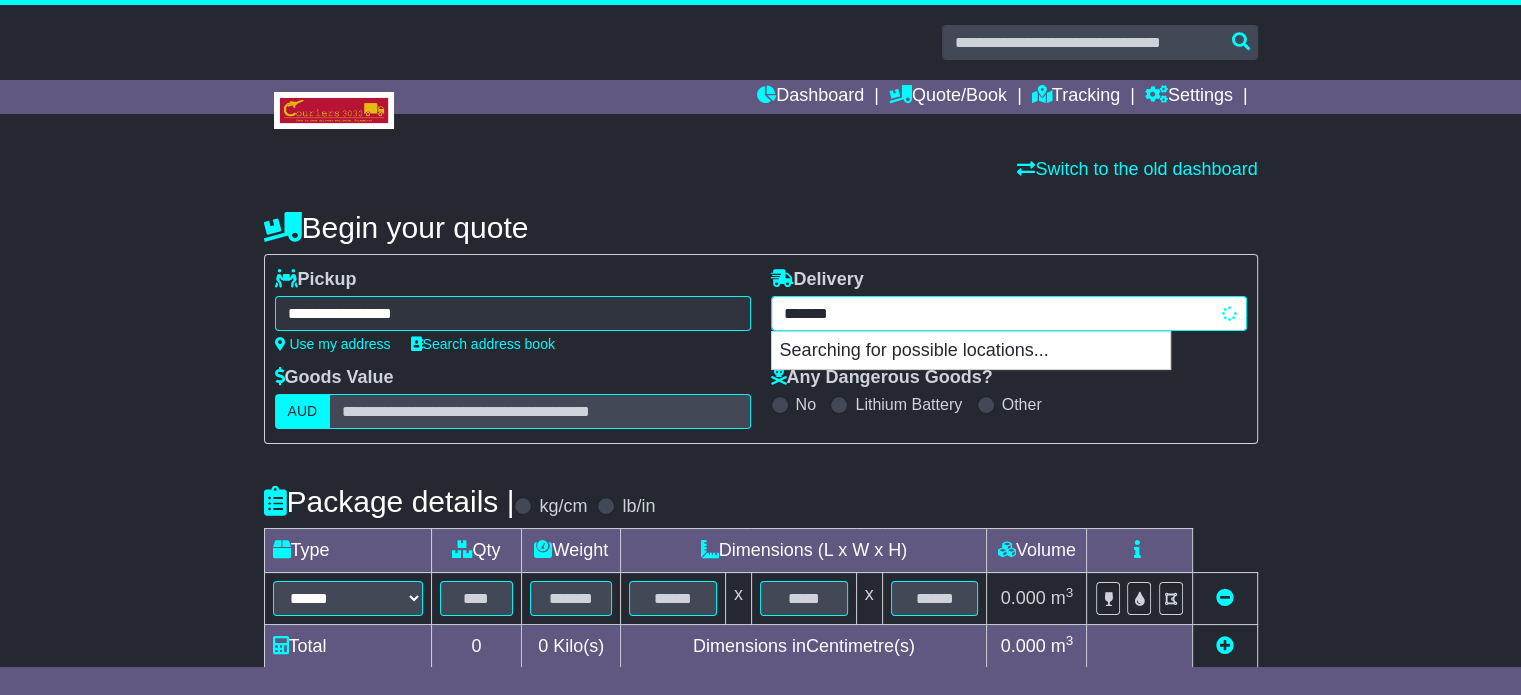 type on "**********" 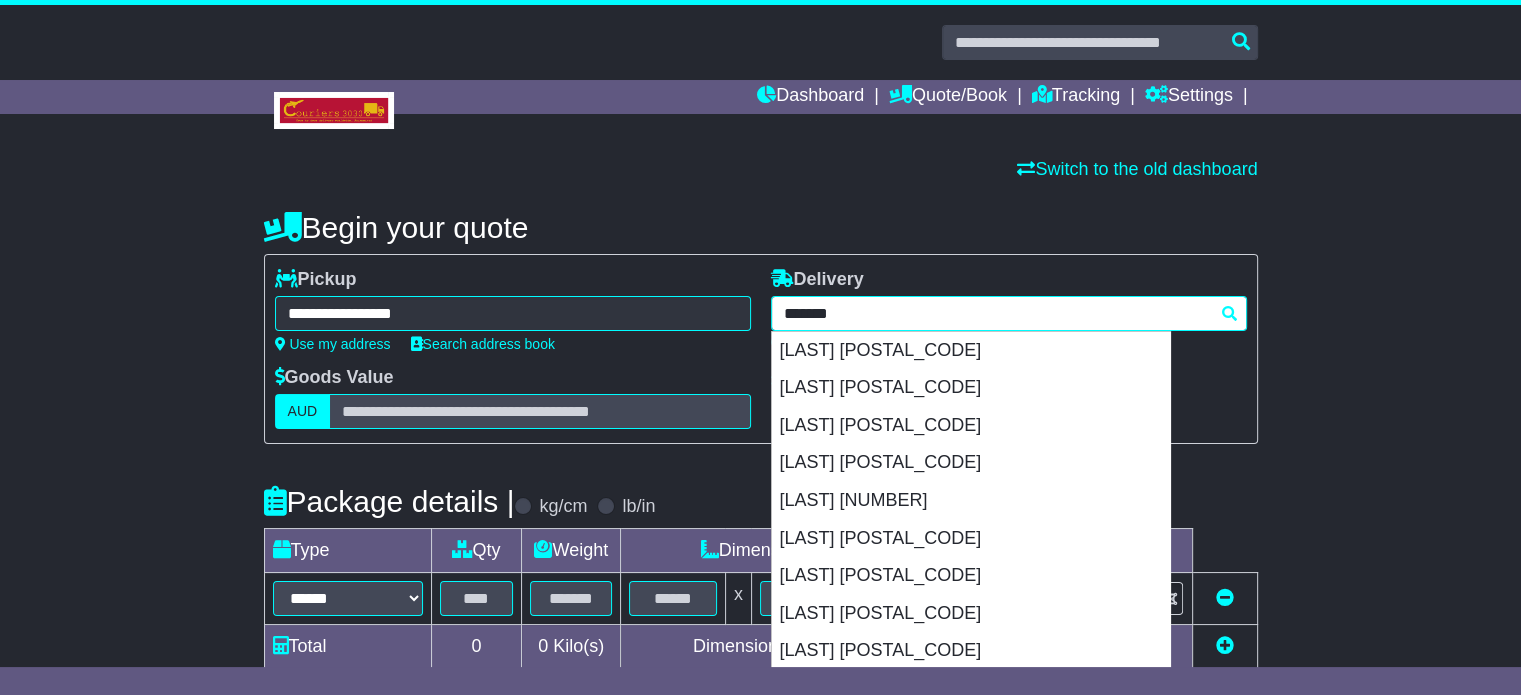 type 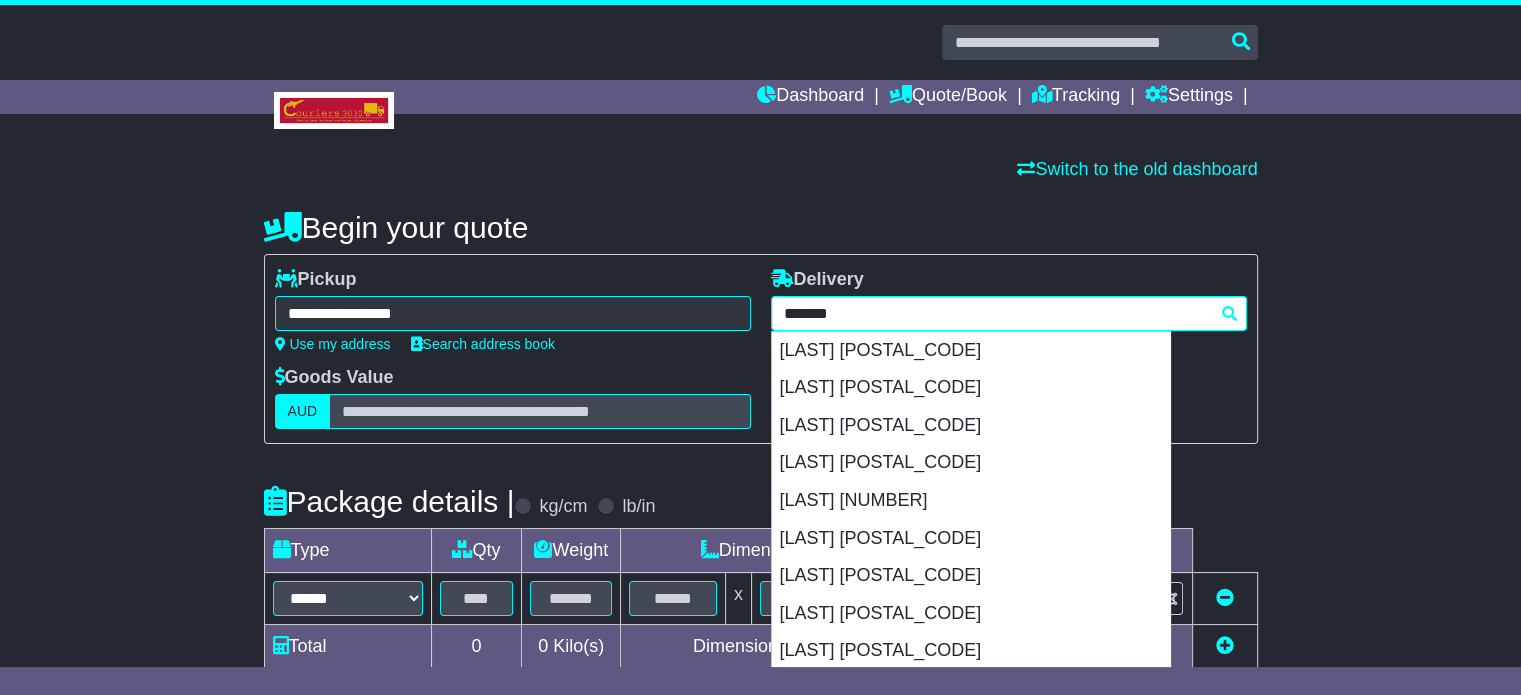 type on "********" 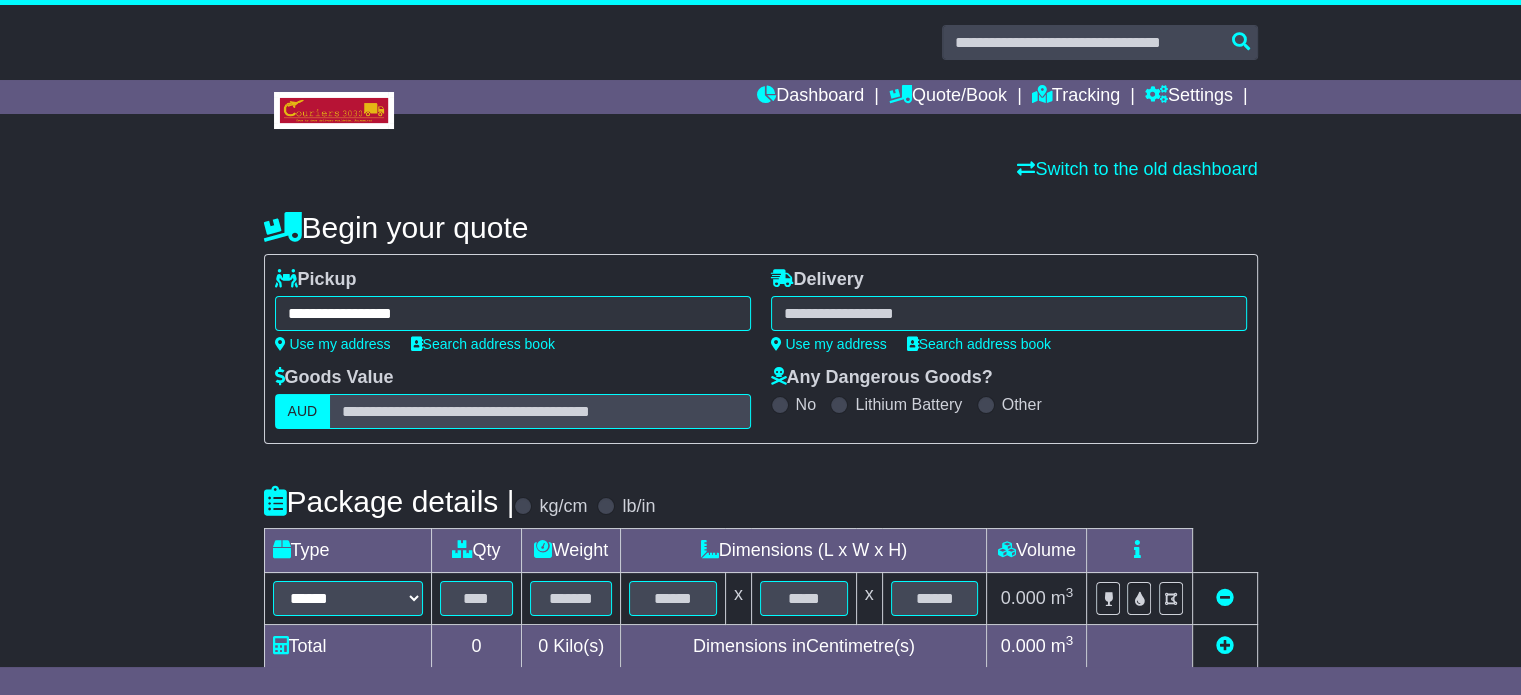 type on "**********" 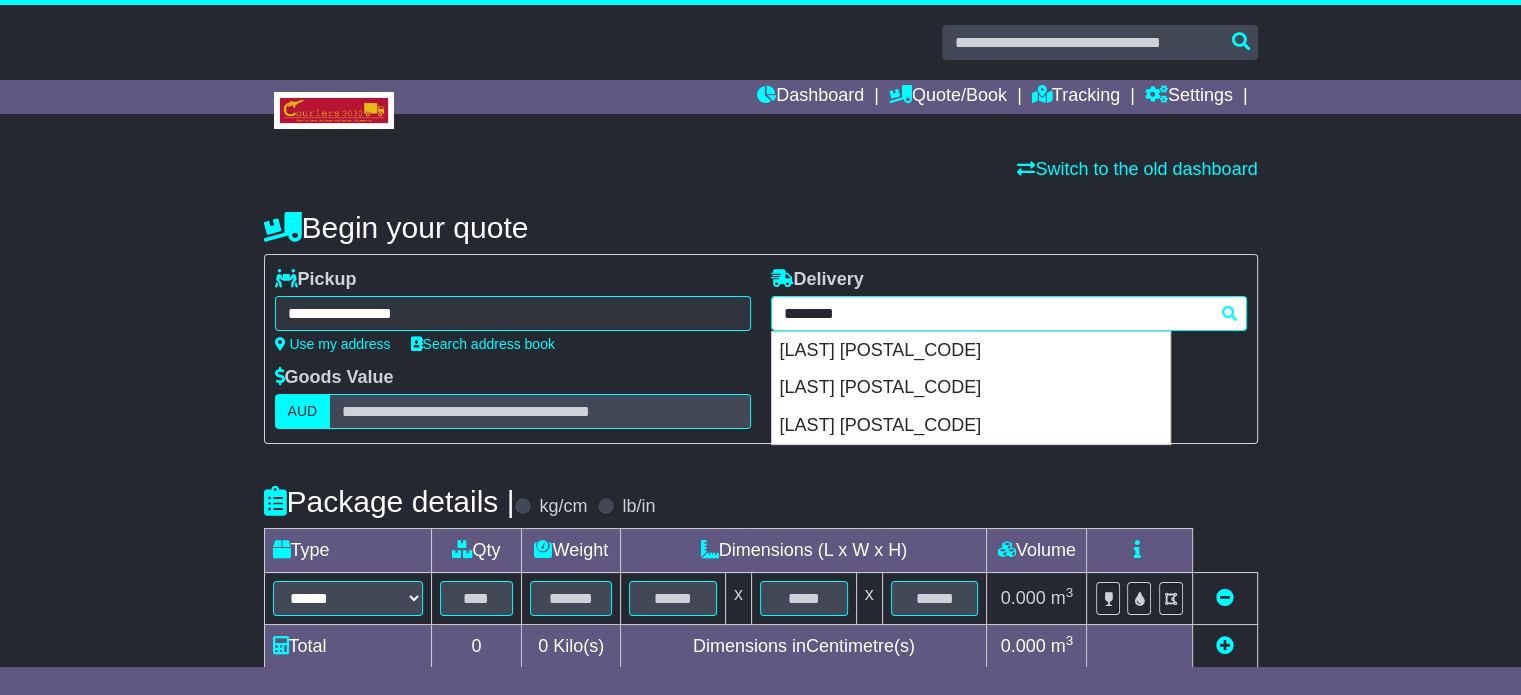 click on "**********" at bounding box center (1009, 313) 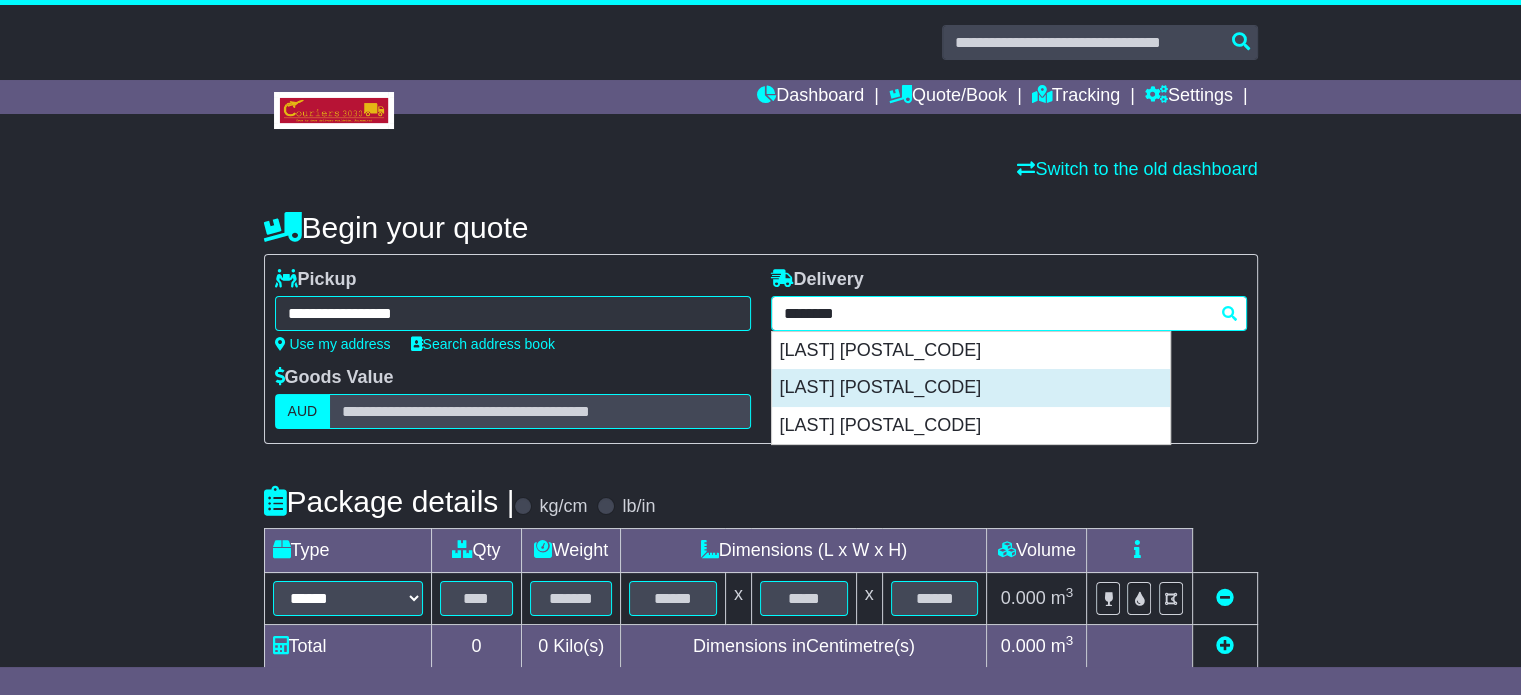click on "CASTLE HILL 2154" at bounding box center [971, 388] 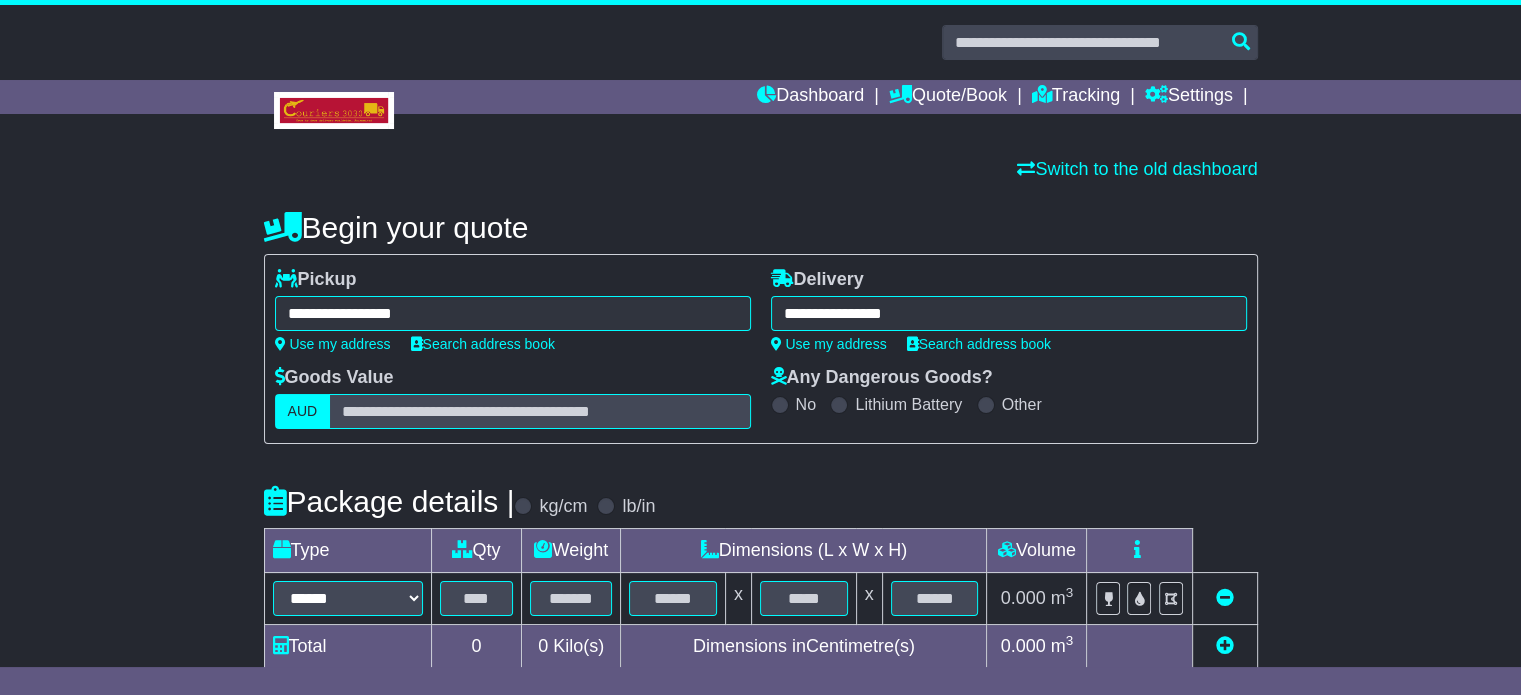 type on "**********" 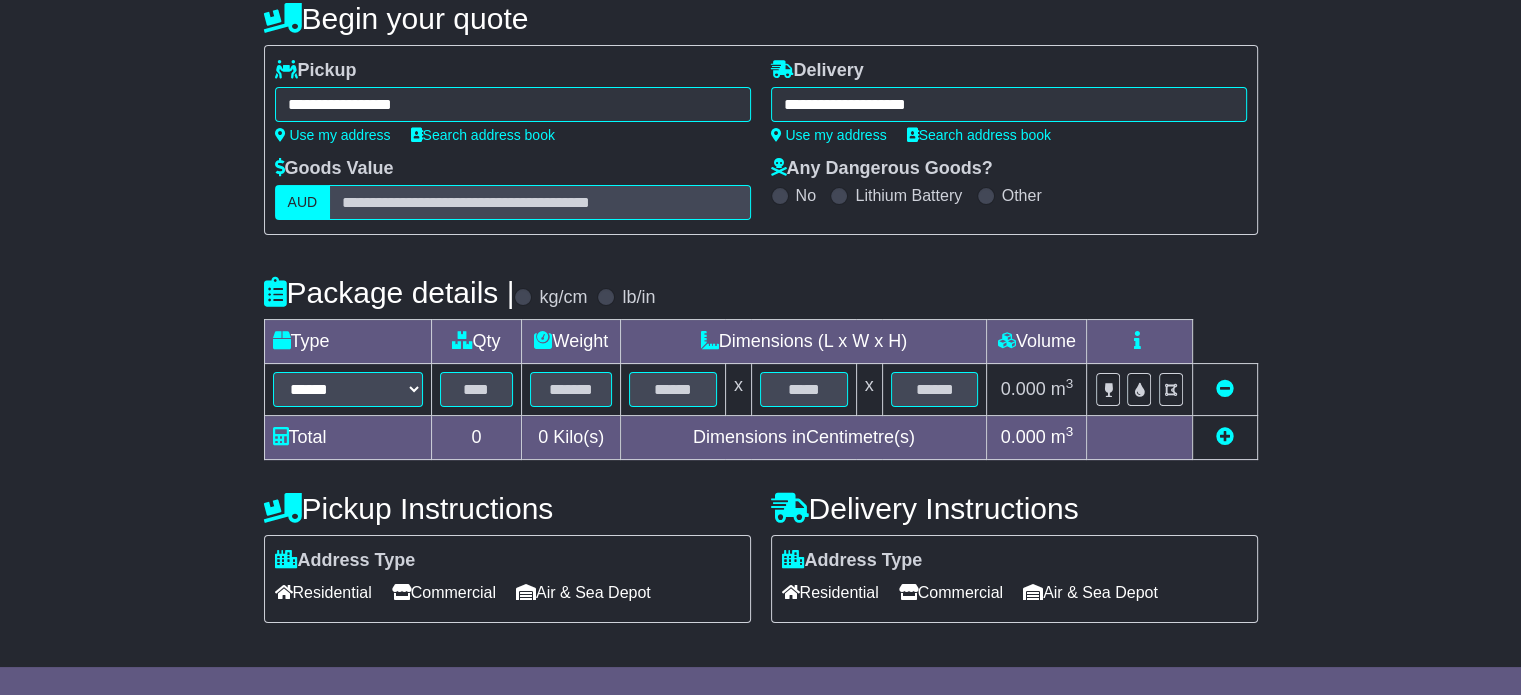scroll, scrollTop: 360, scrollLeft: 0, axis: vertical 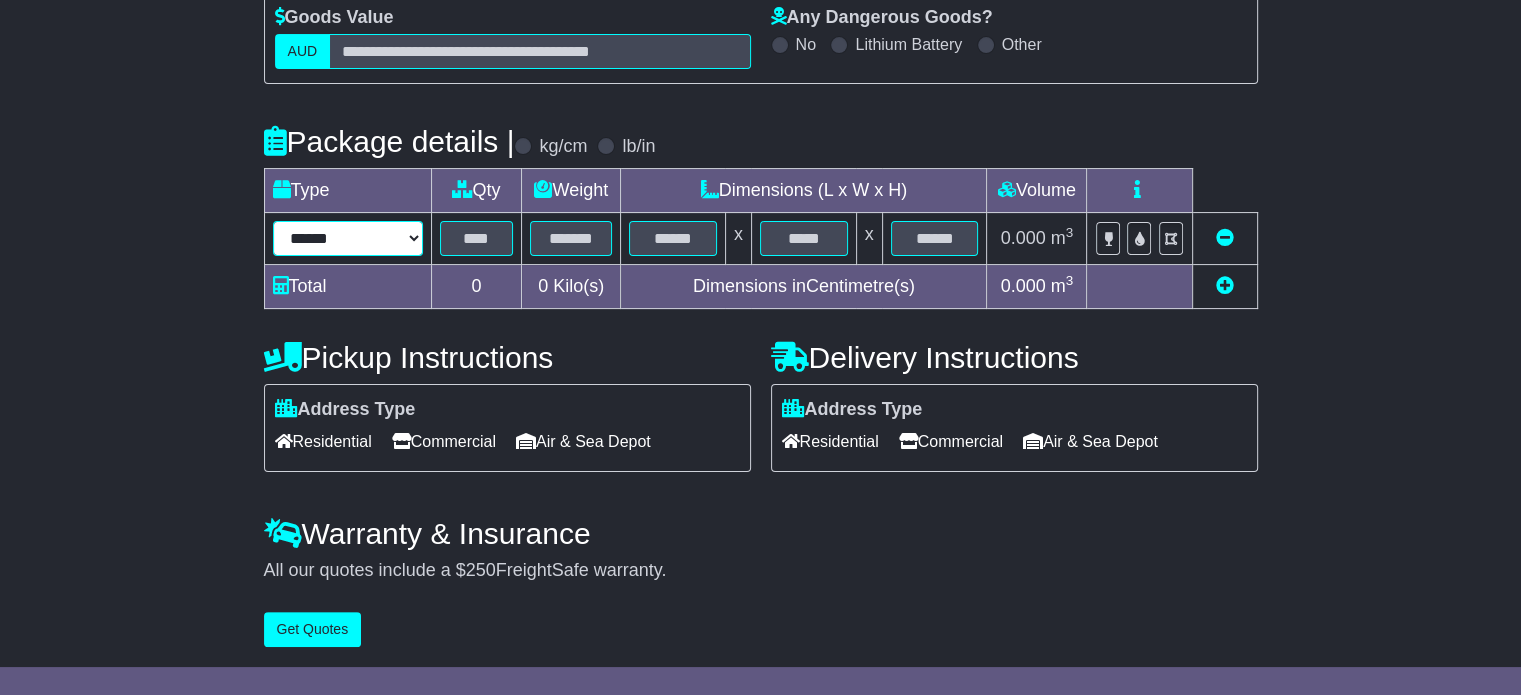 click on "****** ****** *** ******** ***** **** **** ****** *** *******" at bounding box center (348, 238) 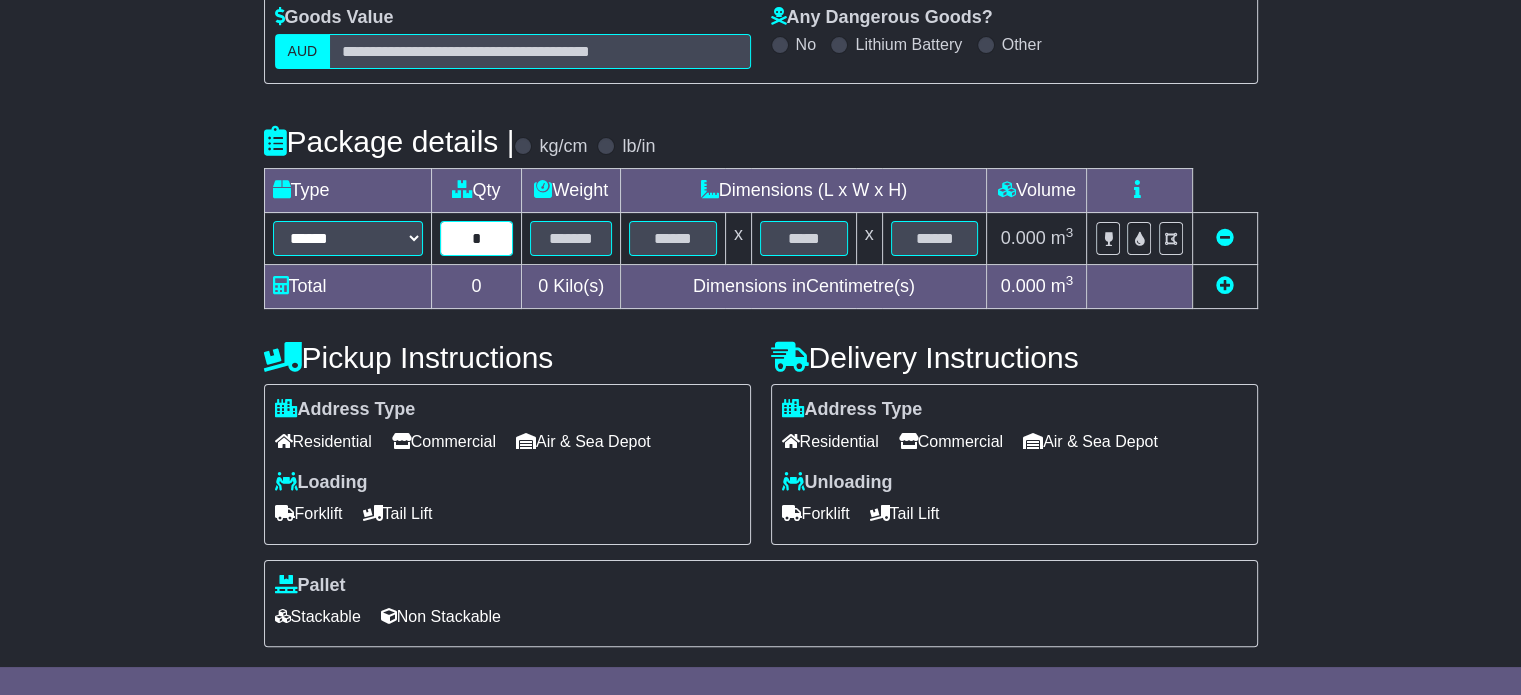 type on "*" 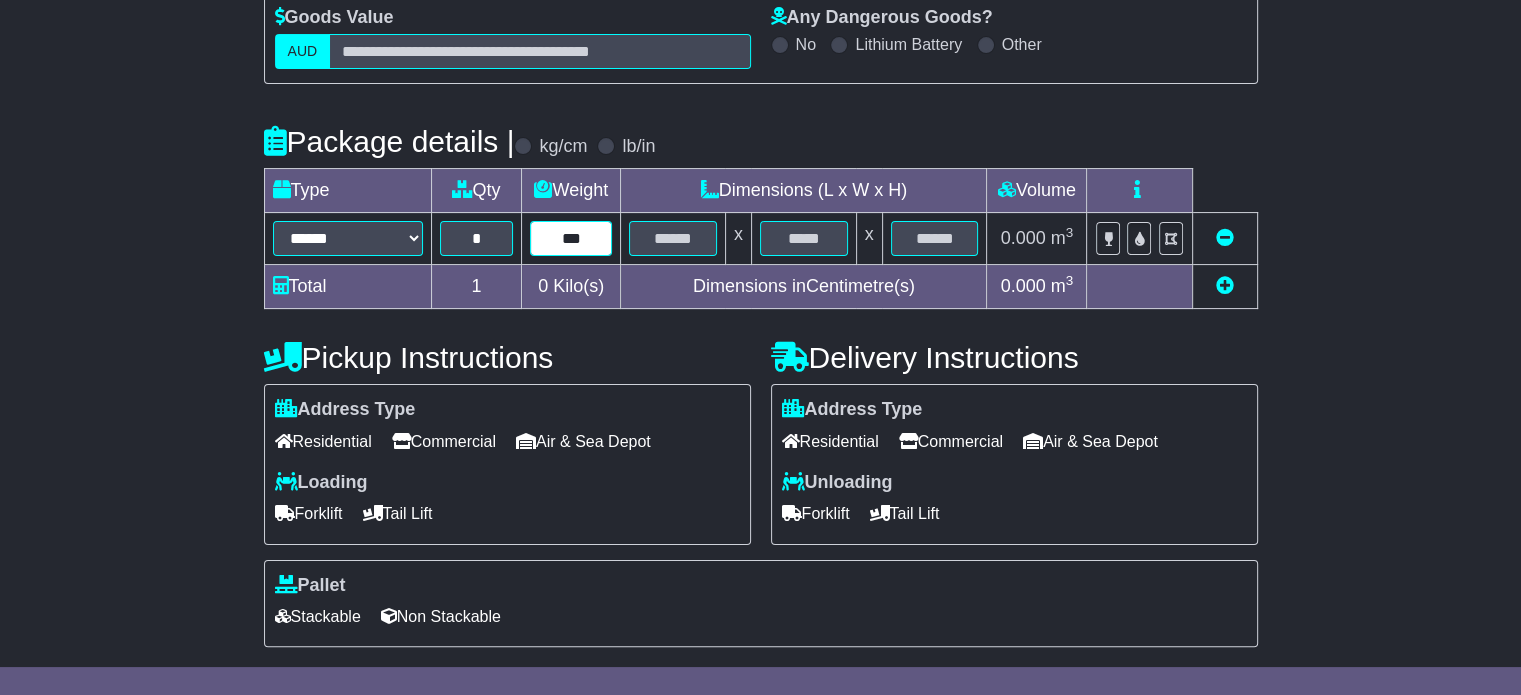 type on "***" 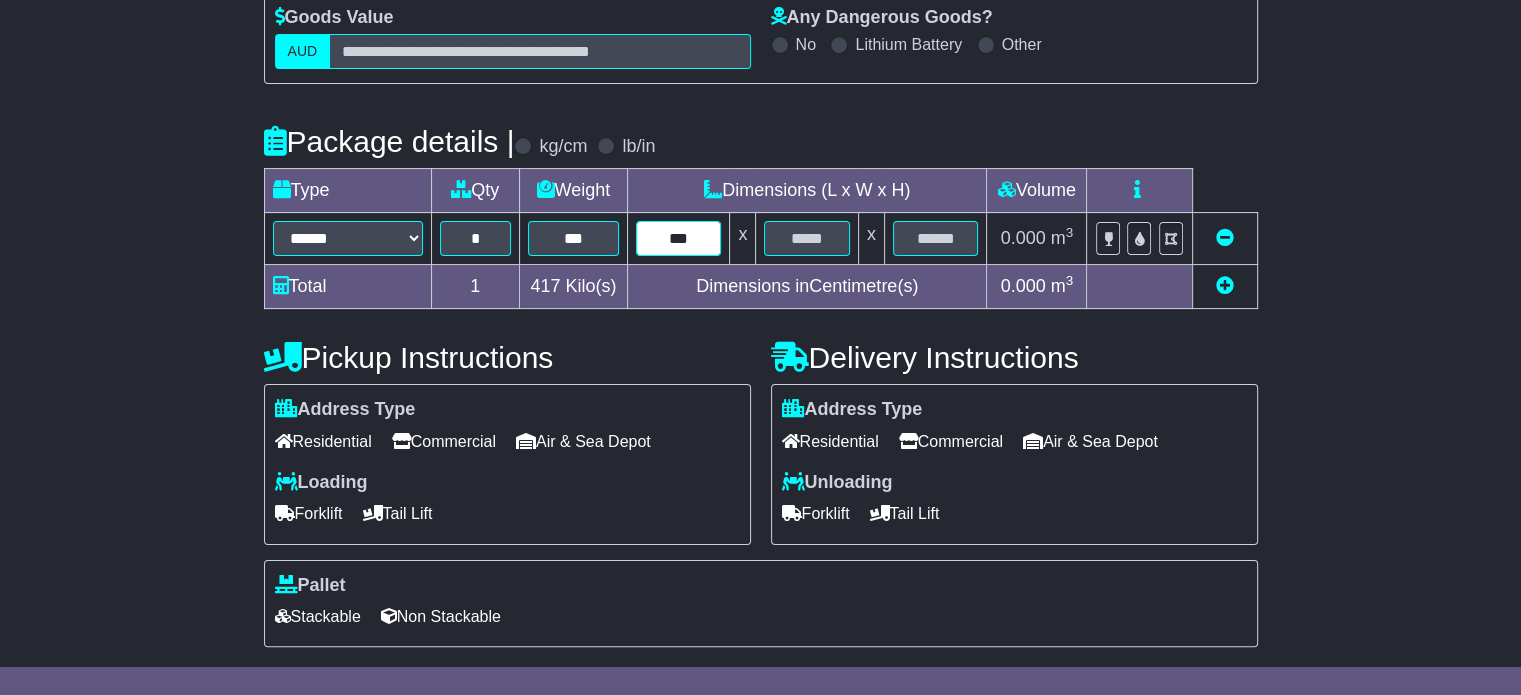 type on "***" 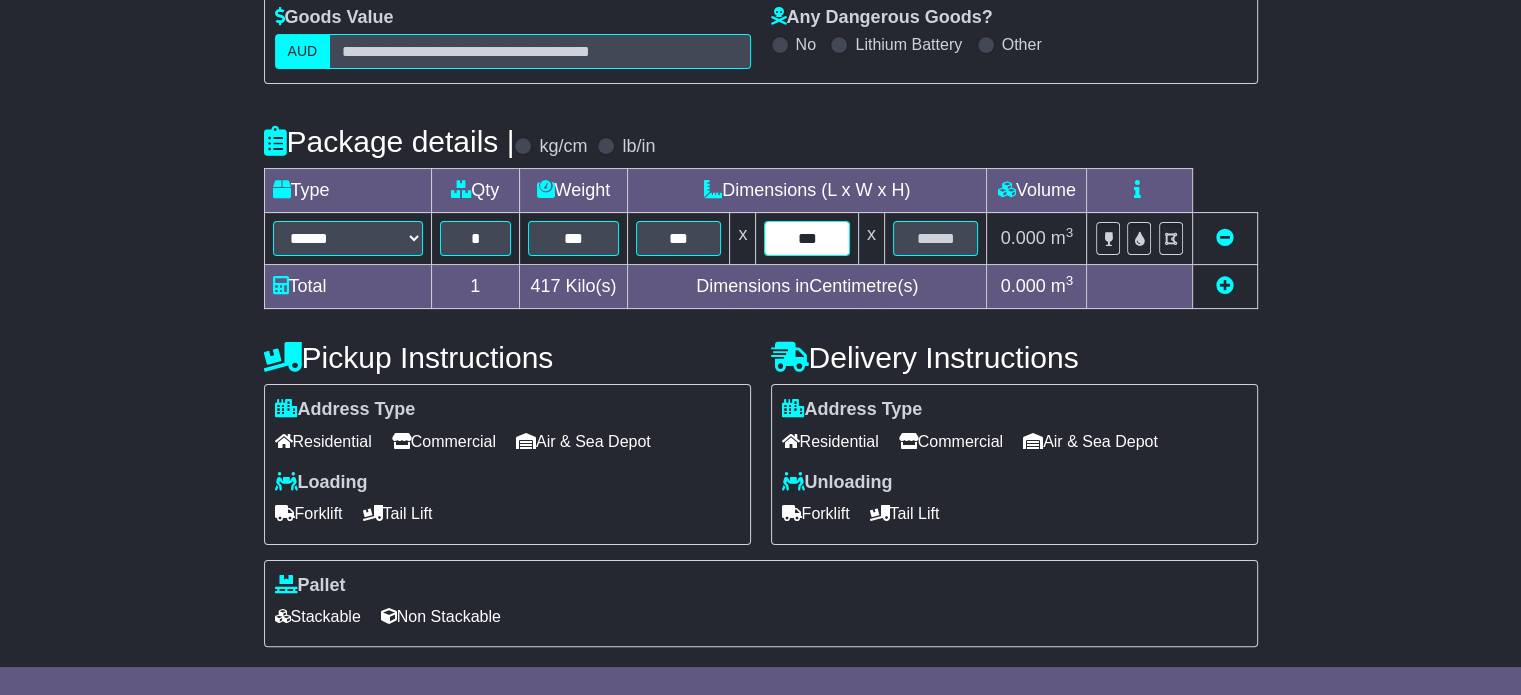 type on "***" 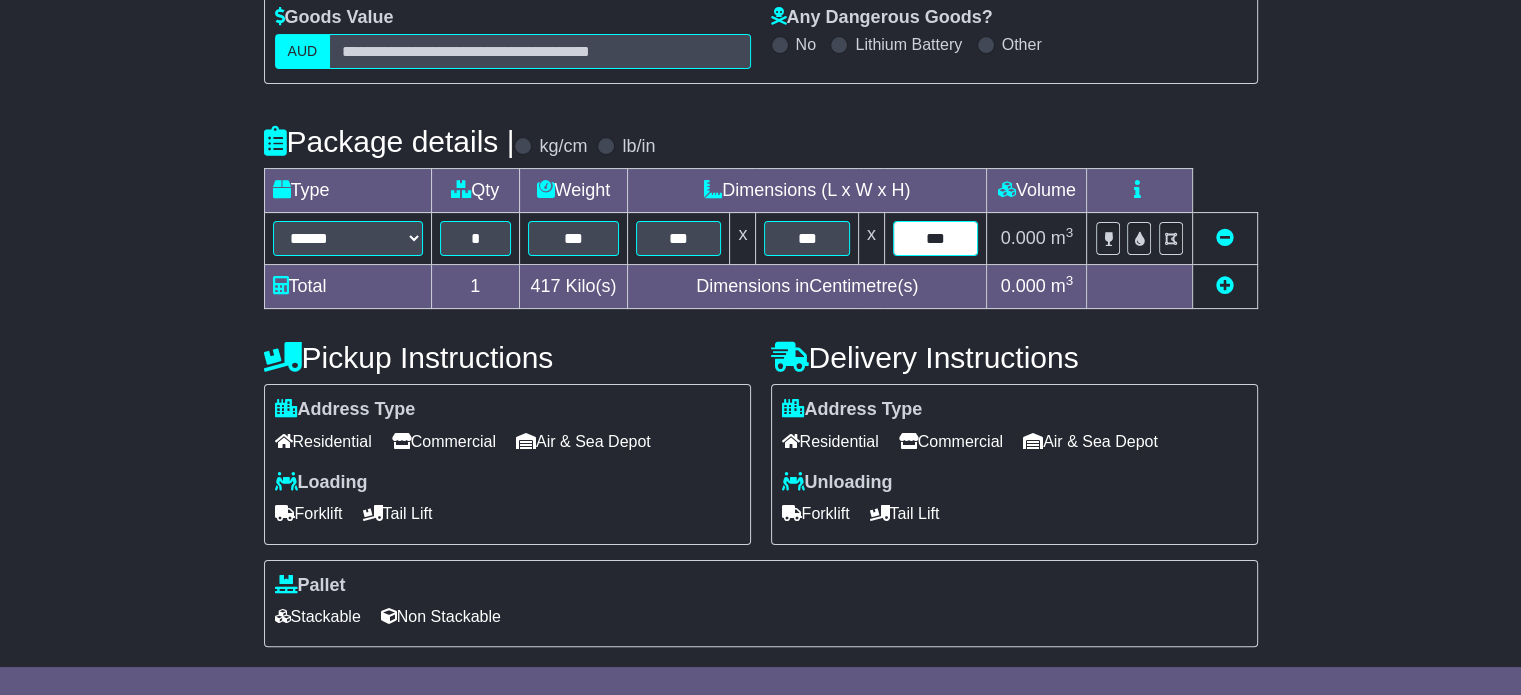 type on "***" 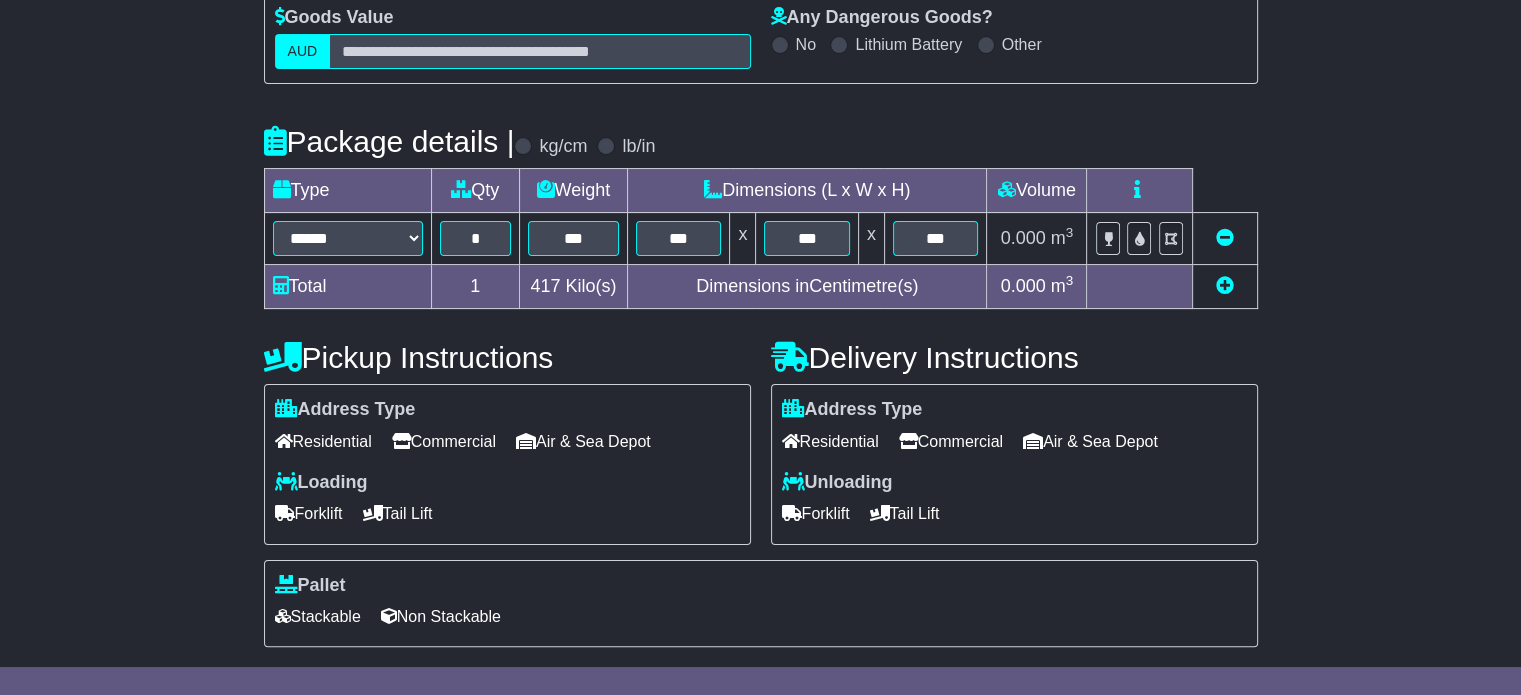 scroll, scrollTop: 535, scrollLeft: 0, axis: vertical 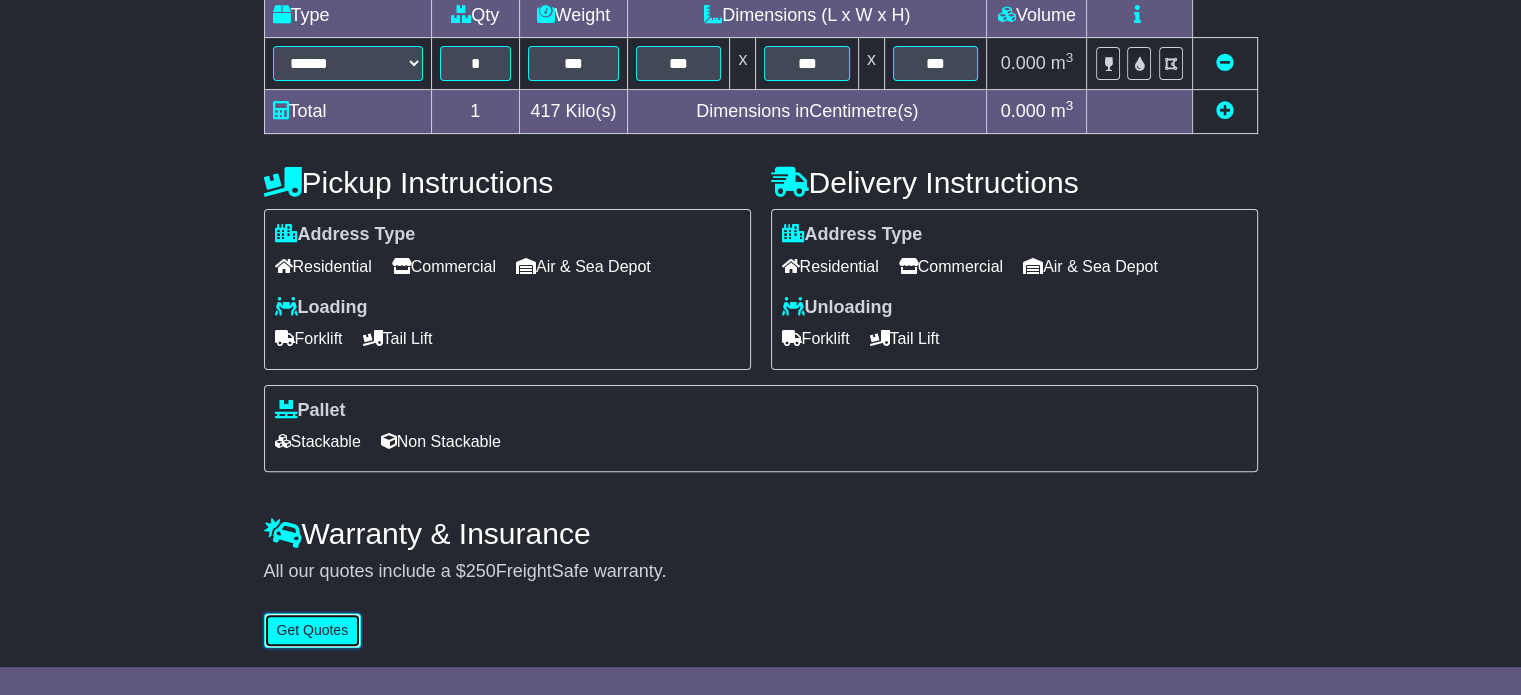 type 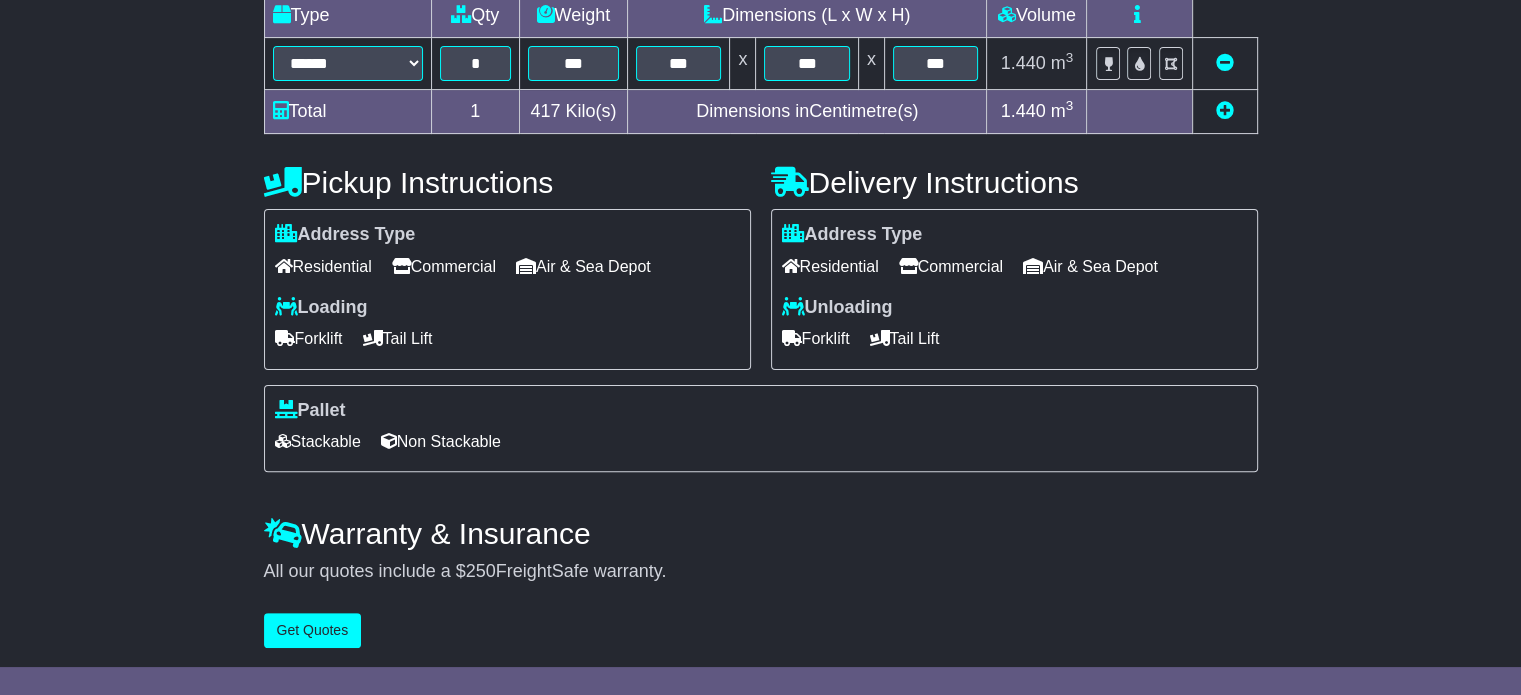 click on "Commercial" at bounding box center (444, 266) 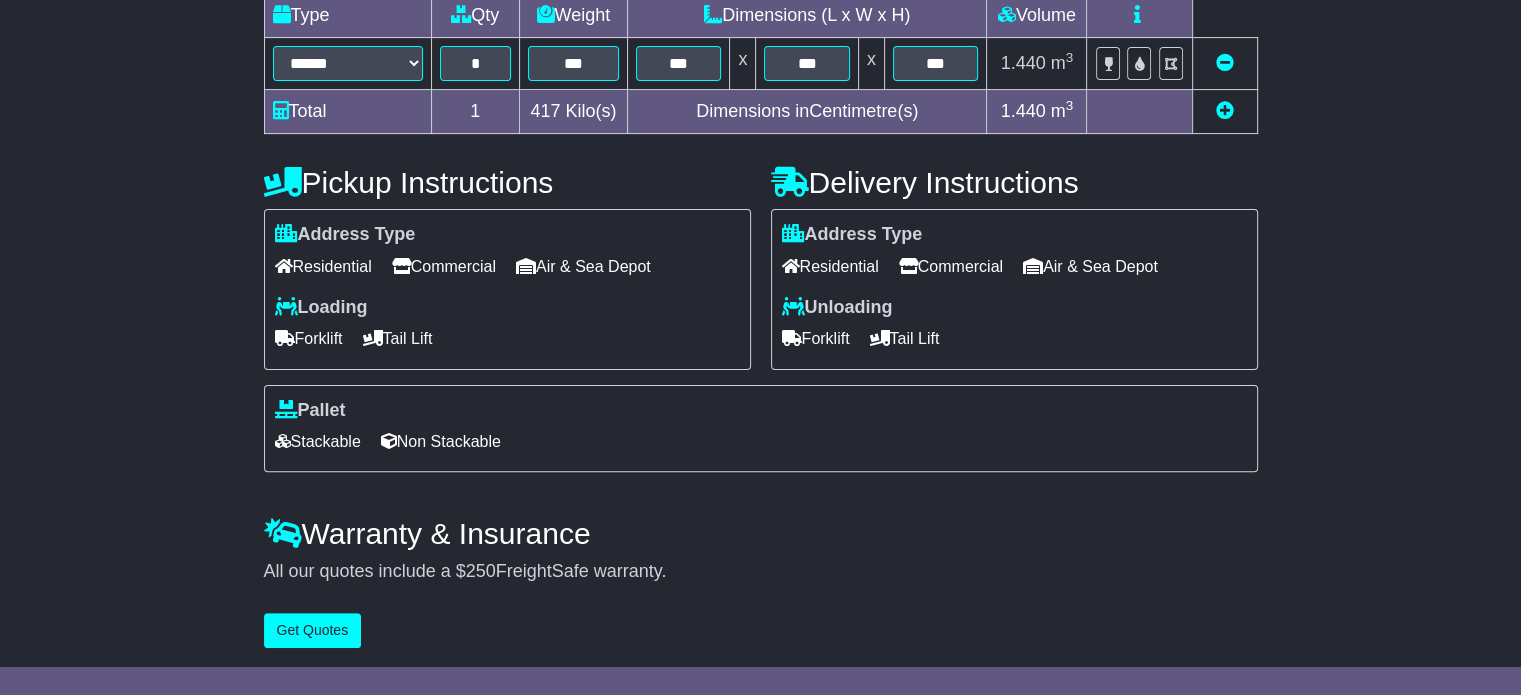 click on "Forklift" at bounding box center [309, 338] 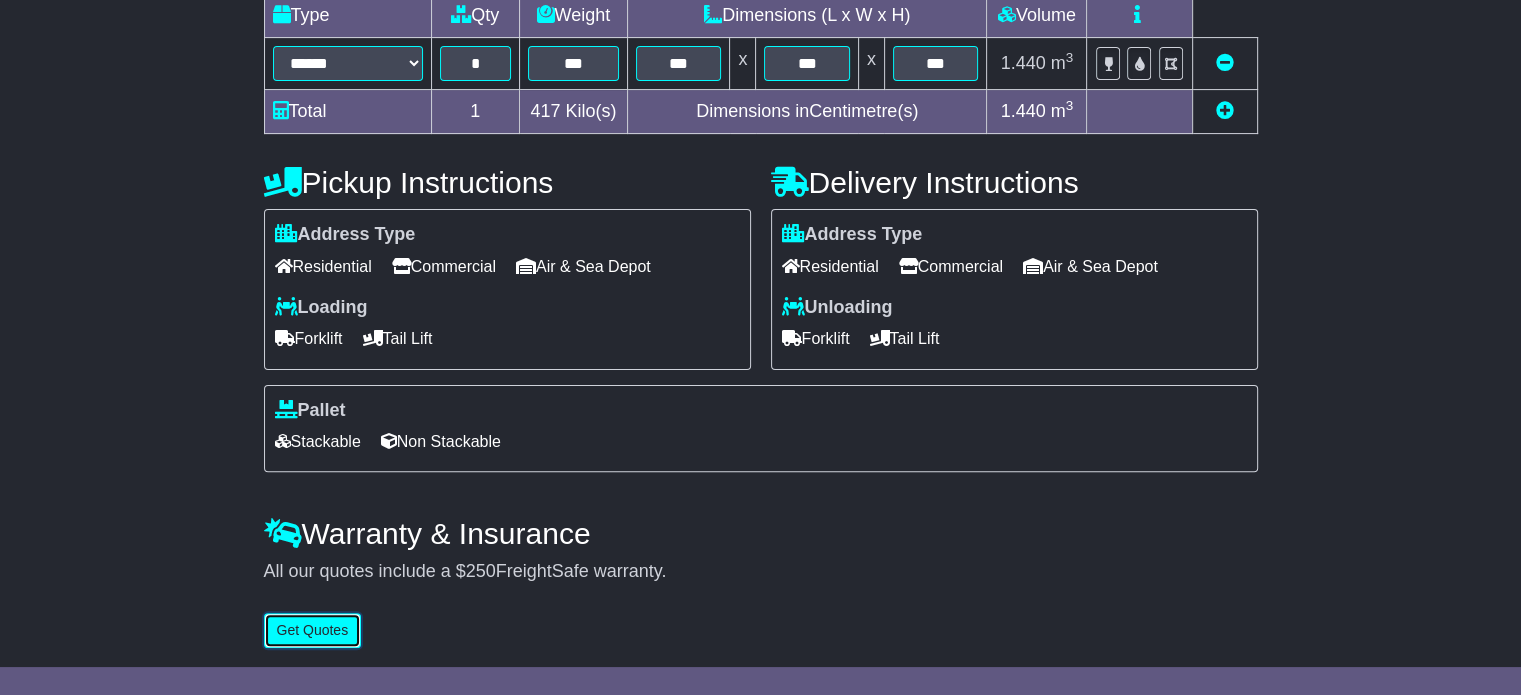 drag, startPoint x: 300, startPoint y: 626, endPoint x: 481, endPoint y: 618, distance: 181.17671 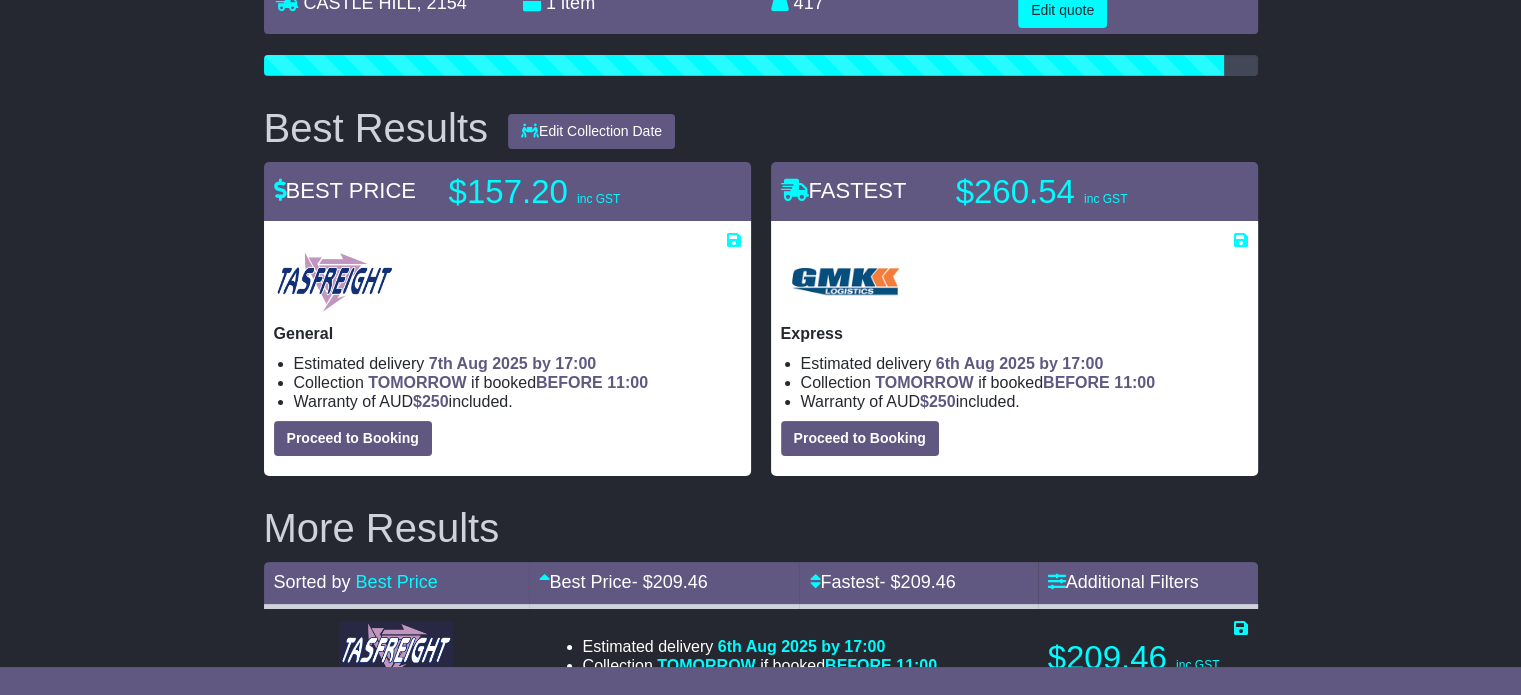 scroll, scrollTop: 0, scrollLeft: 0, axis: both 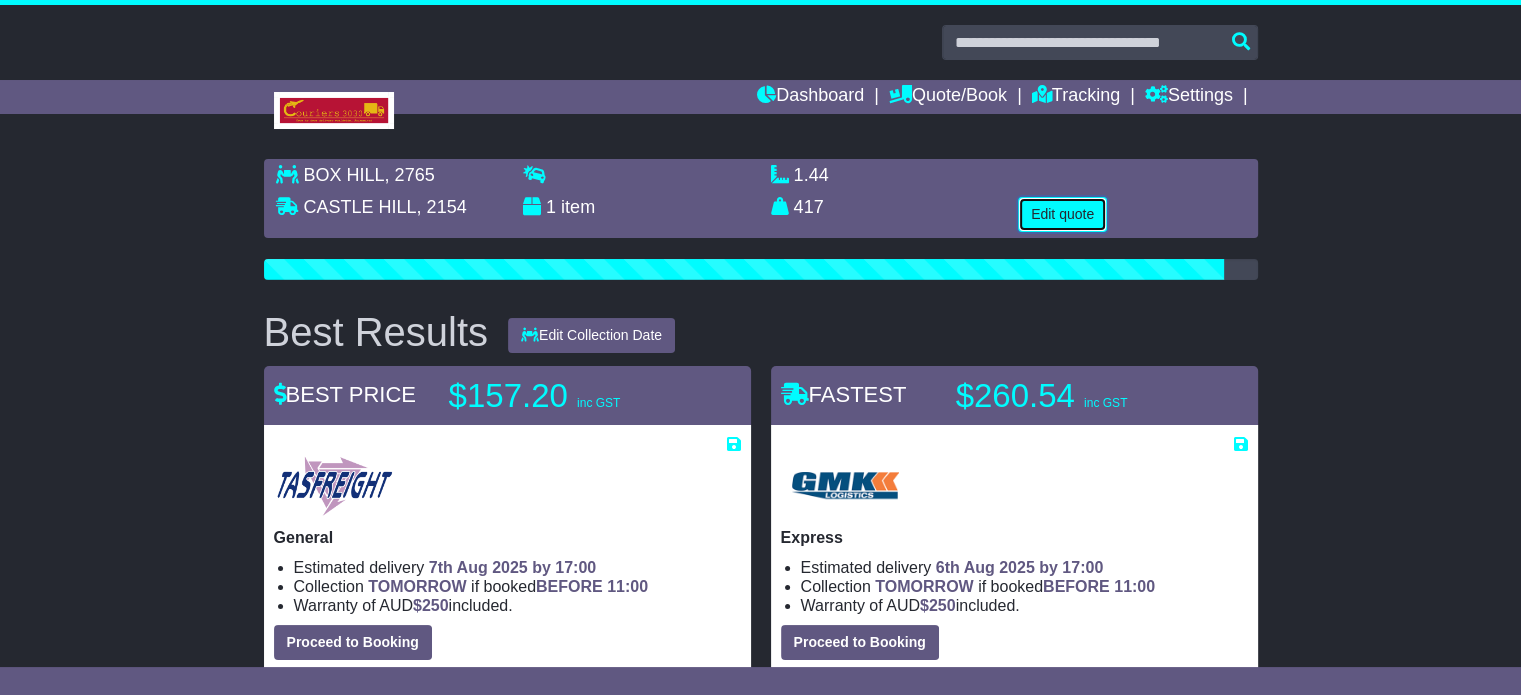 click on "Edit quote" at bounding box center (1062, 214) 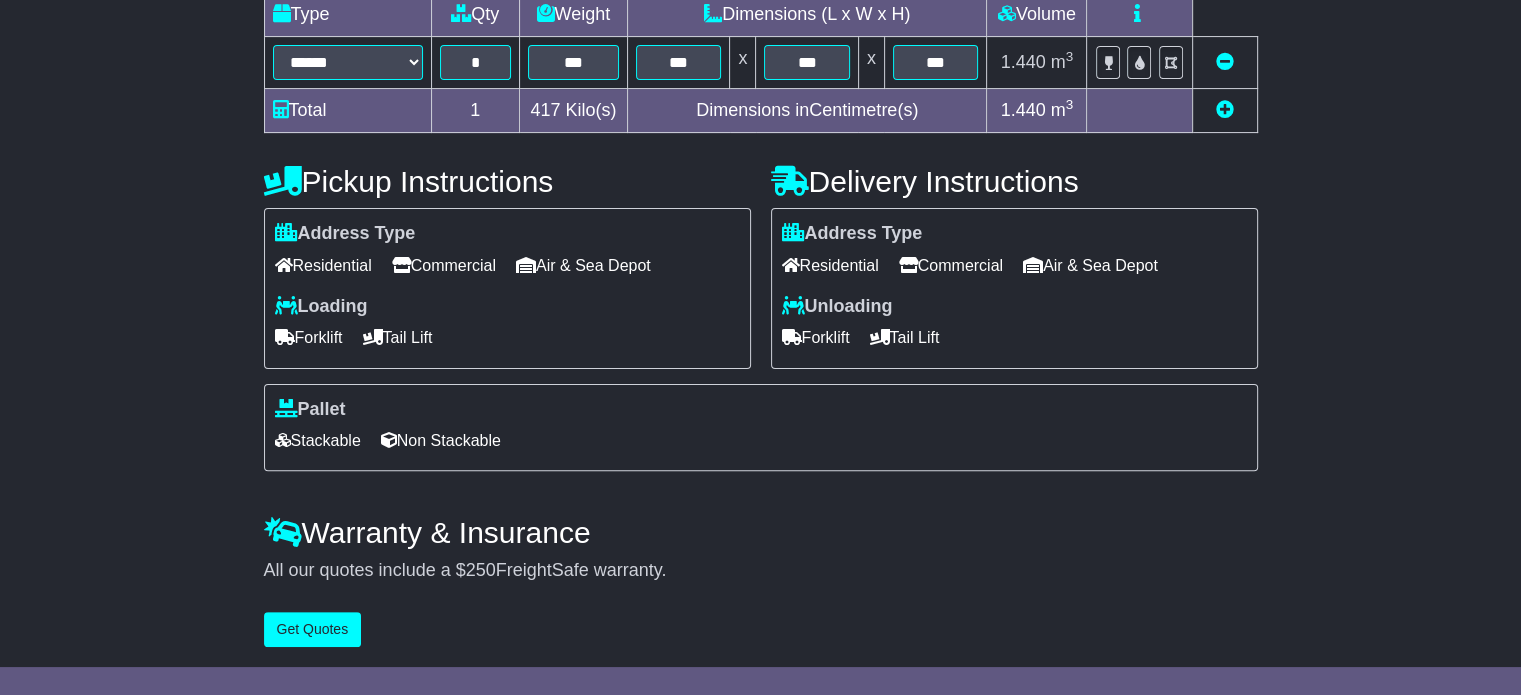scroll, scrollTop: 540, scrollLeft: 0, axis: vertical 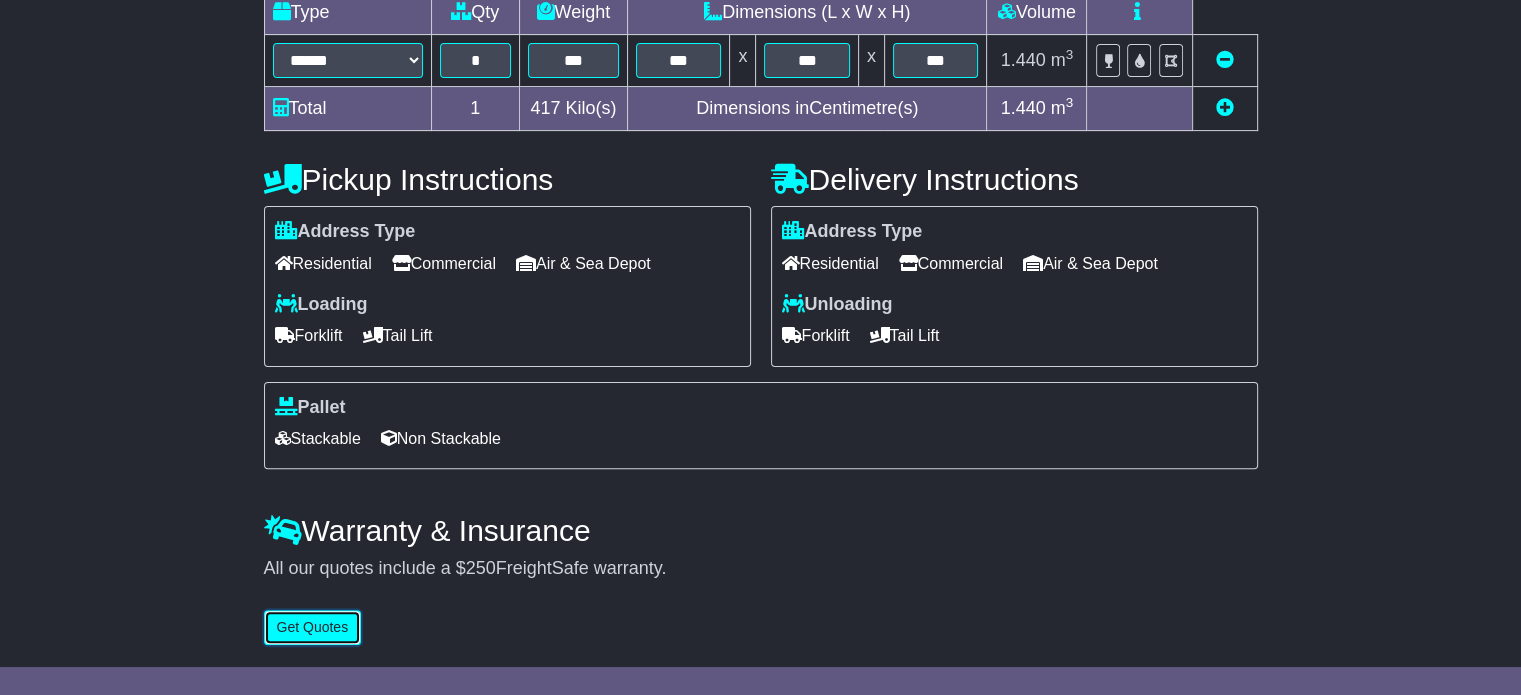 click on "Get Quotes" at bounding box center (313, 627) 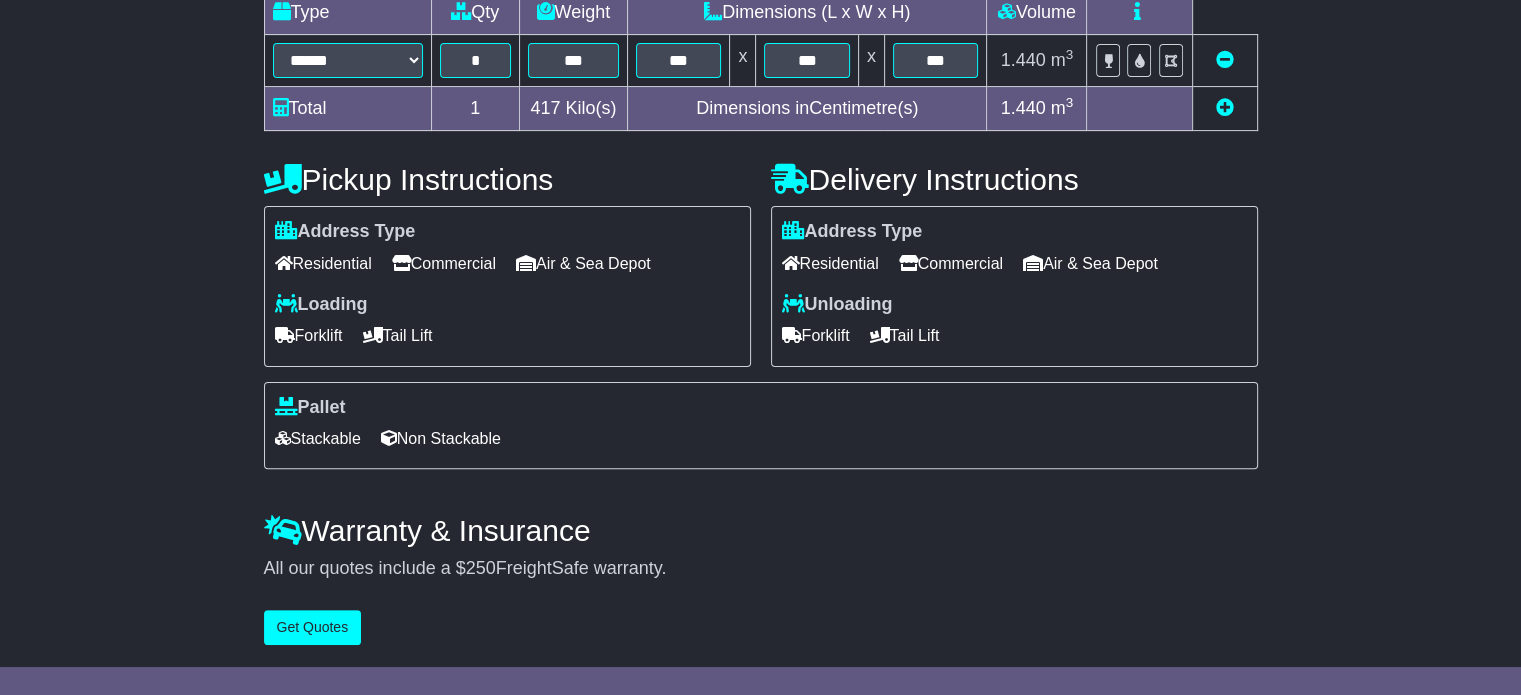 scroll, scrollTop: 0, scrollLeft: 0, axis: both 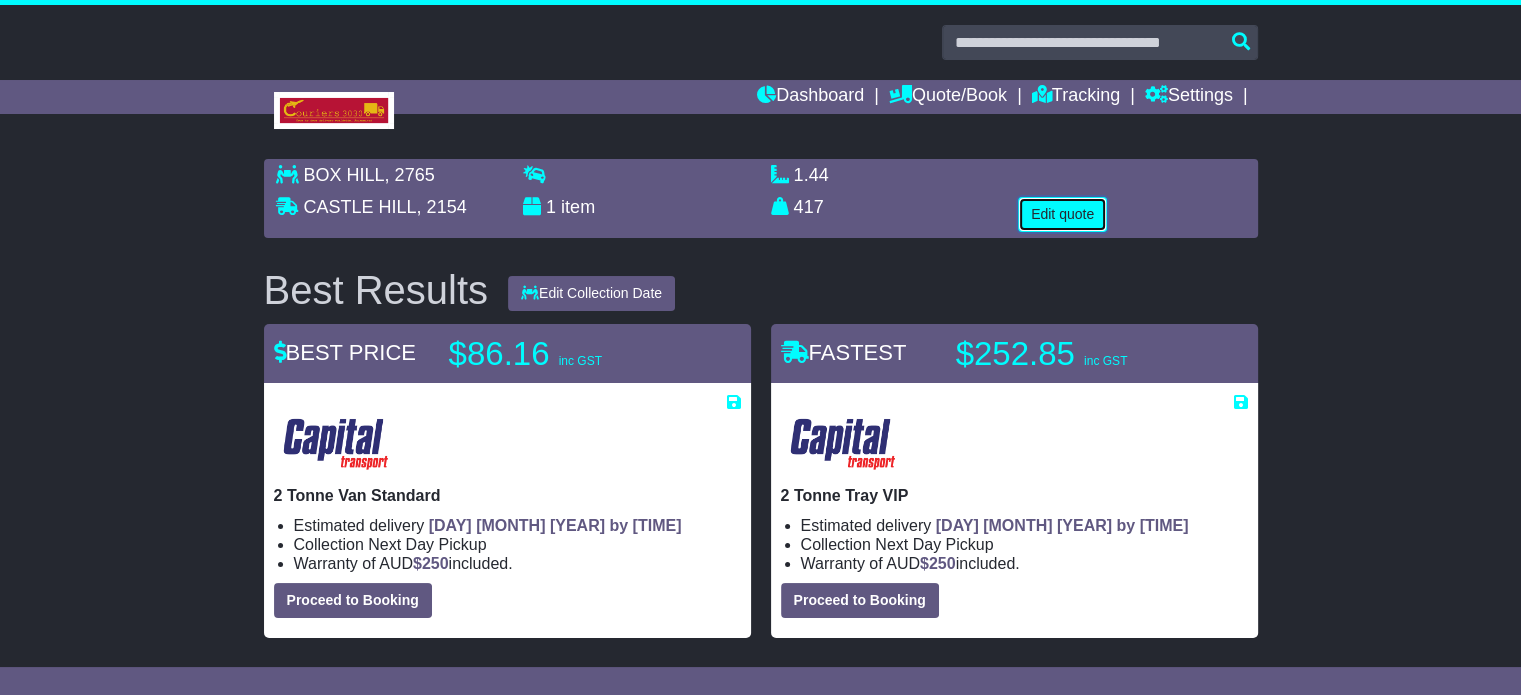 click on "Edit quote" at bounding box center [1062, 214] 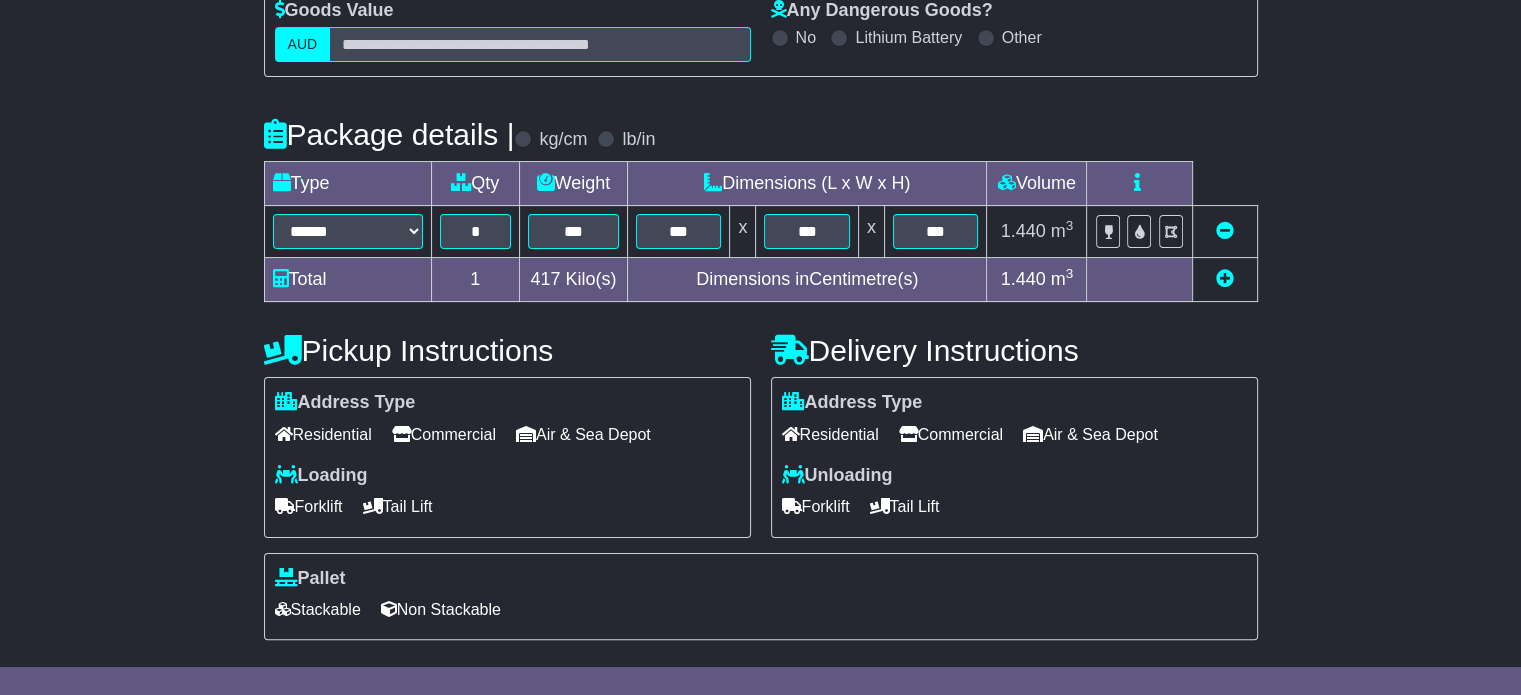 scroll, scrollTop: 500, scrollLeft: 0, axis: vertical 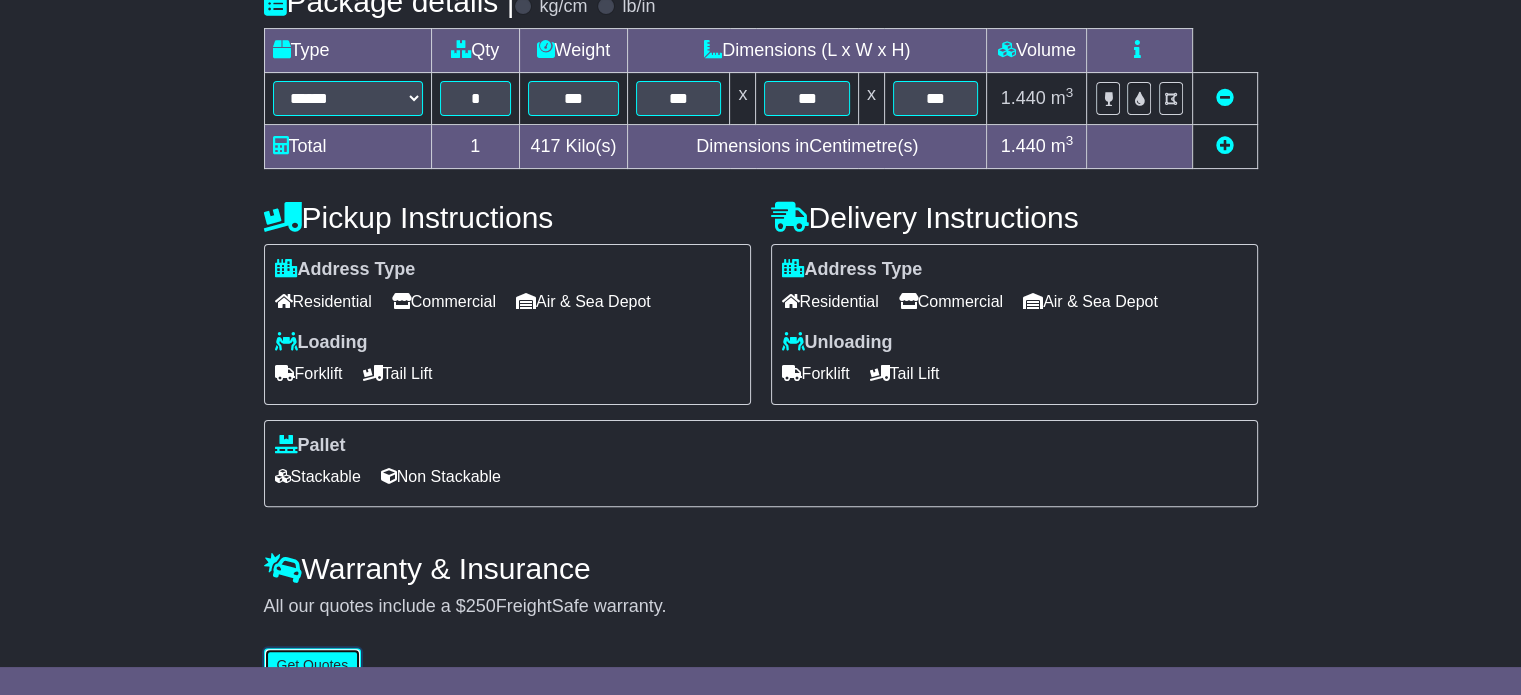 click on "Get Quotes" at bounding box center (313, 665) 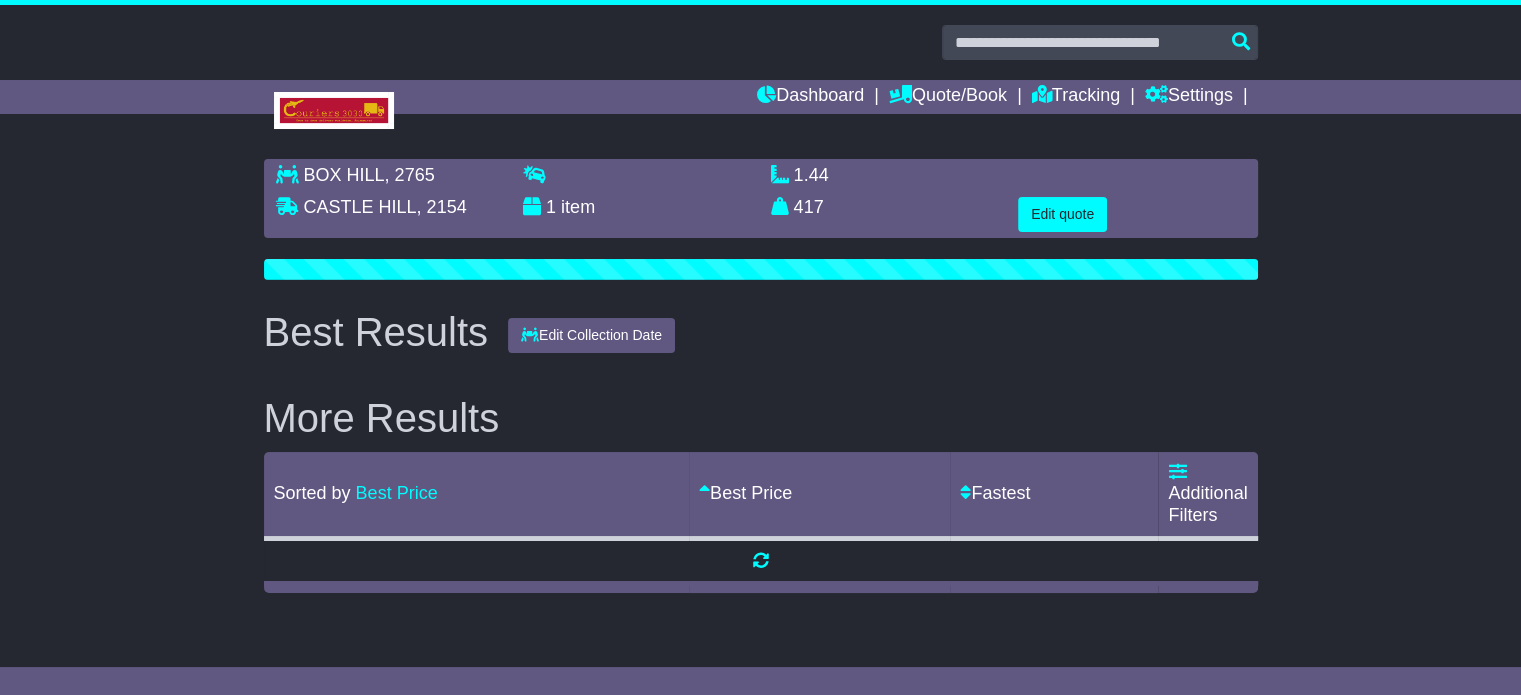scroll, scrollTop: 0, scrollLeft: 0, axis: both 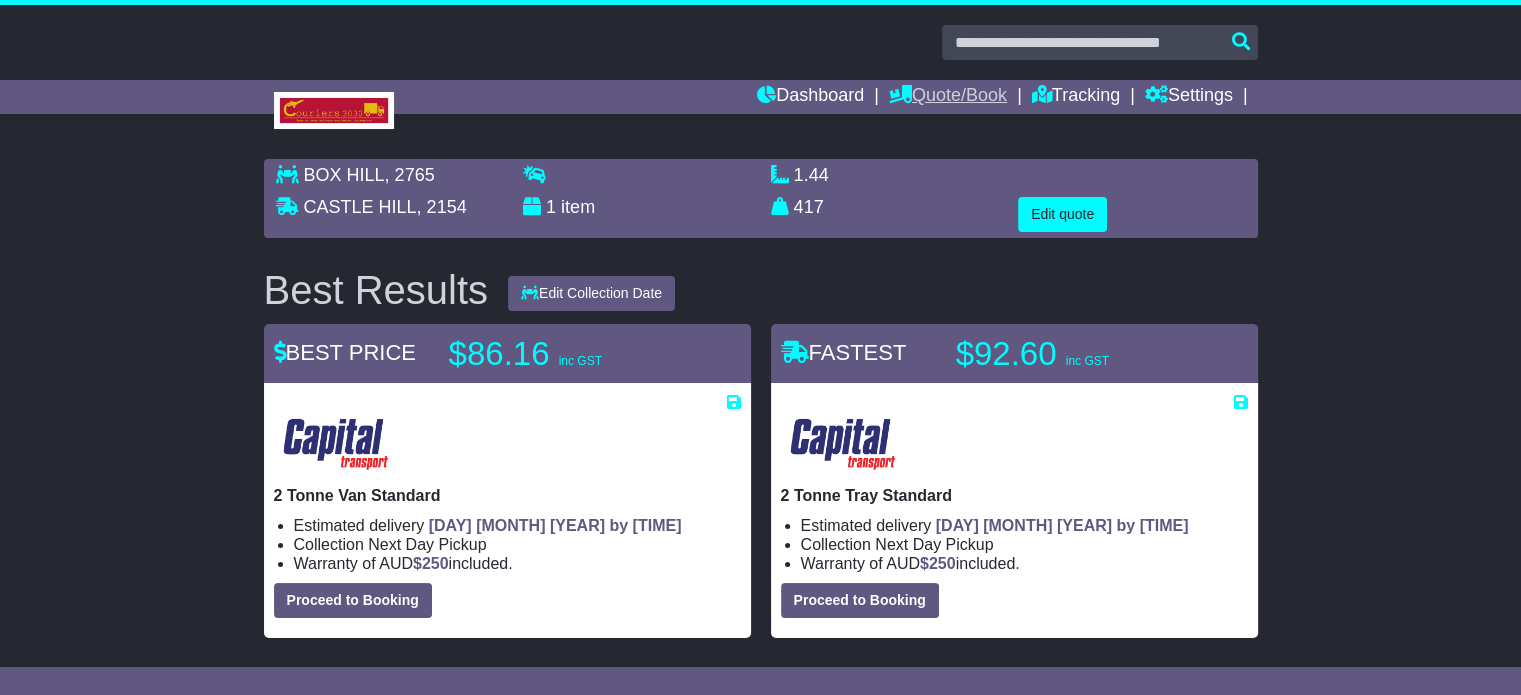 click on "Quote/Book" at bounding box center [948, 97] 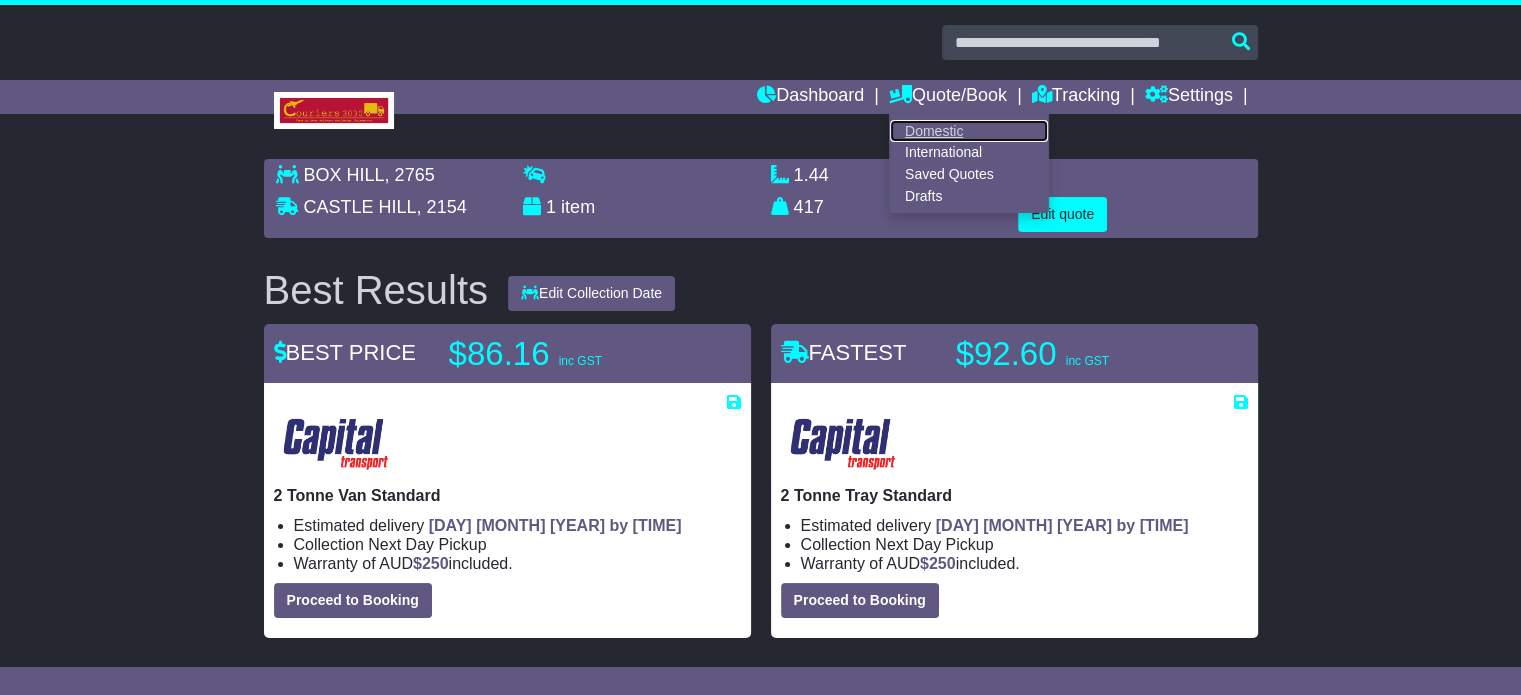click on "Domestic" at bounding box center [969, 131] 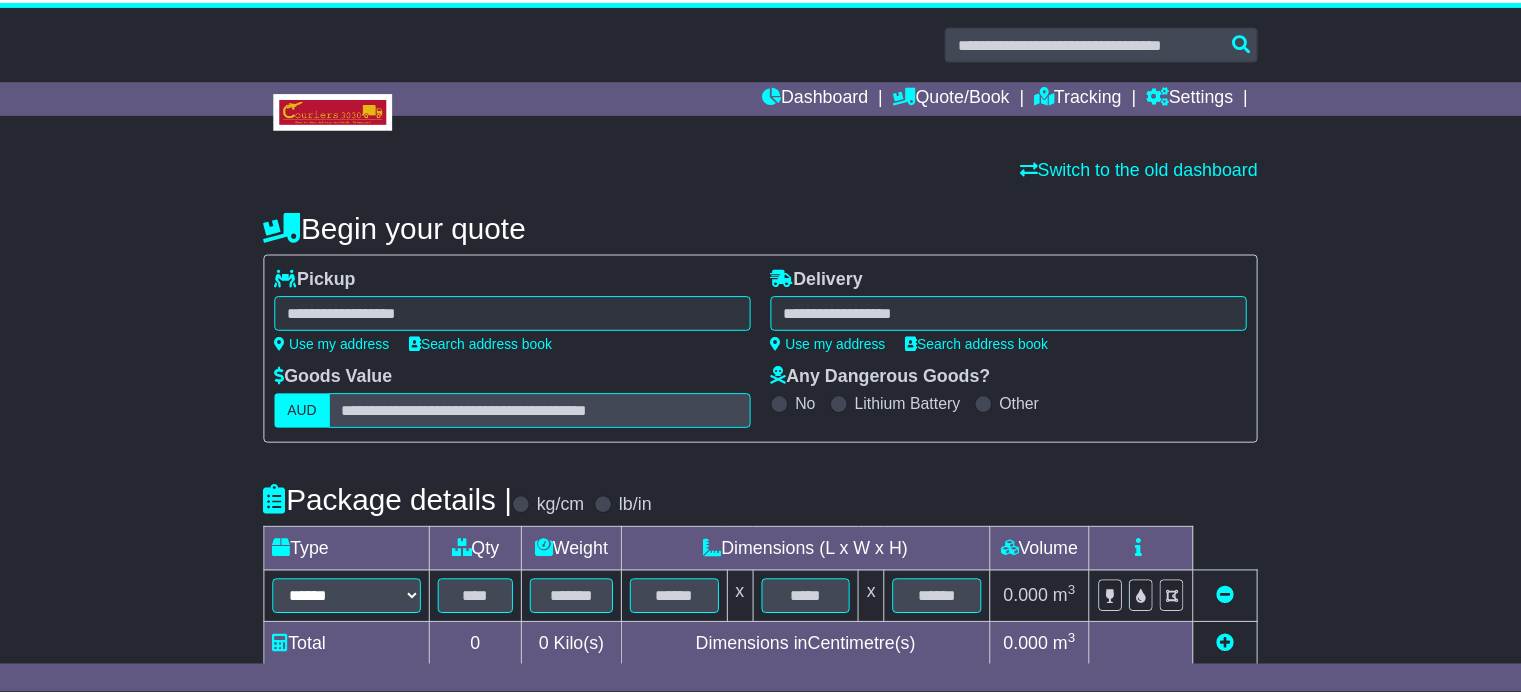 scroll, scrollTop: 0, scrollLeft: 0, axis: both 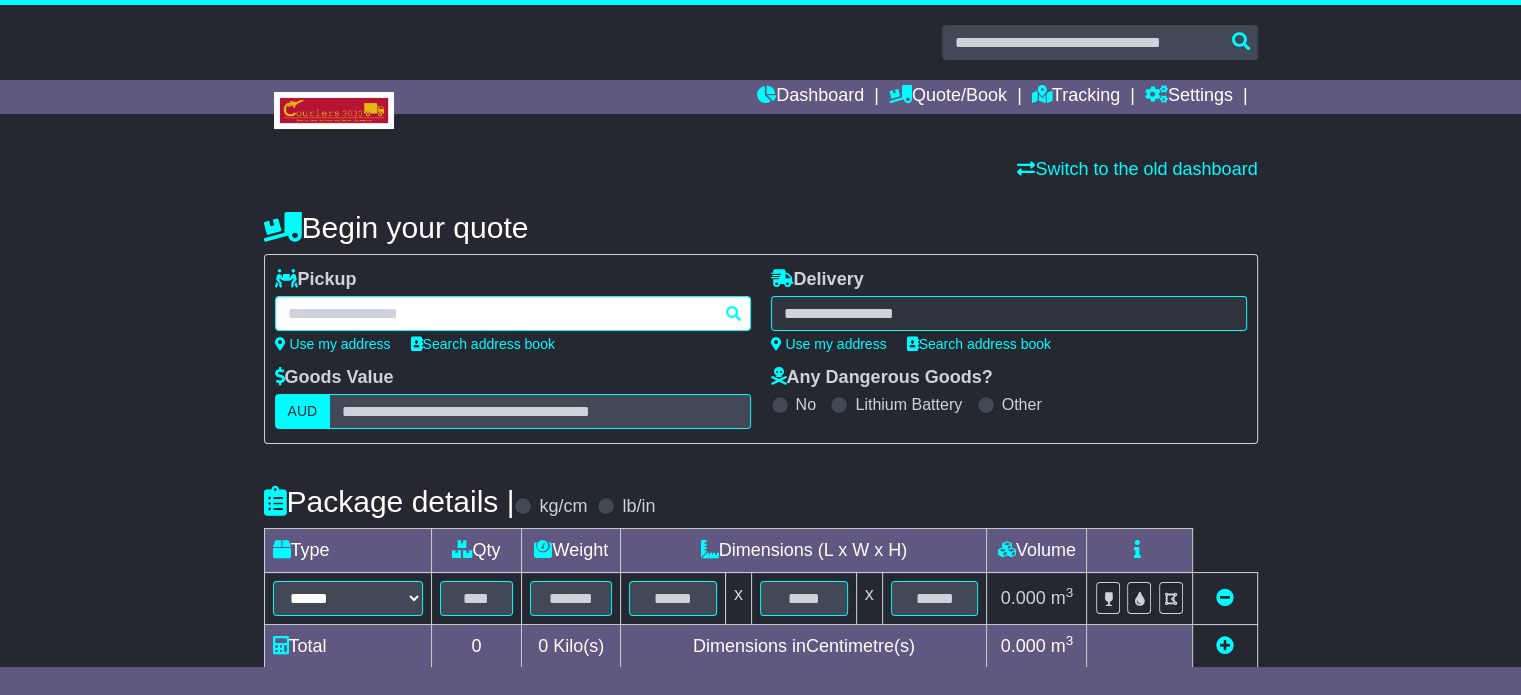 click at bounding box center [513, 313] 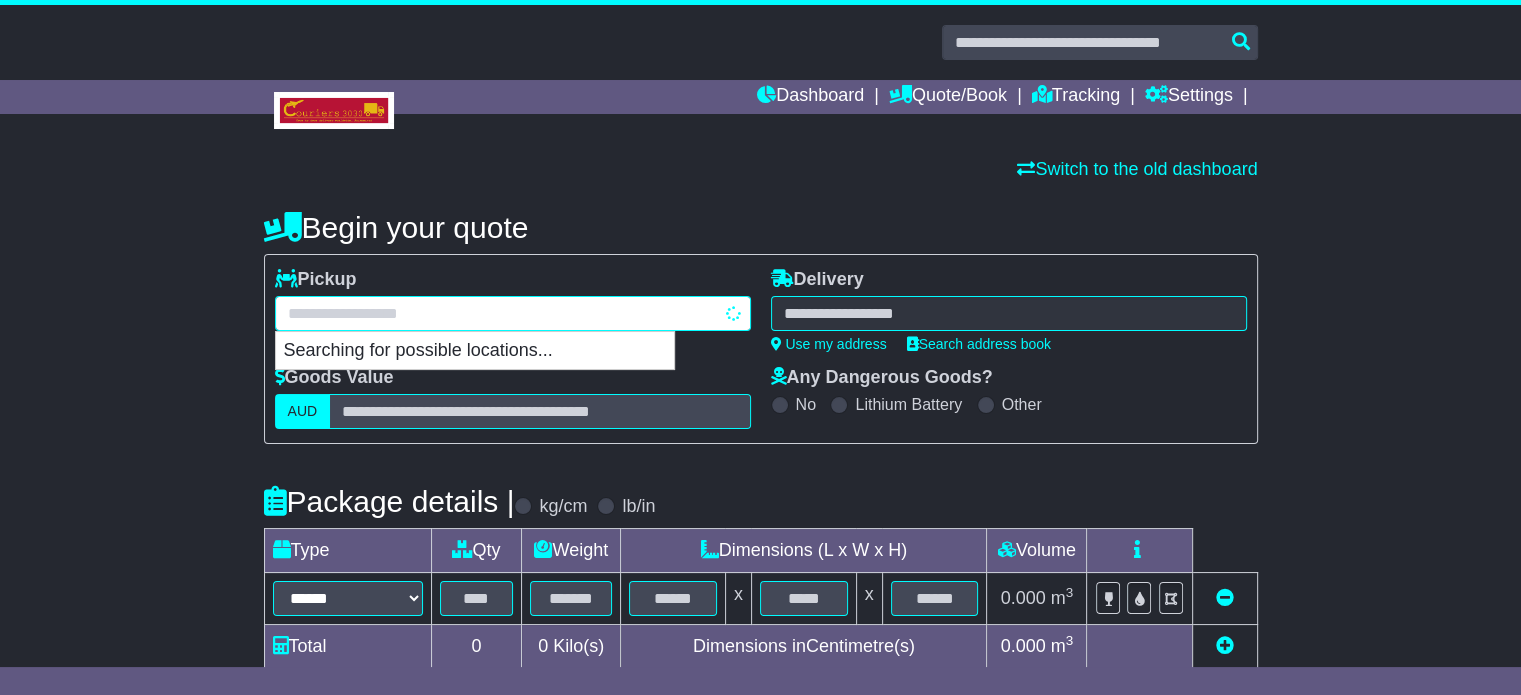 type on "*******" 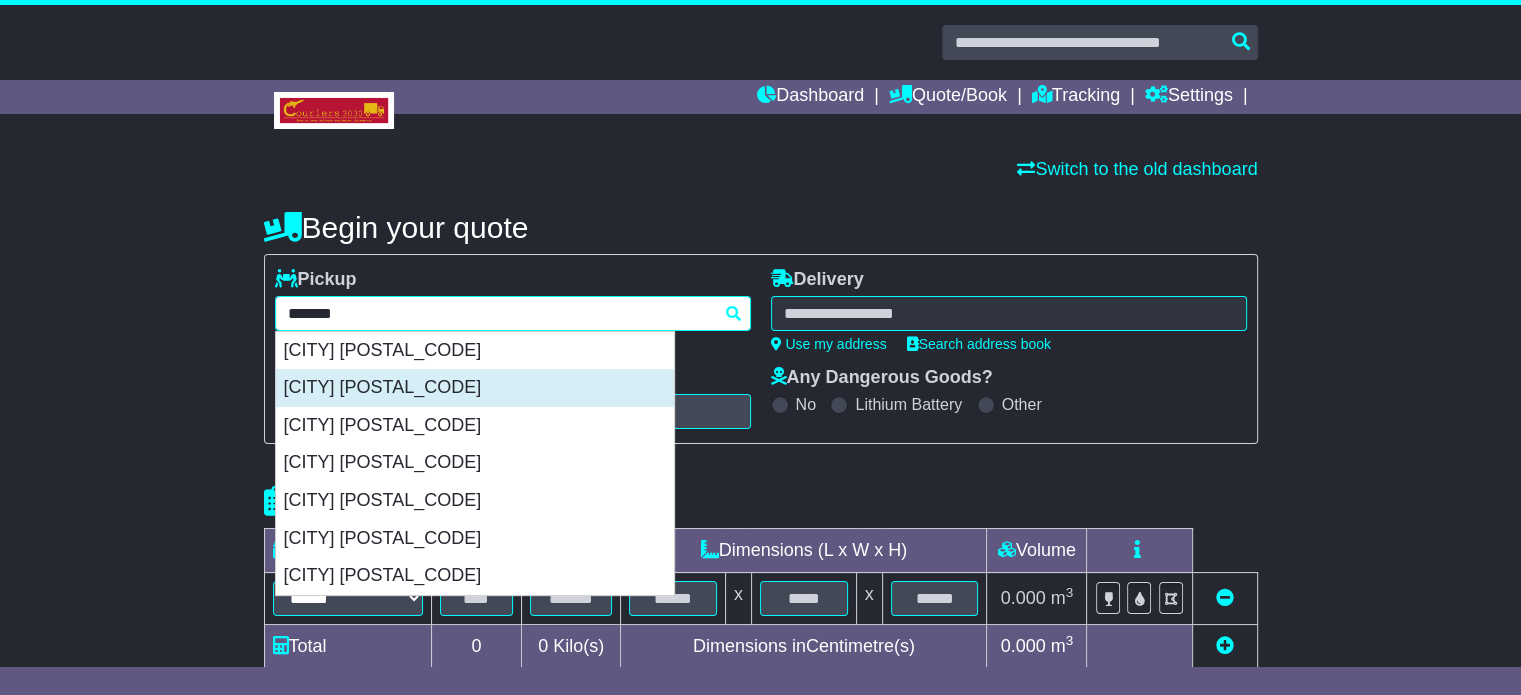 click on "BURWOOD 2134" at bounding box center (475, 388) 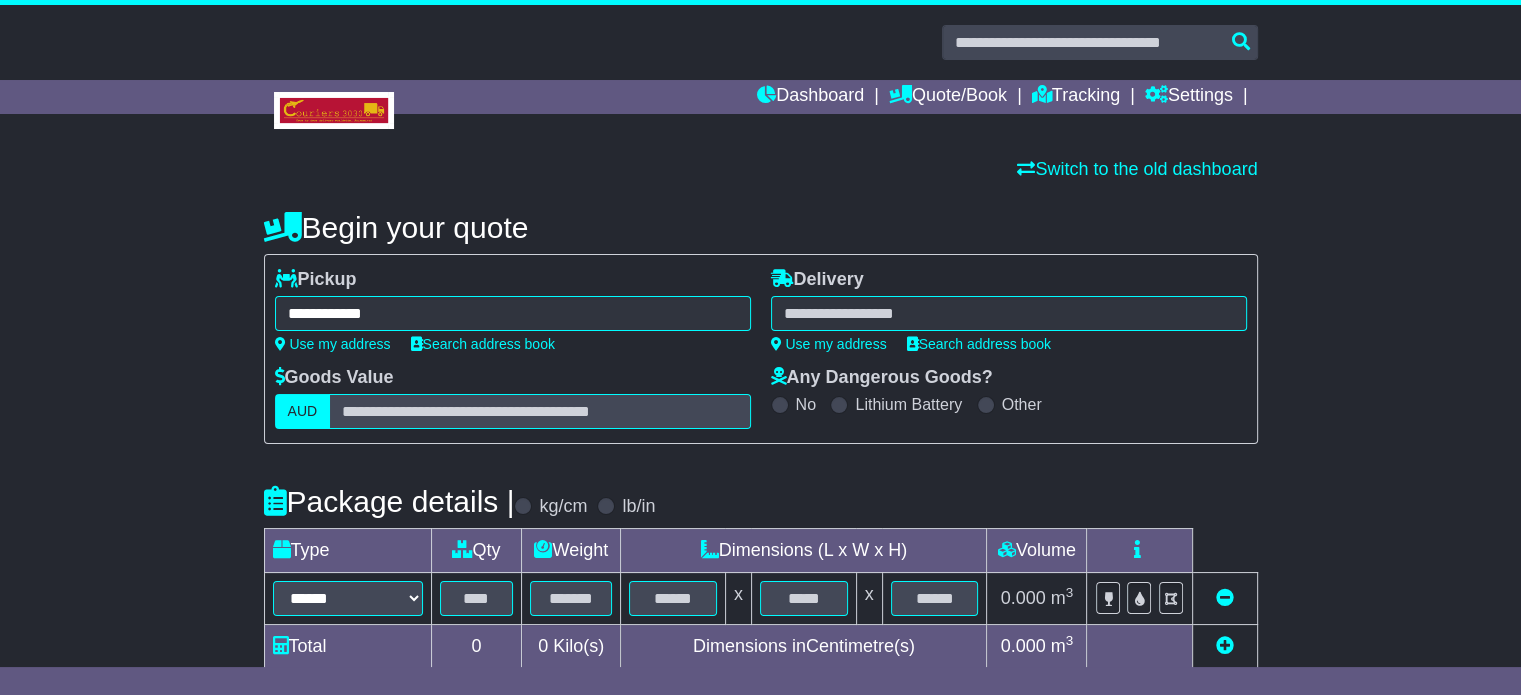 type on "**********" 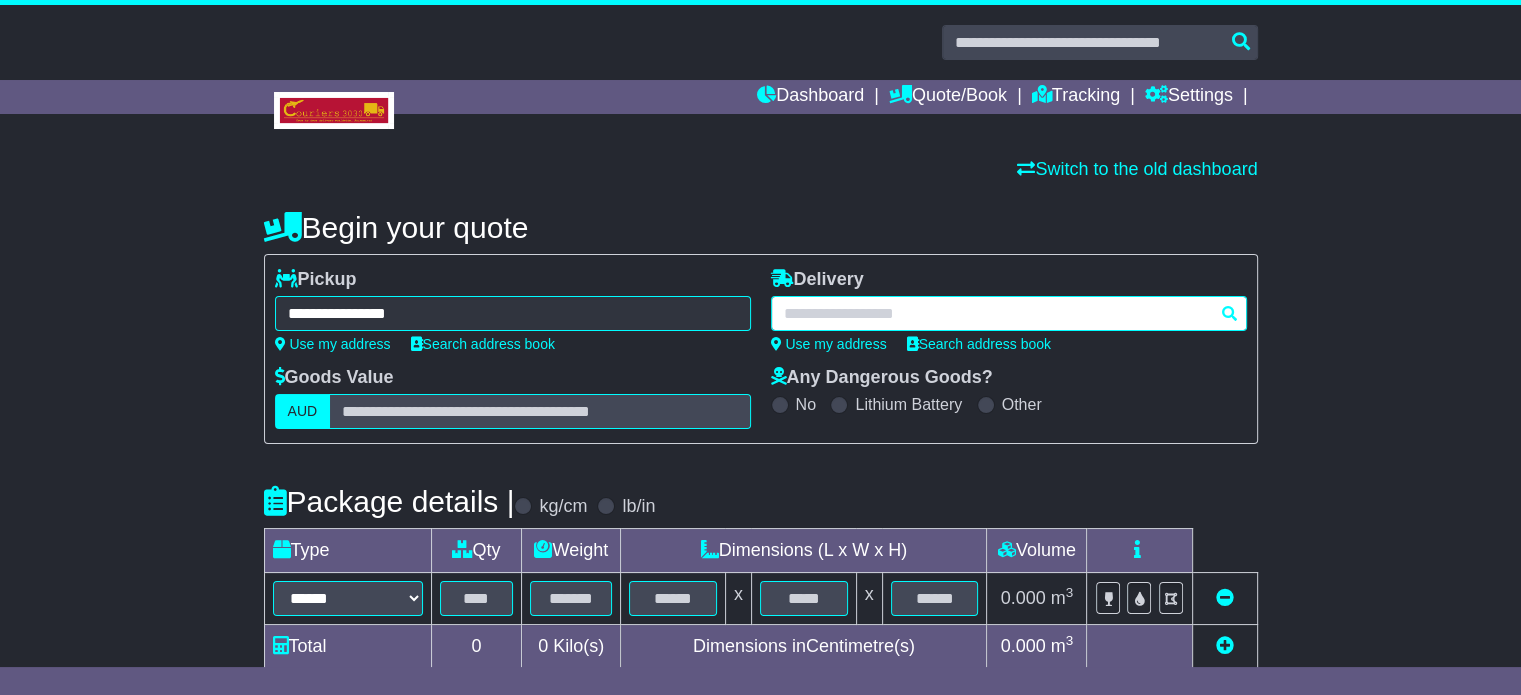 click at bounding box center (1009, 313) 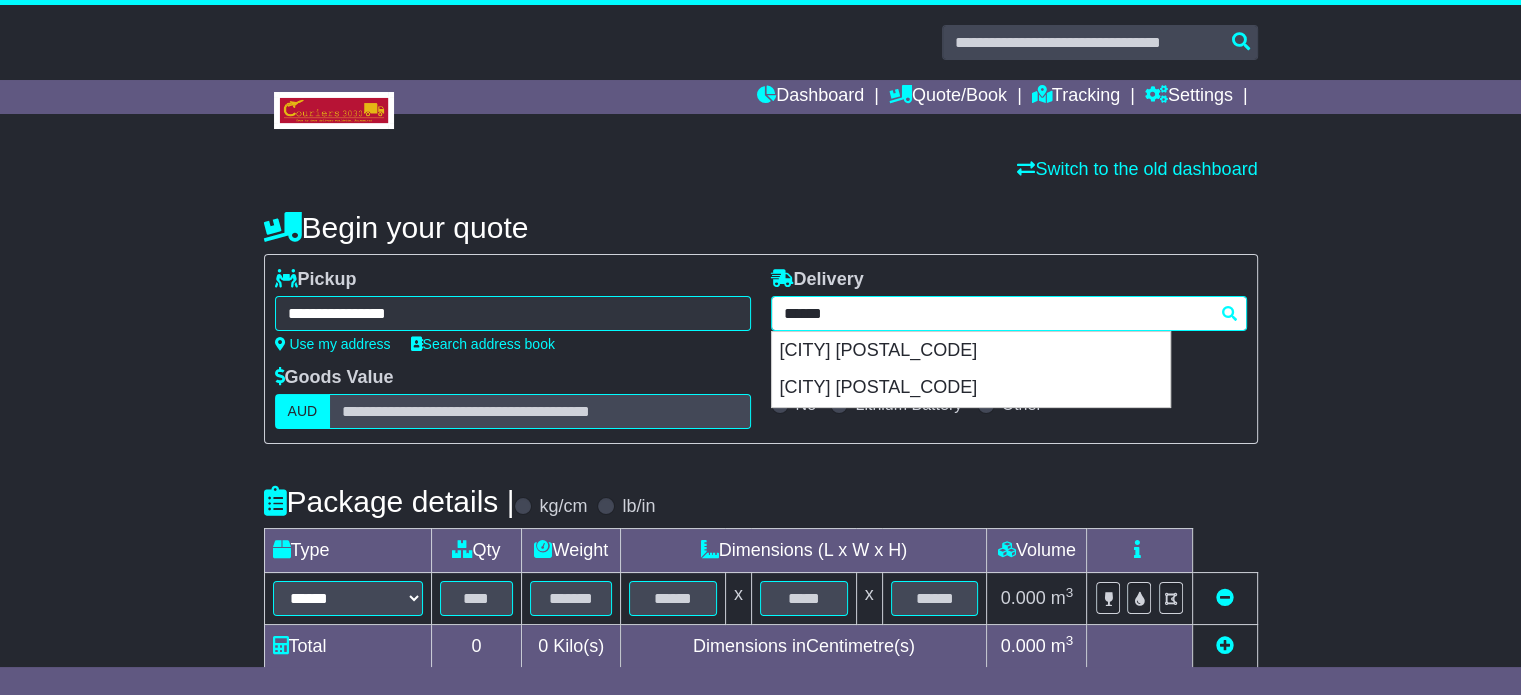 click on "COBURG 3058" at bounding box center (971, 351) 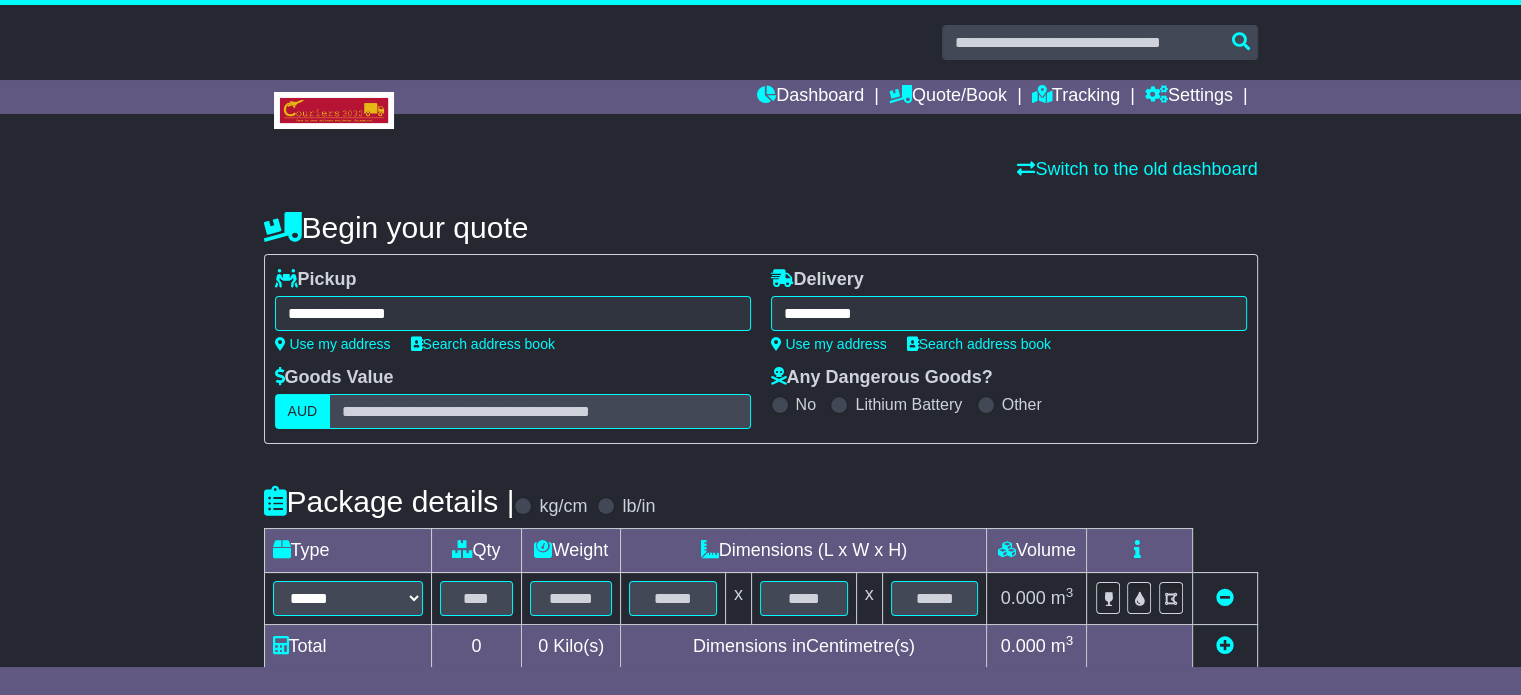 type on "**********" 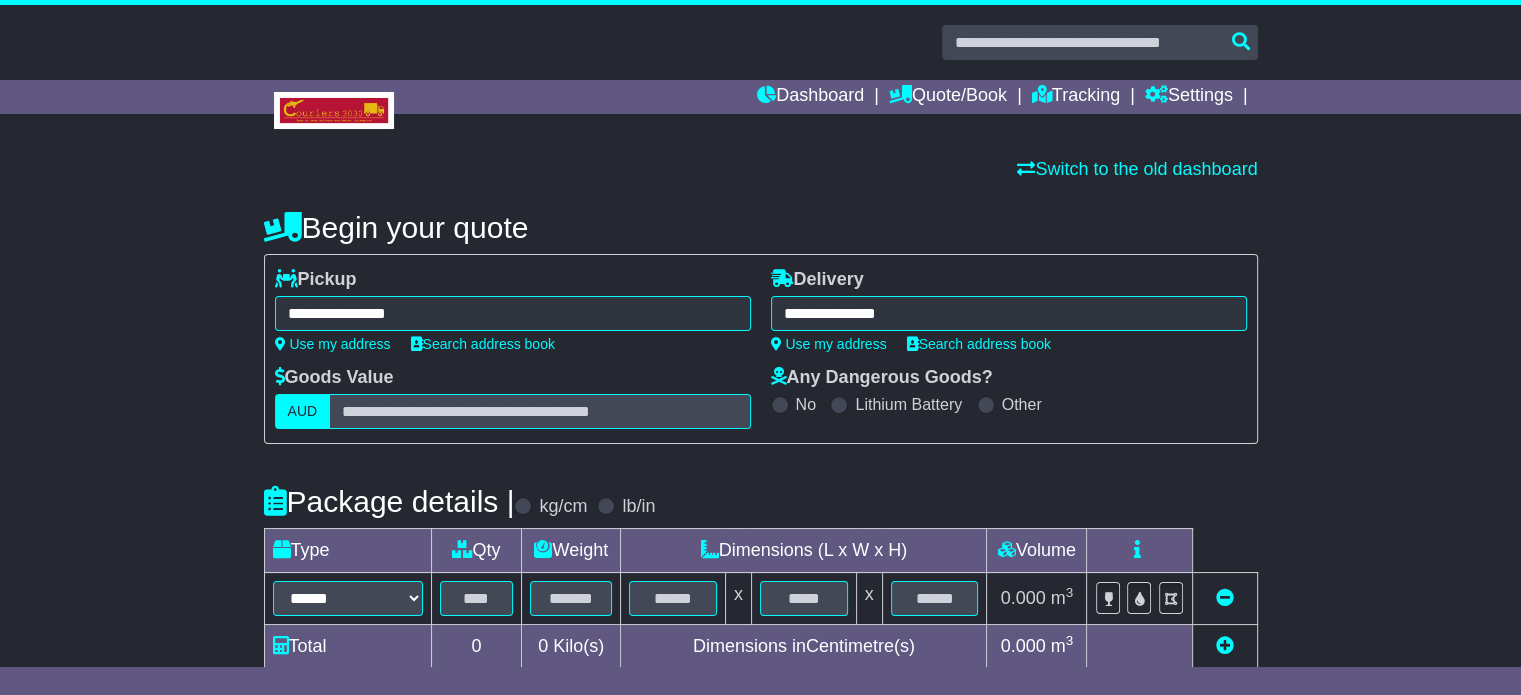 scroll, scrollTop: 360, scrollLeft: 0, axis: vertical 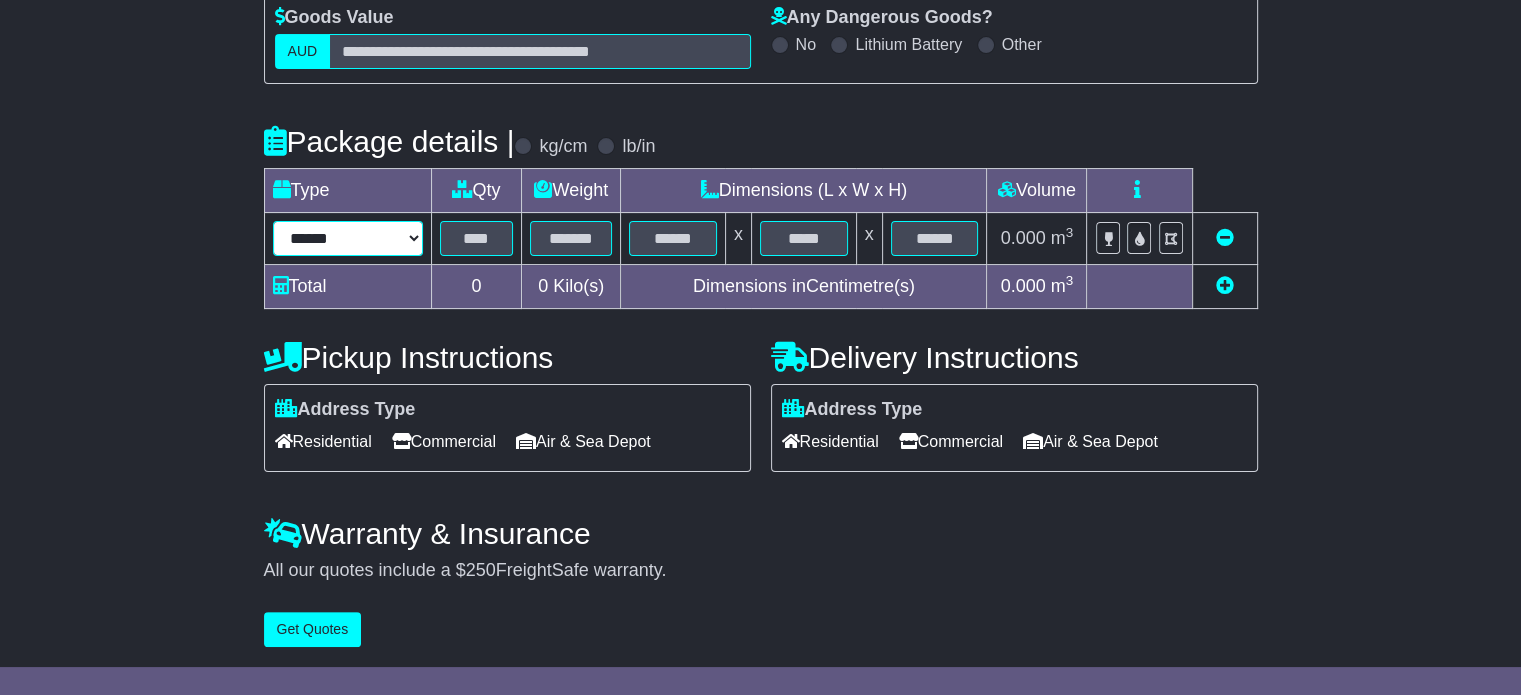 click on "****** ****** *** ******** ***** **** **** ****** *** *******" at bounding box center [348, 238] 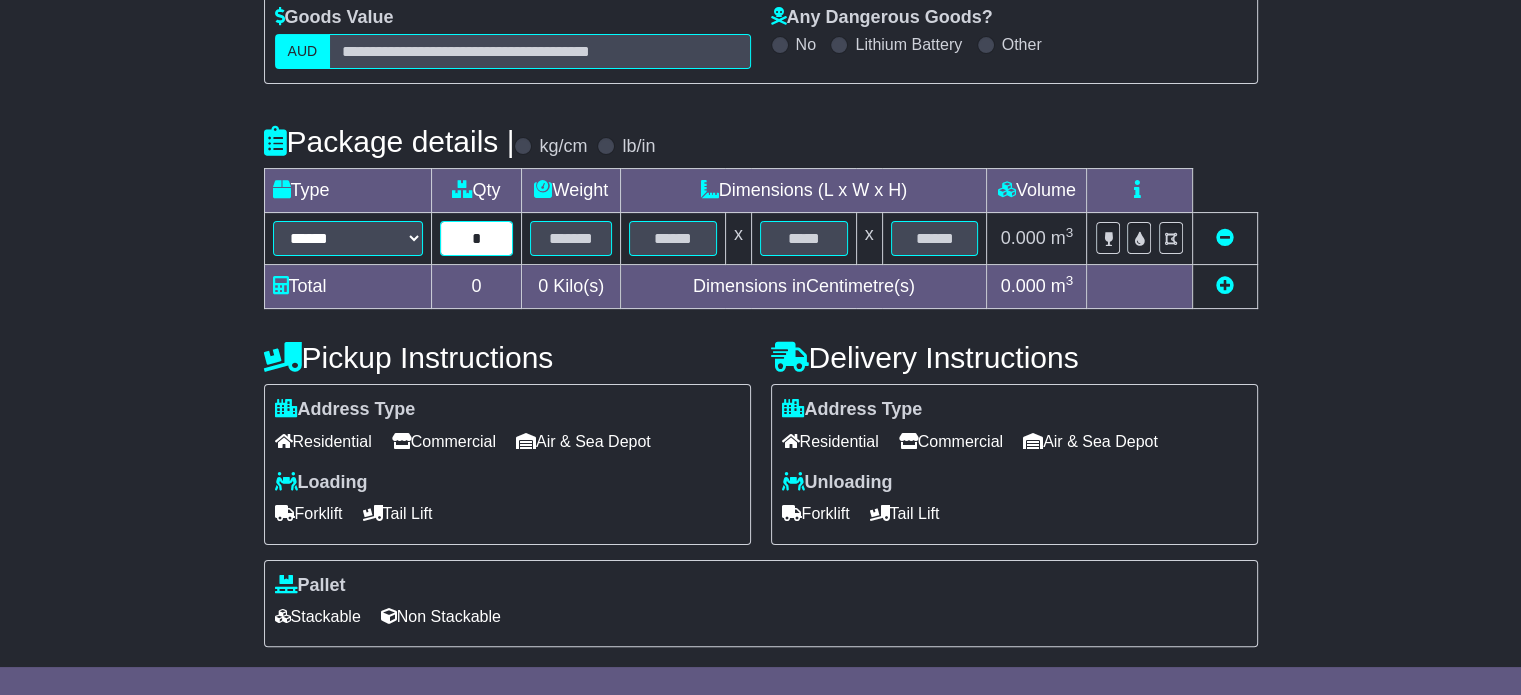 type on "*" 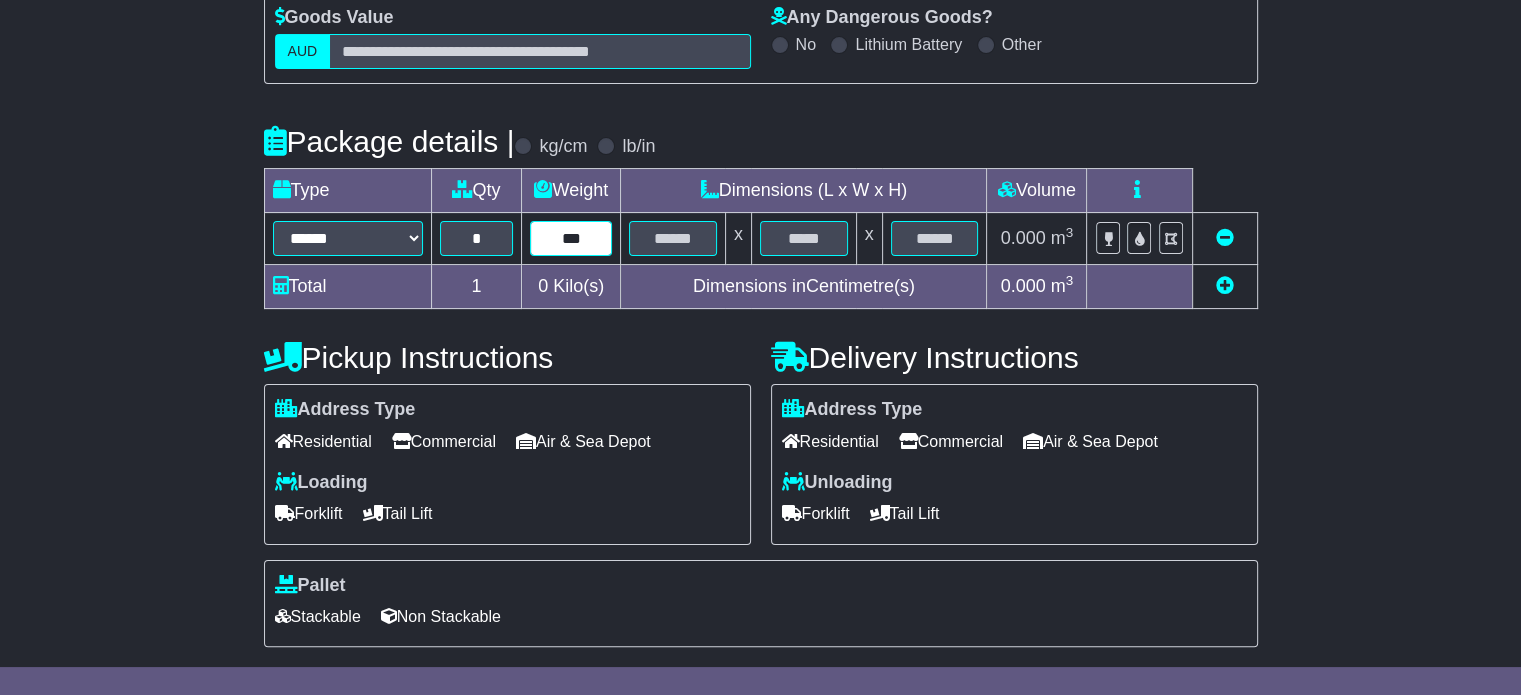 type on "***" 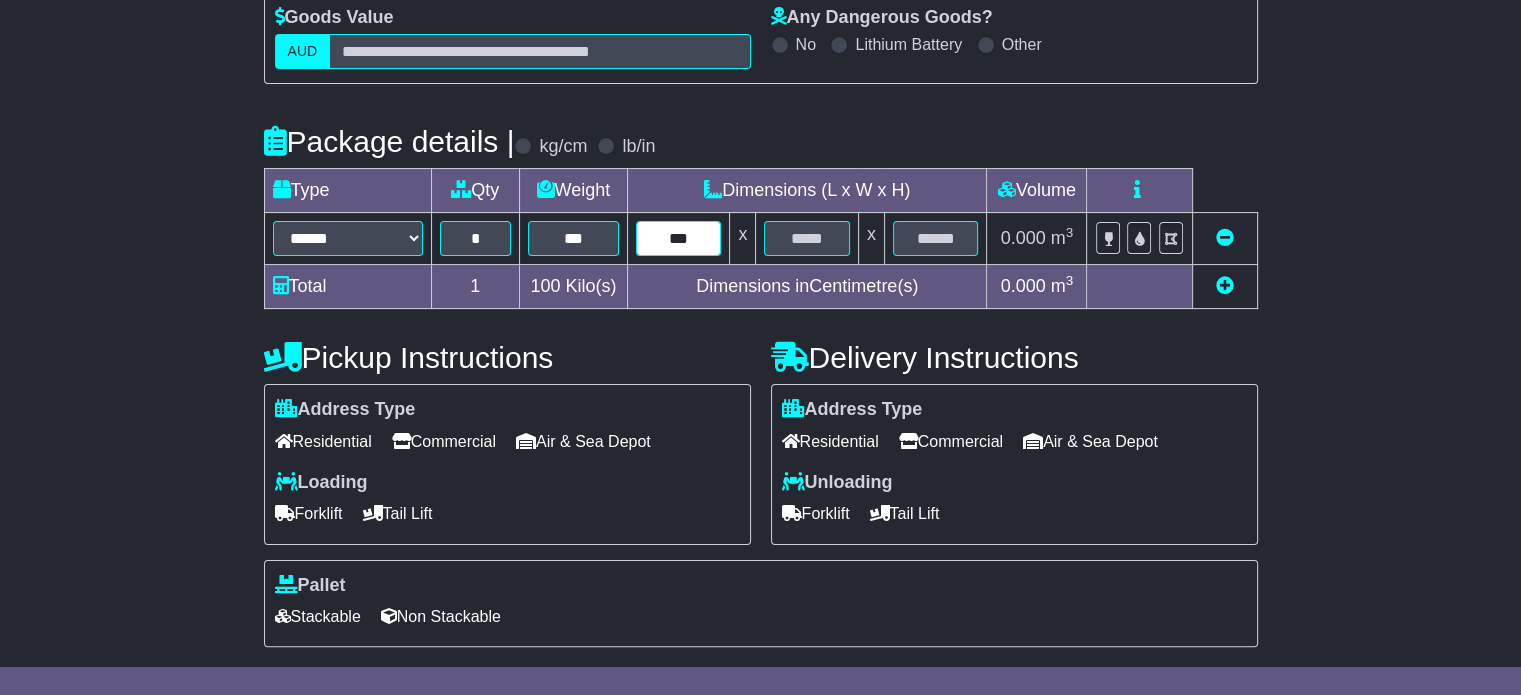 type on "***" 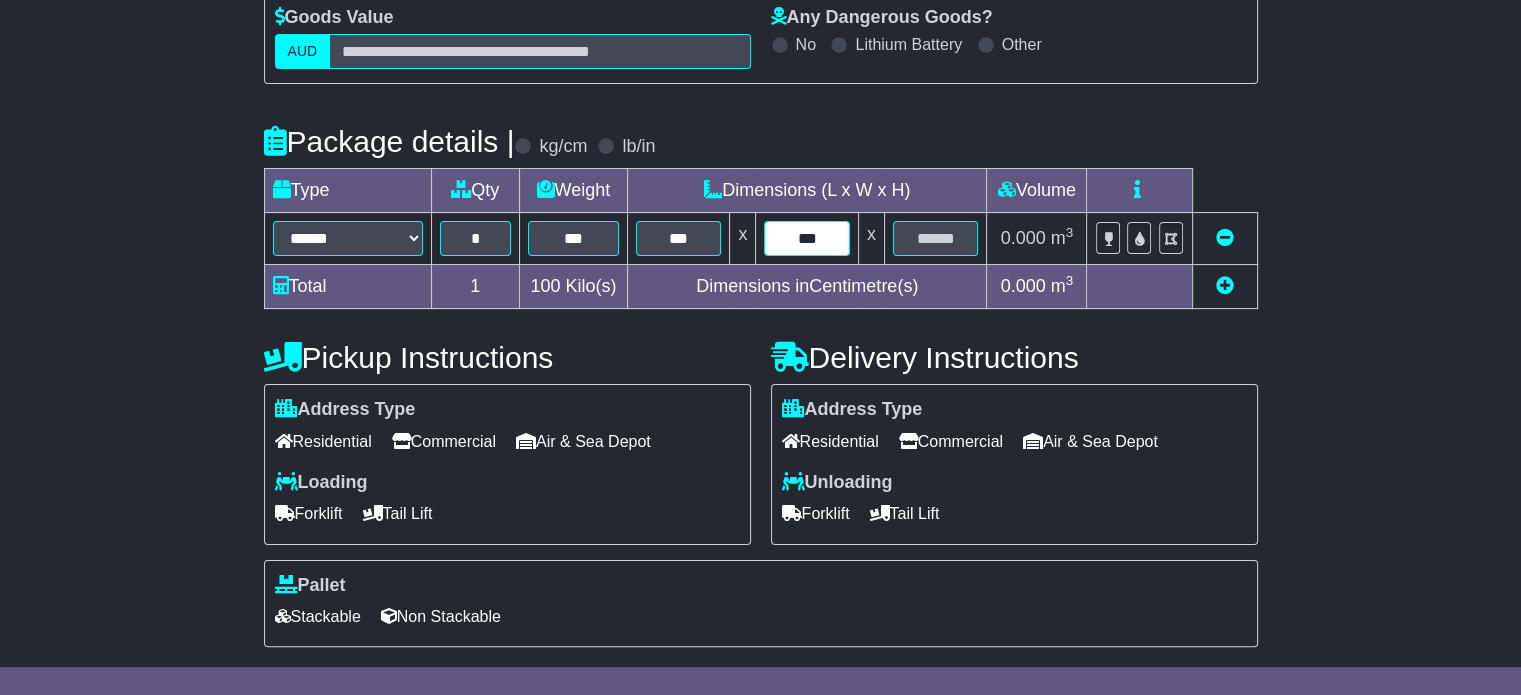 type on "***" 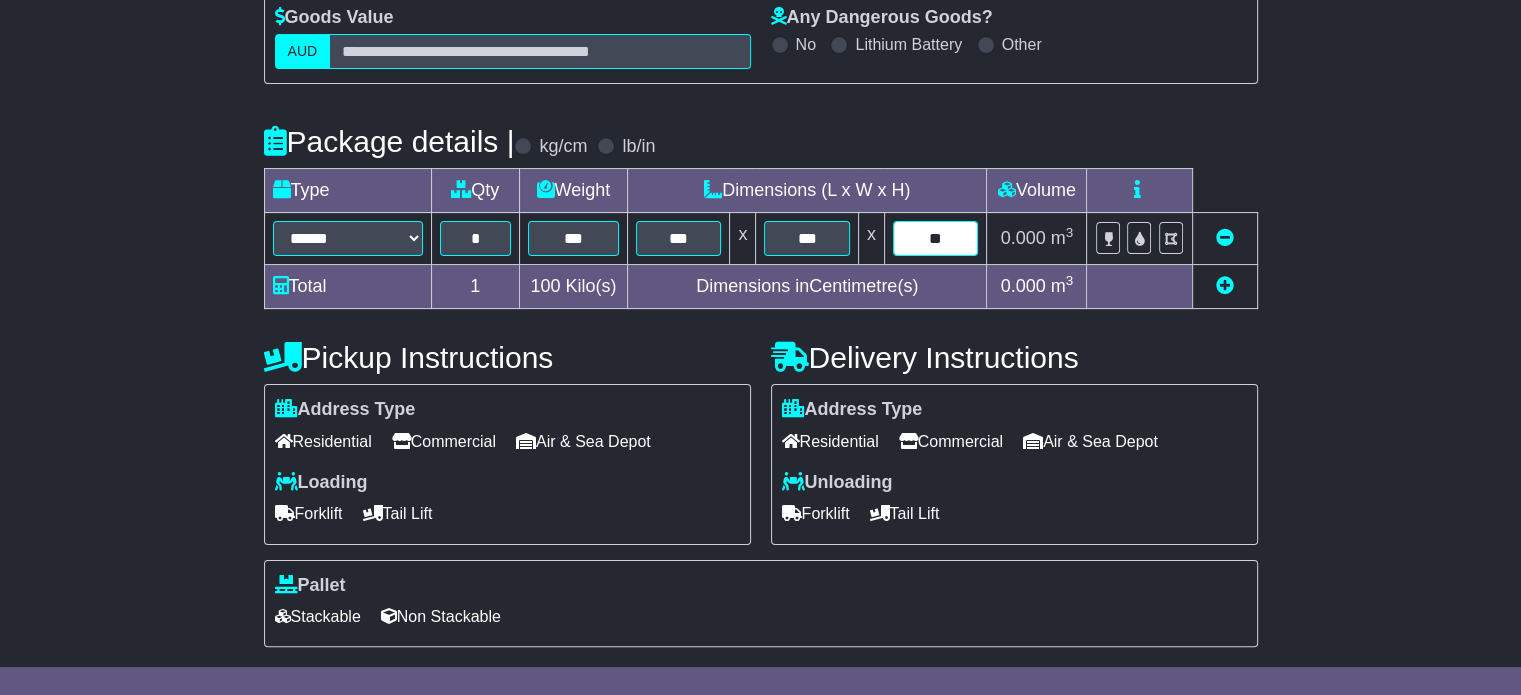 type on "**" 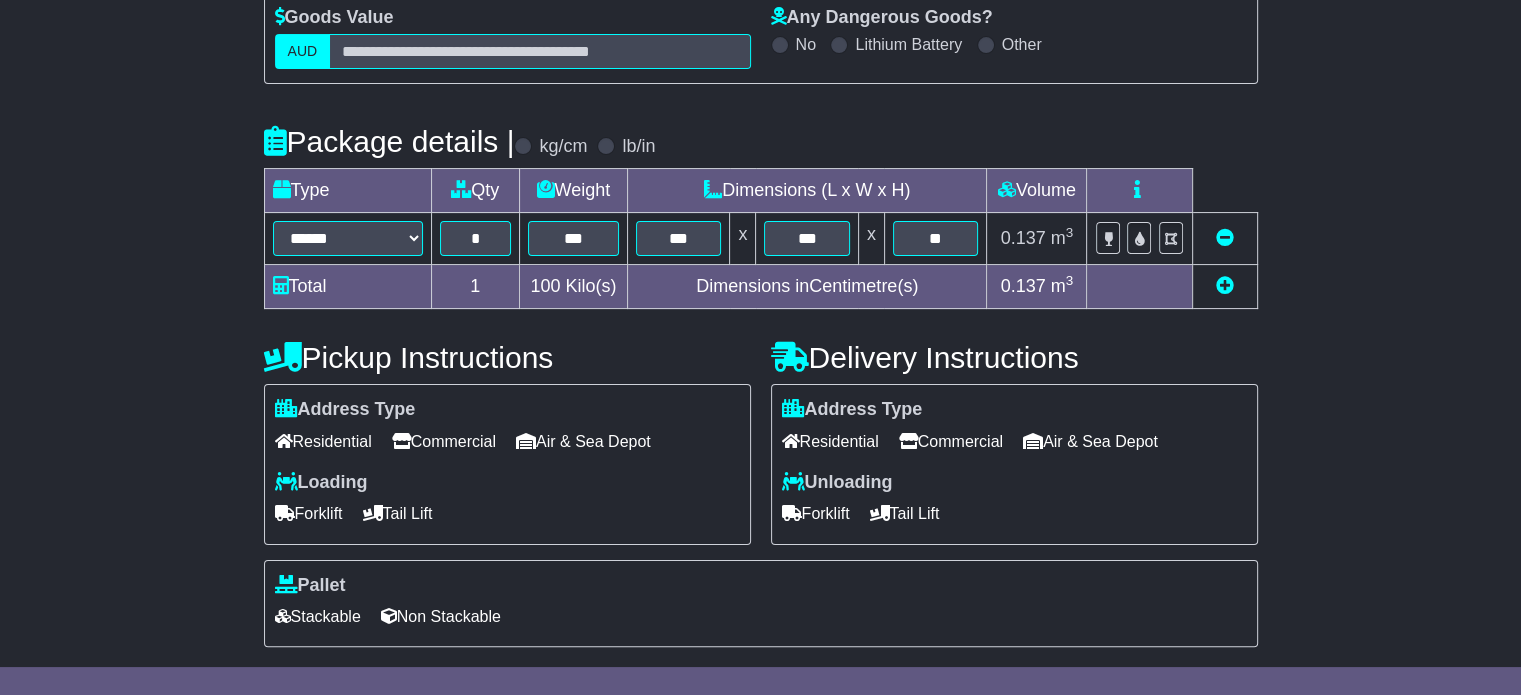 scroll, scrollTop: 535, scrollLeft: 0, axis: vertical 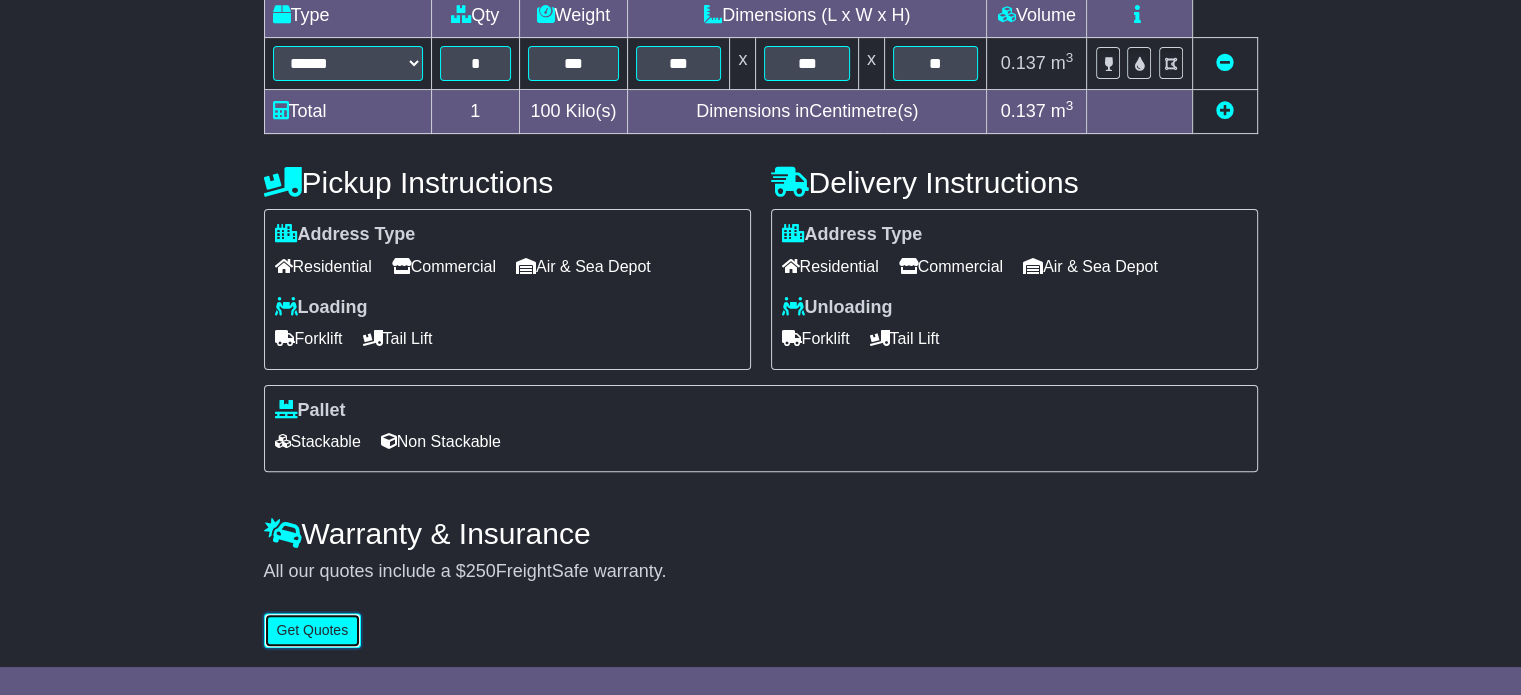 type 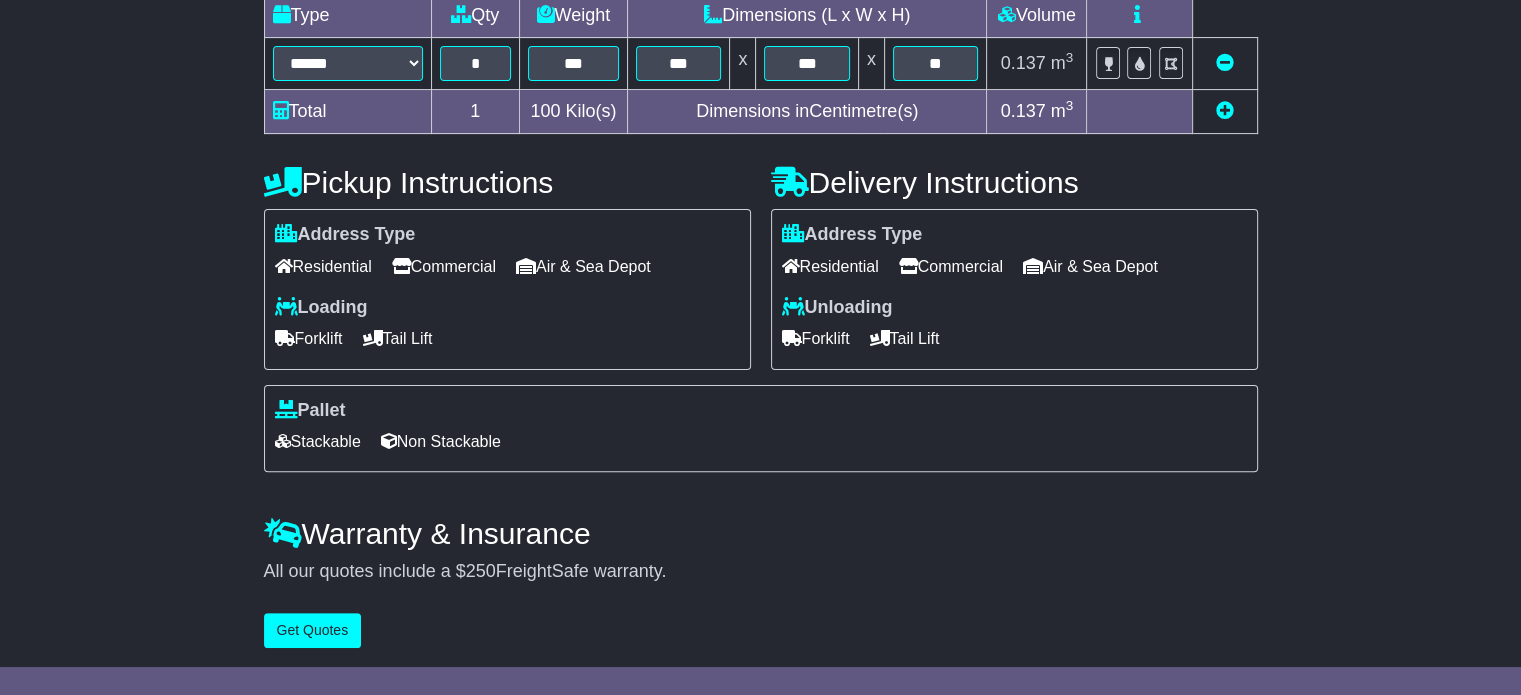 click on "Residential" at bounding box center (323, 266) 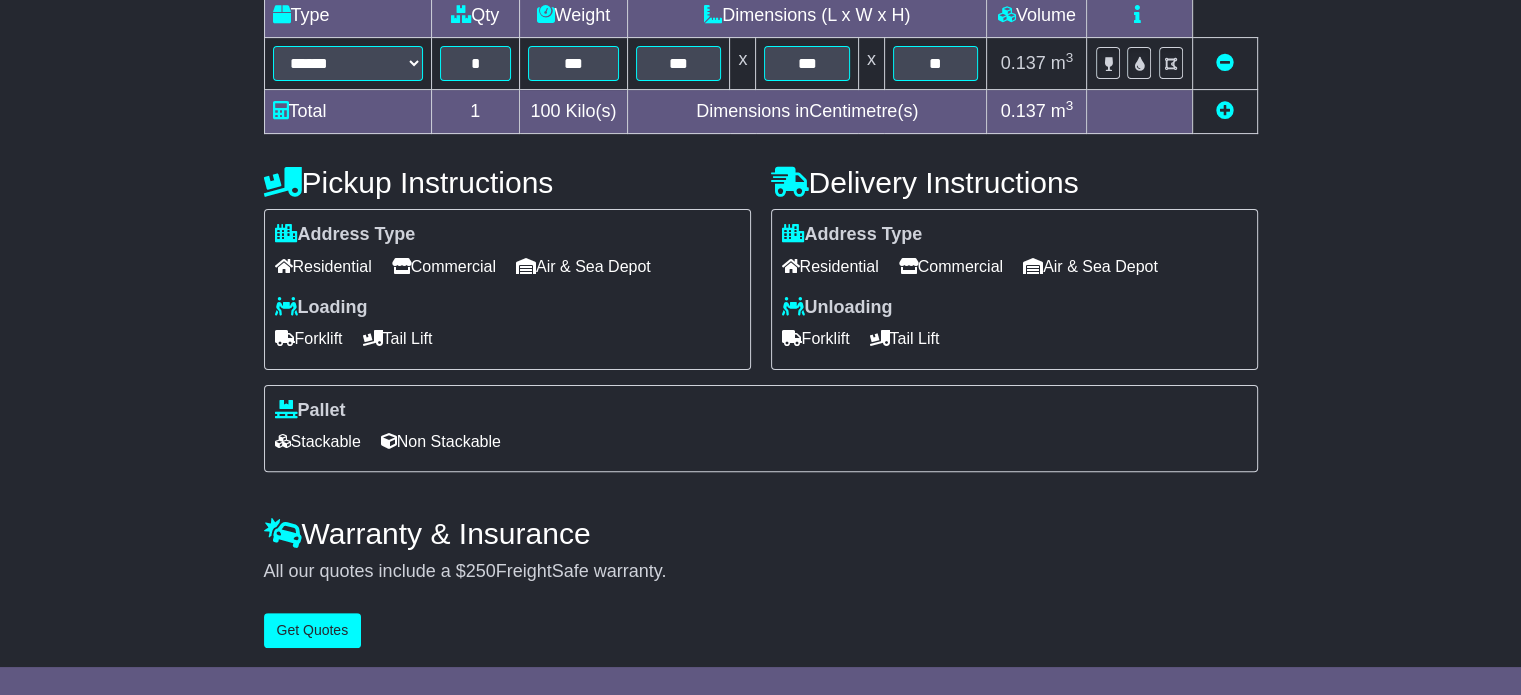 click on "Forklift
Tail Lift" at bounding box center (1014, 338) 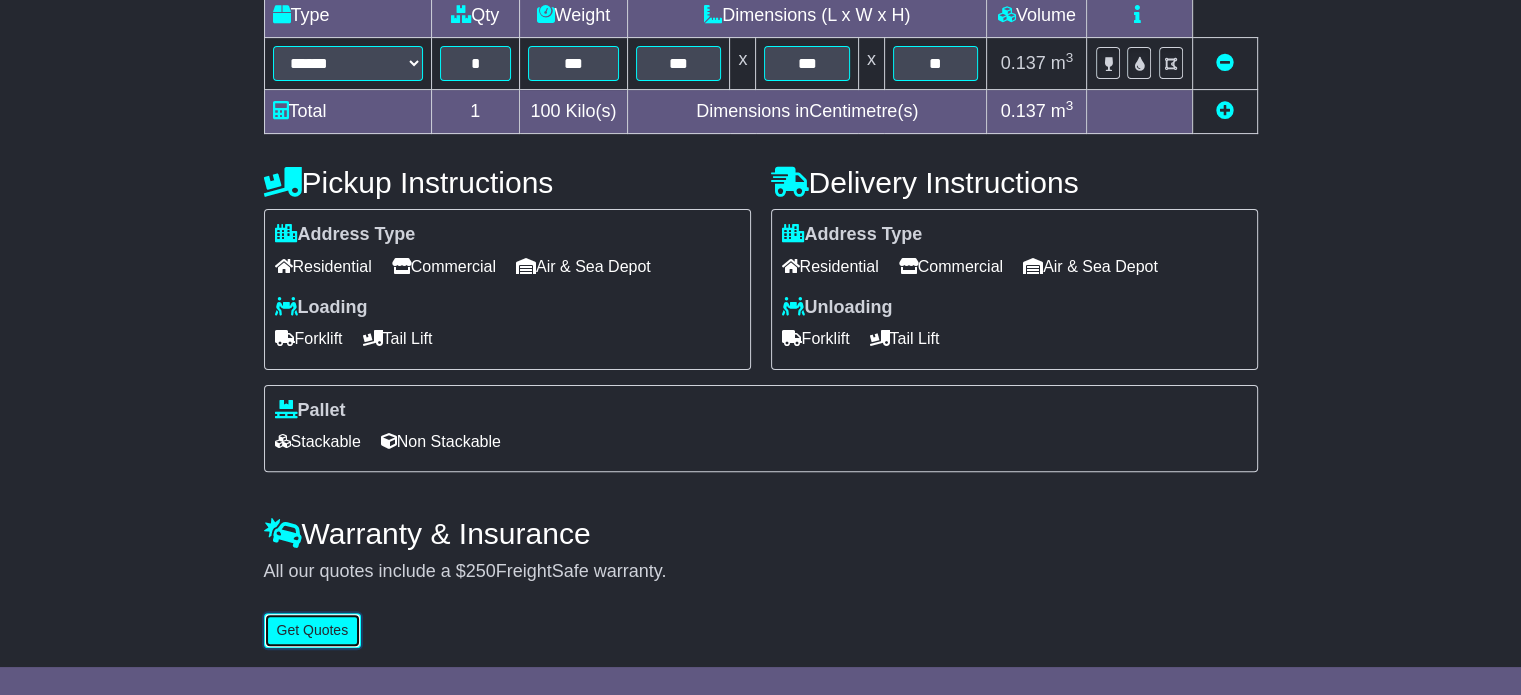 click on "Get Quotes" at bounding box center [313, 630] 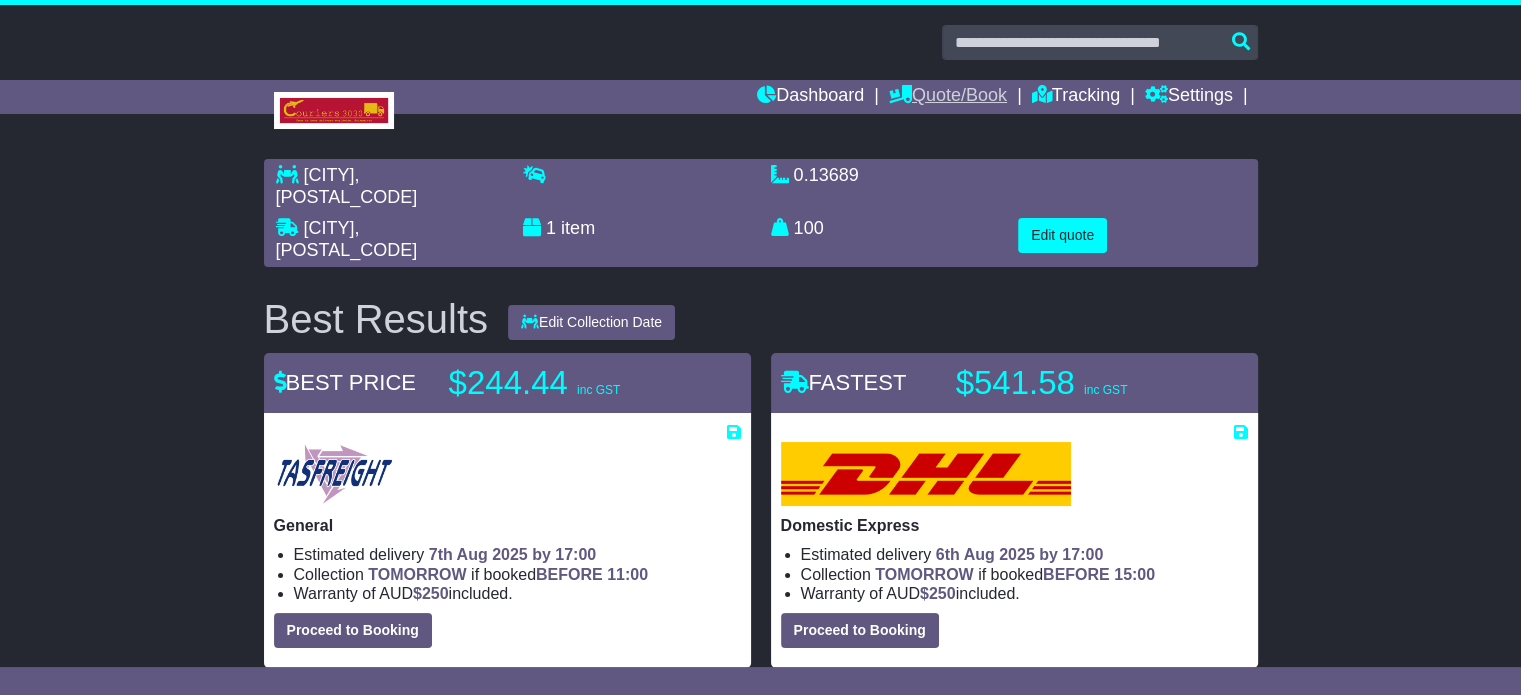 click on "Quote/Book" at bounding box center (948, 97) 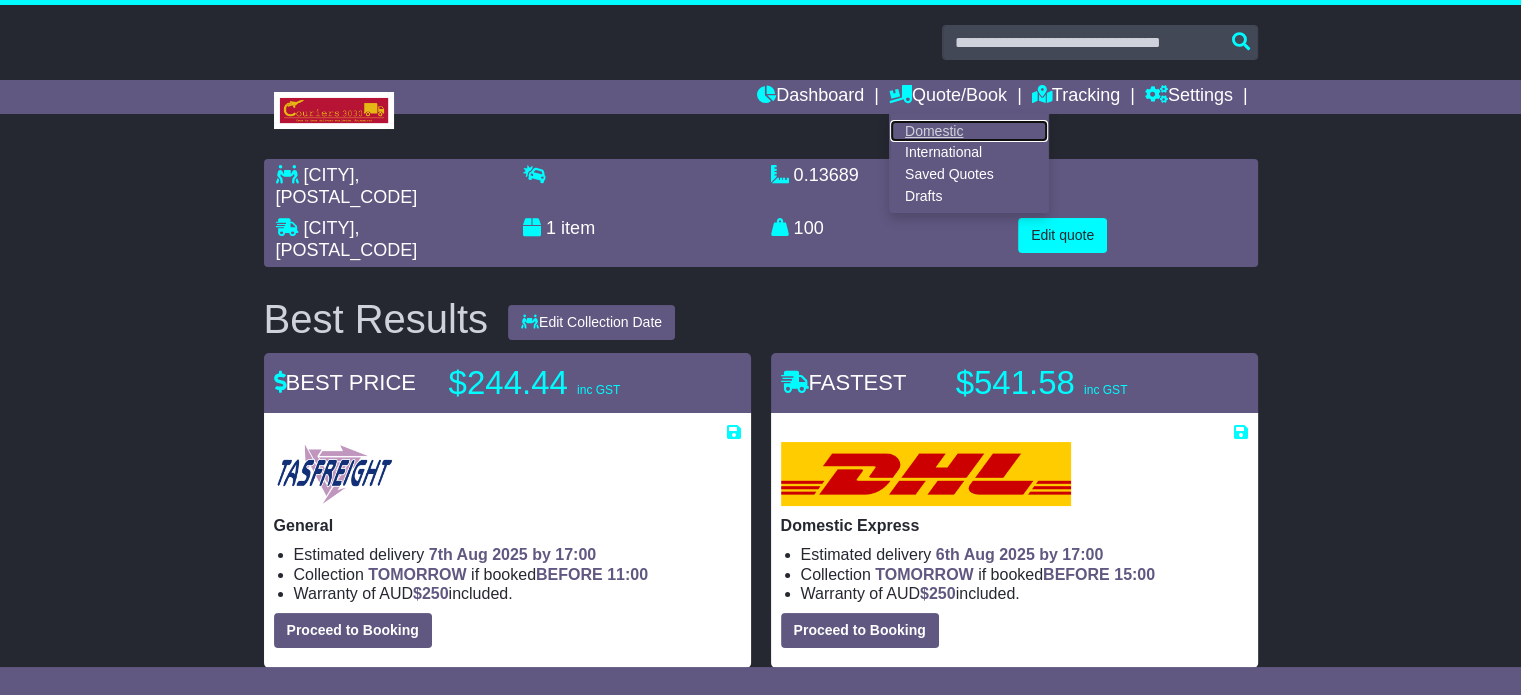 click on "Domestic" at bounding box center (969, 131) 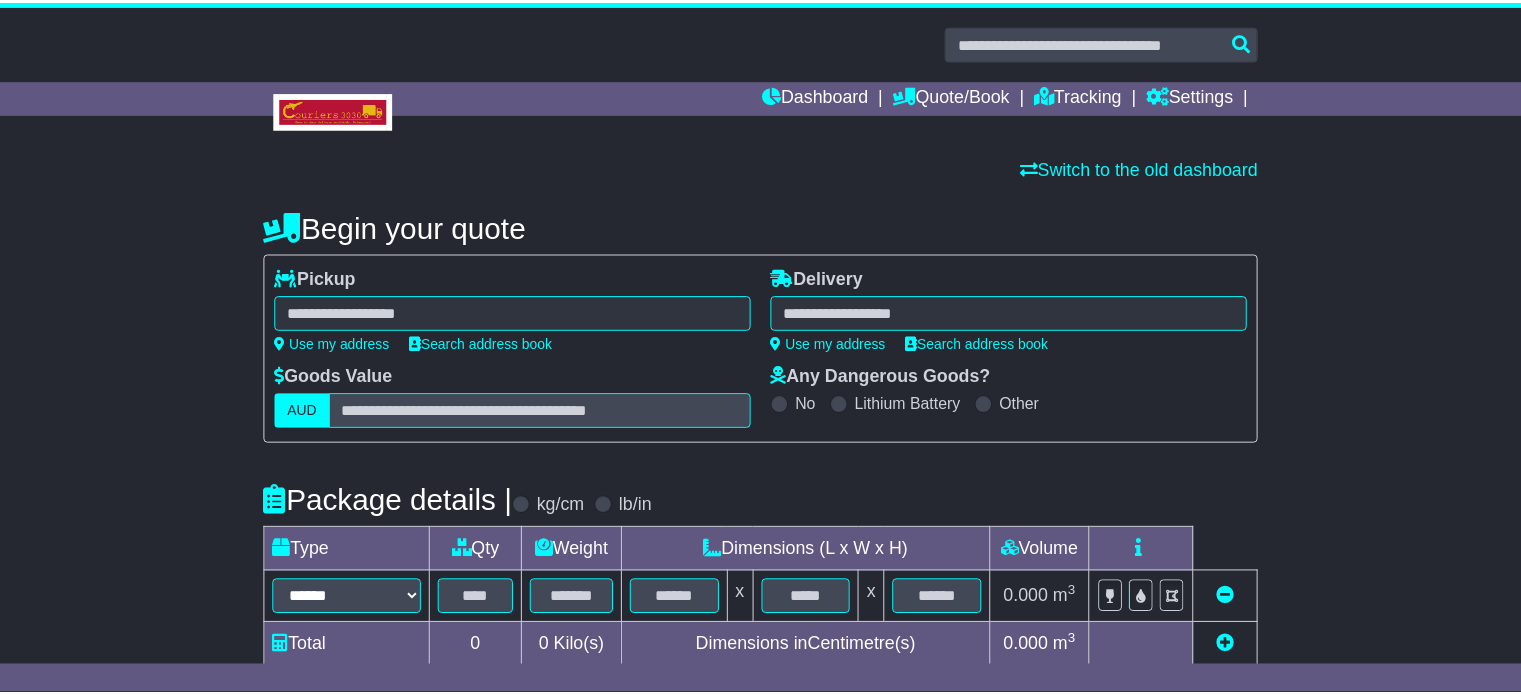 scroll, scrollTop: 0, scrollLeft: 0, axis: both 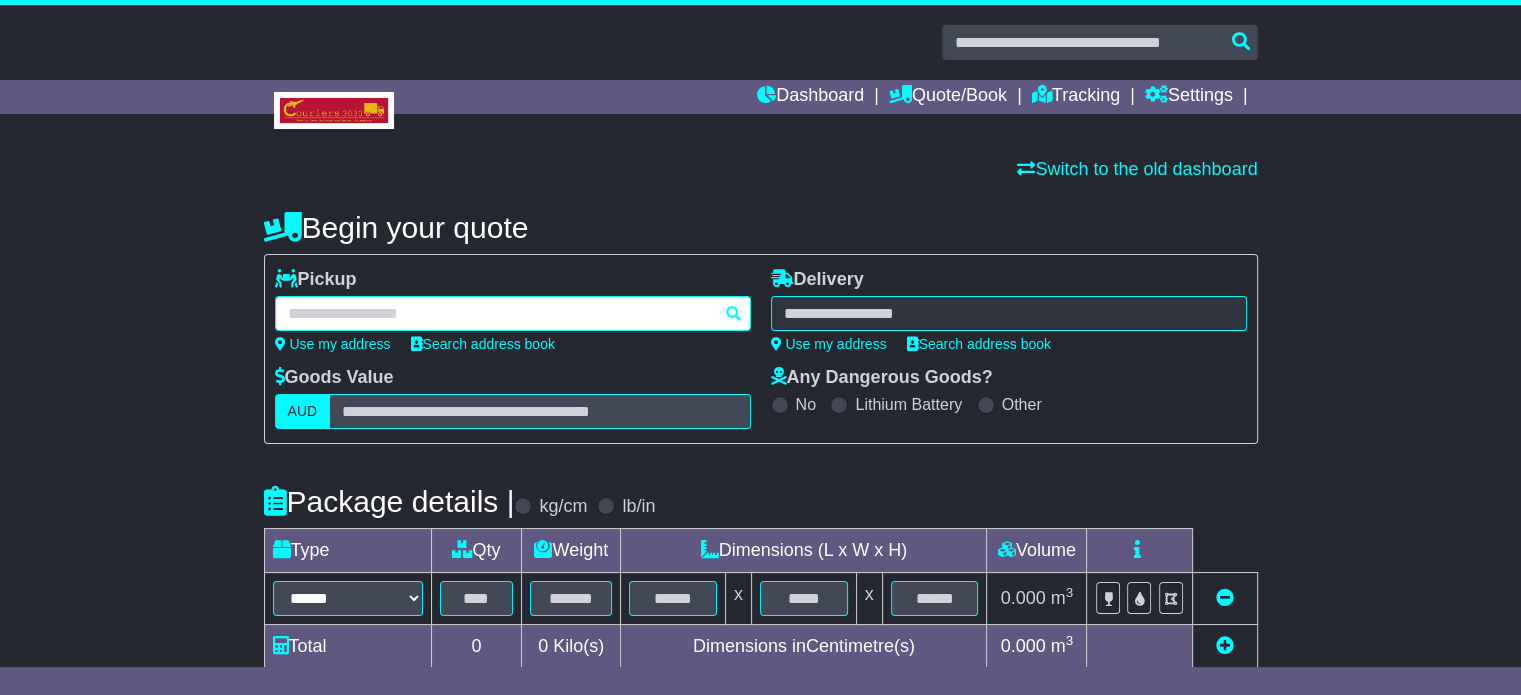 click at bounding box center (513, 313) 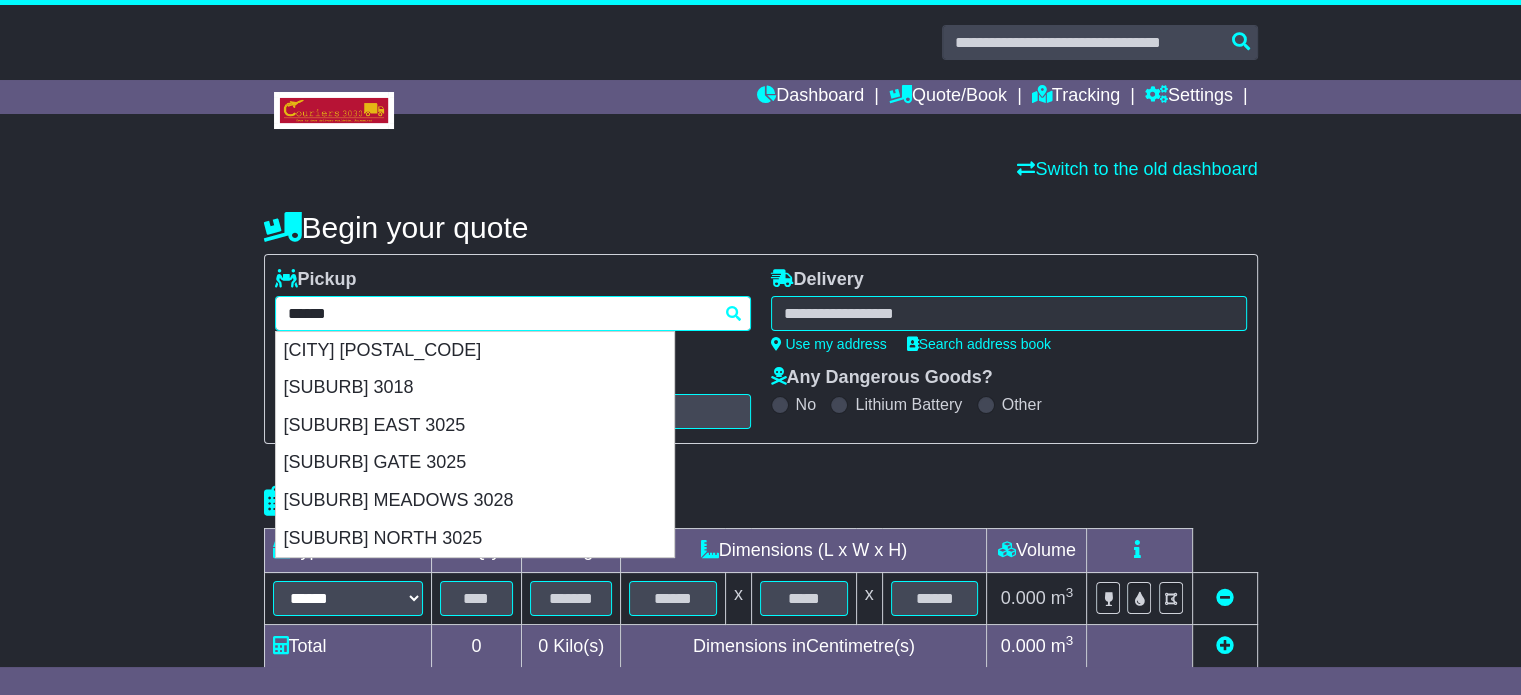 click on "****** [CITY] [CITY] [POSTAL_CODE] [CITY] [POSTAL_CODE] [CITY] [POSTAL_CODE] [CITY] [POSTAL_CODE] [CITY] [POSTAL_CODE]" at bounding box center (513, 313) 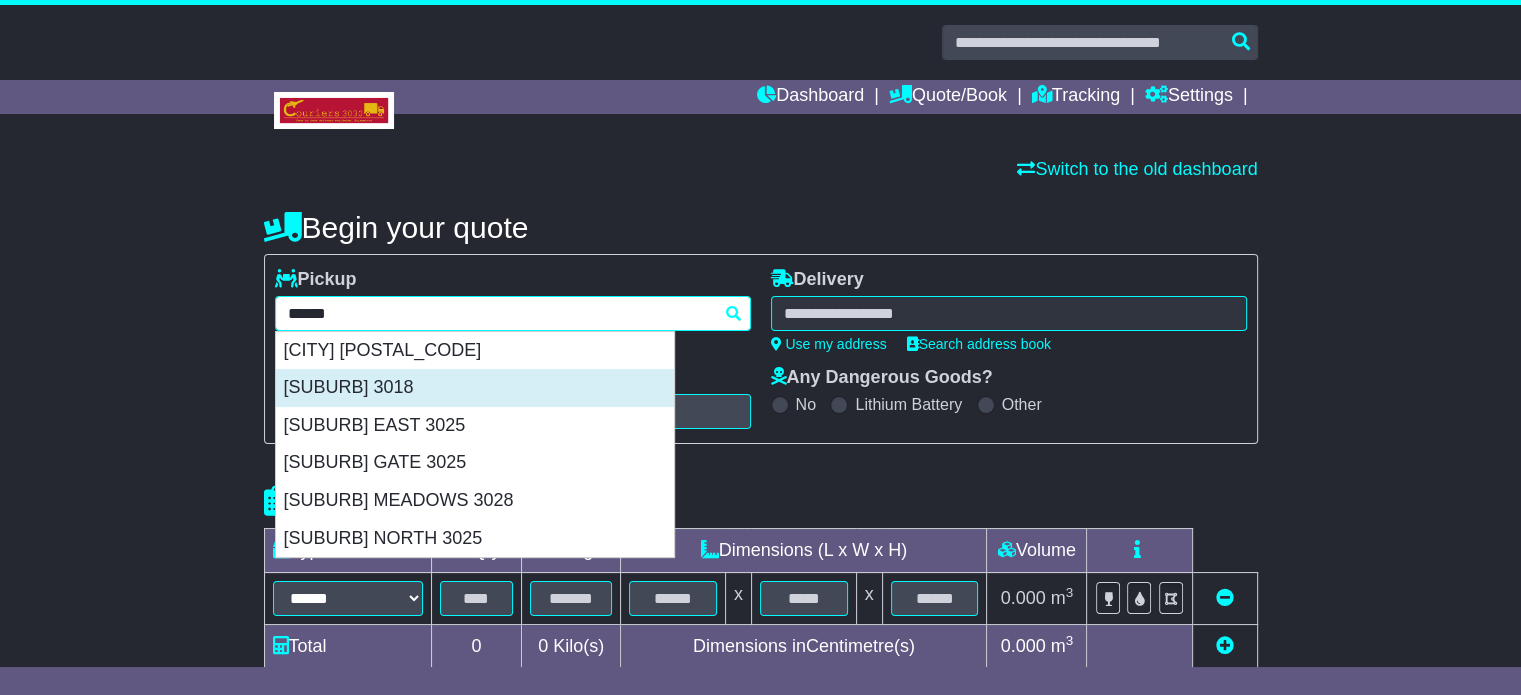 click on "[SUBURB] 3018" at bounding box center (475, 388) 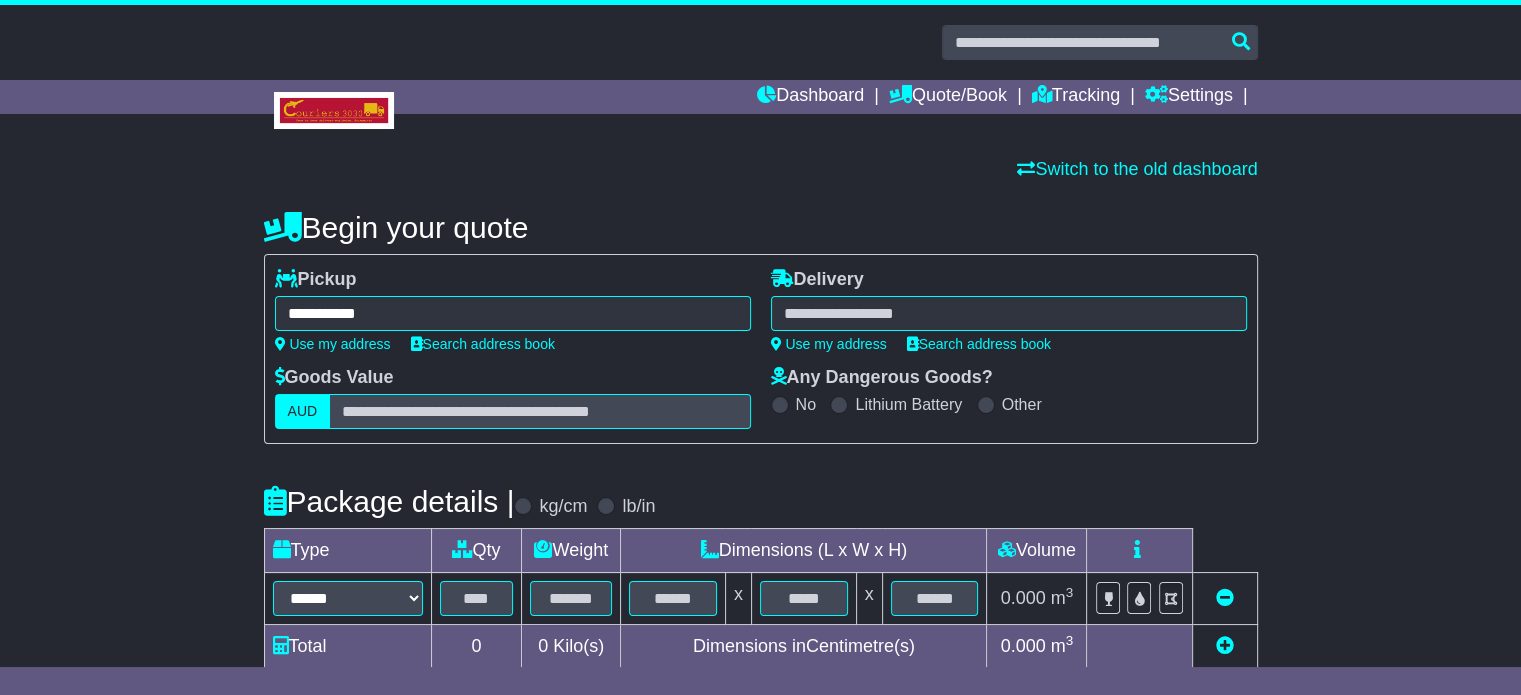 type on "**********" 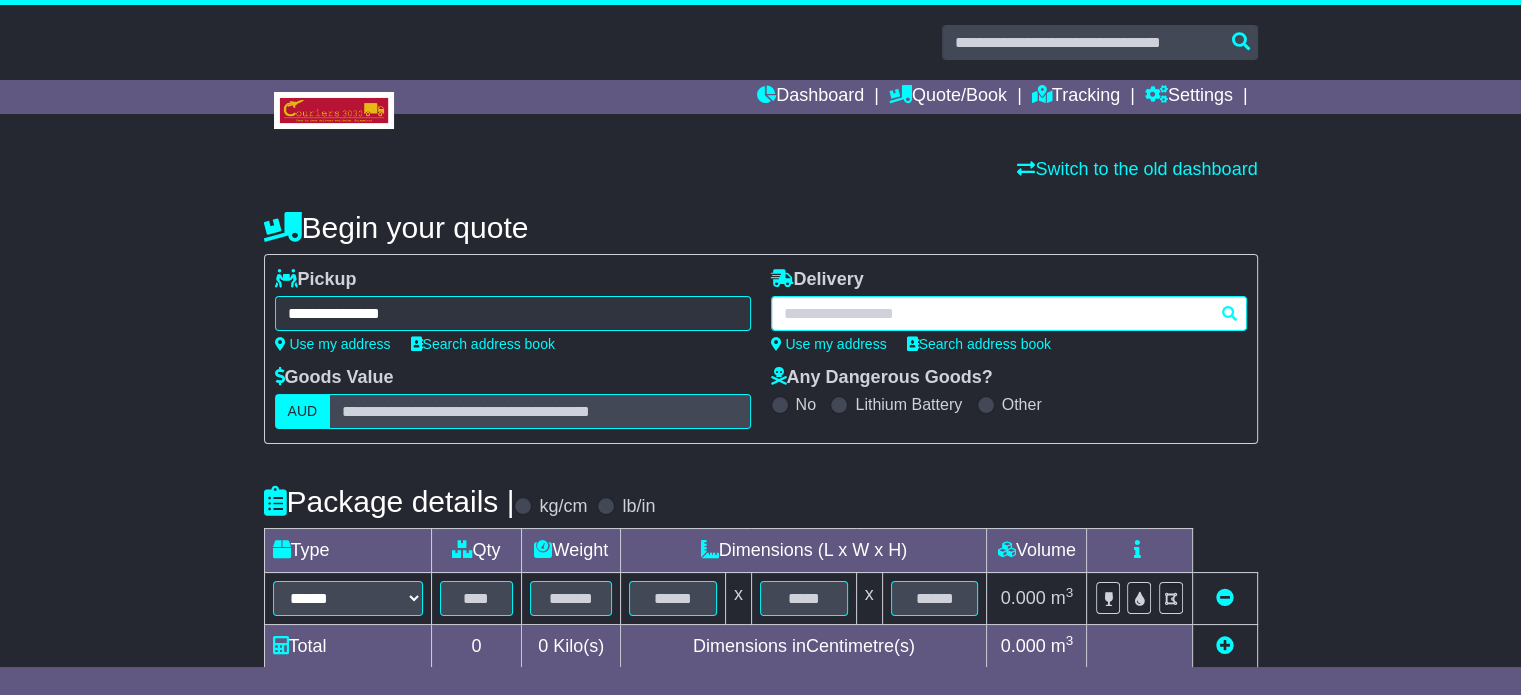 click at bounding box center [1009, 313] 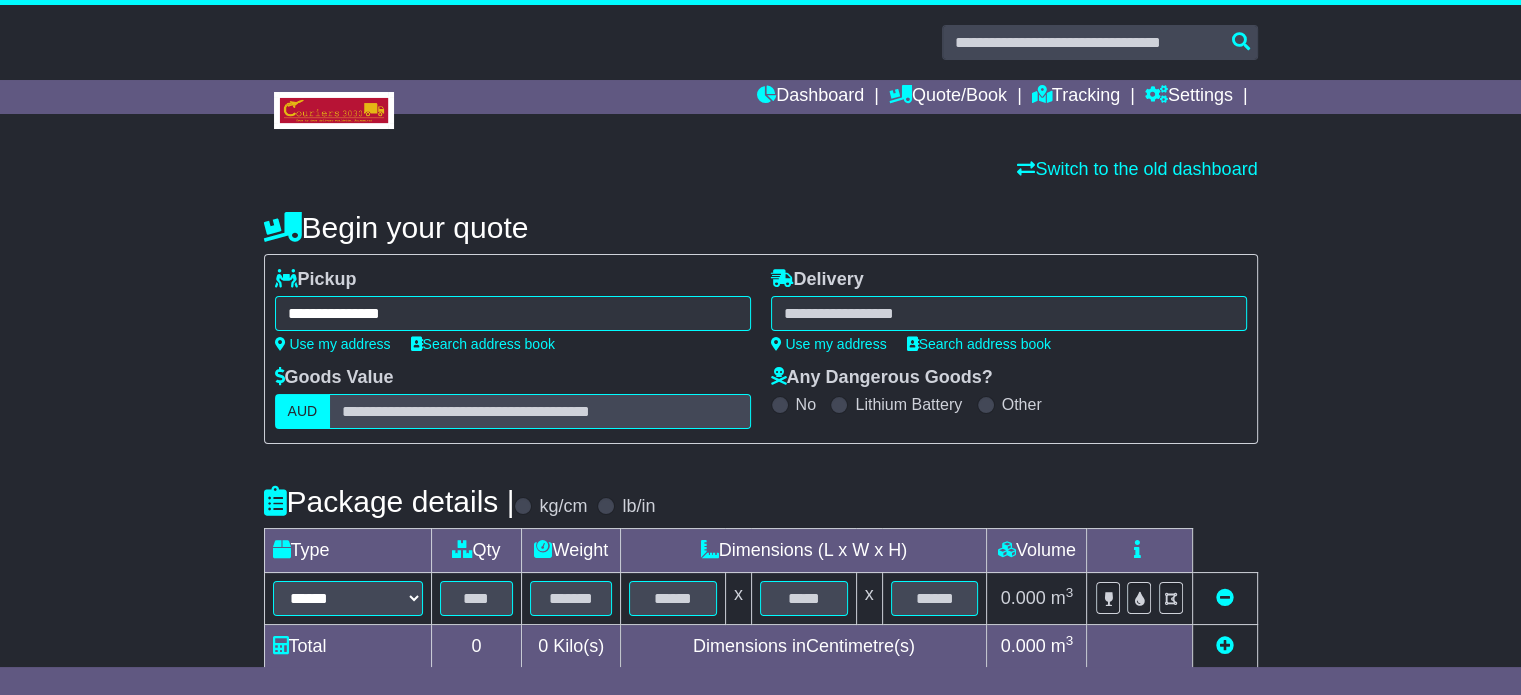 click on "********* SUGARLOAF SUGARLOAF 2420 SUGARLOAF 4800 SUGARLOAF 3234 SUGARLOAF 4380 SUGARLOAF CREEK 3658" at bounding box center (1009, 313) 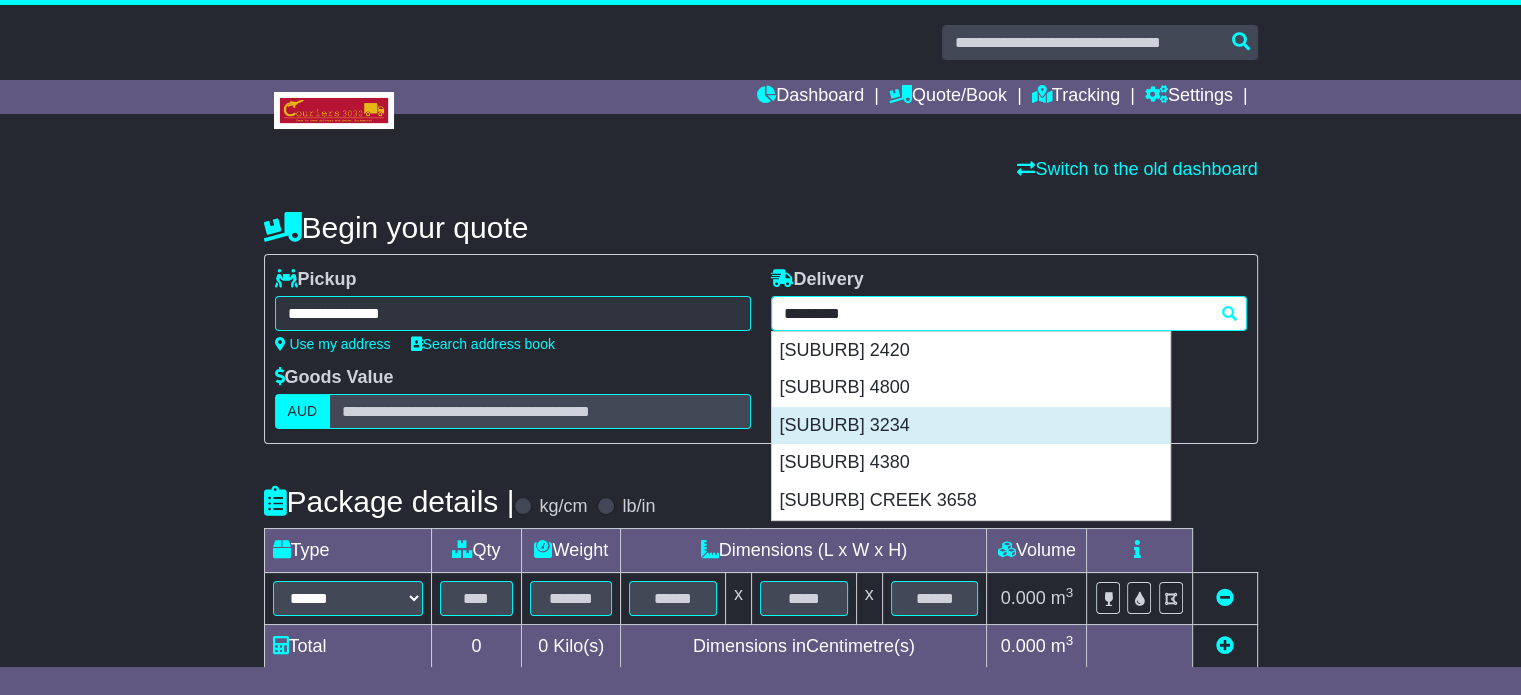 click on "SUGARLOAF 3234" at bounding box center (971, 426) 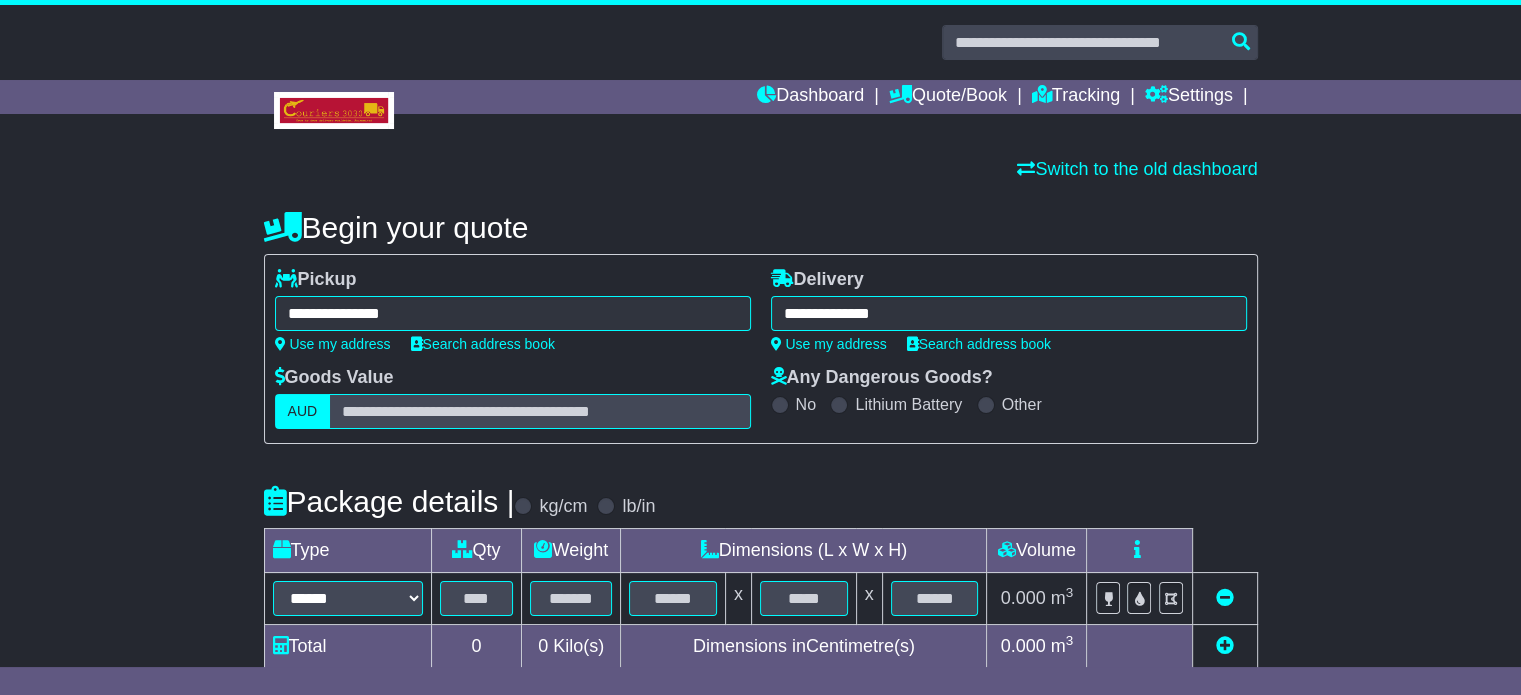 type on "**********" 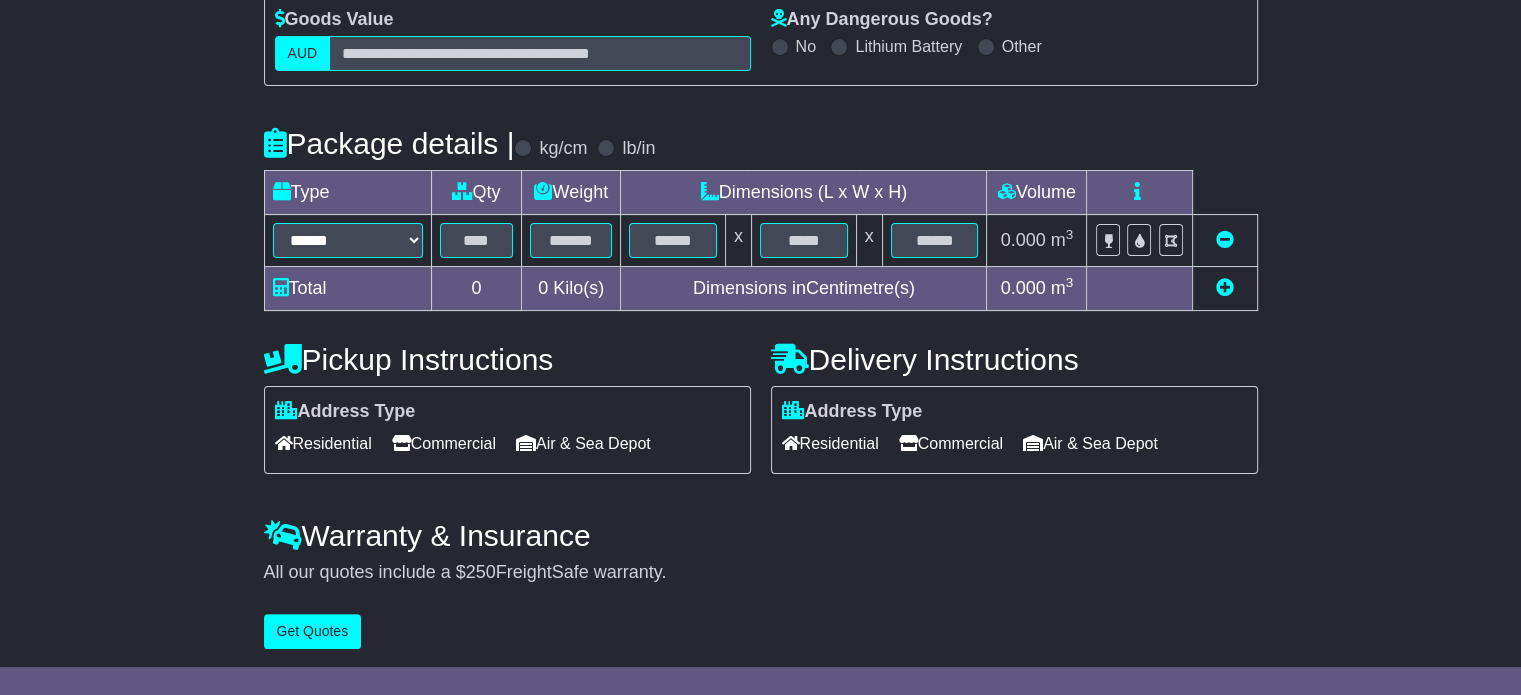scroll, scrollTop: 360, scrollLeft: 0, axis: vertical 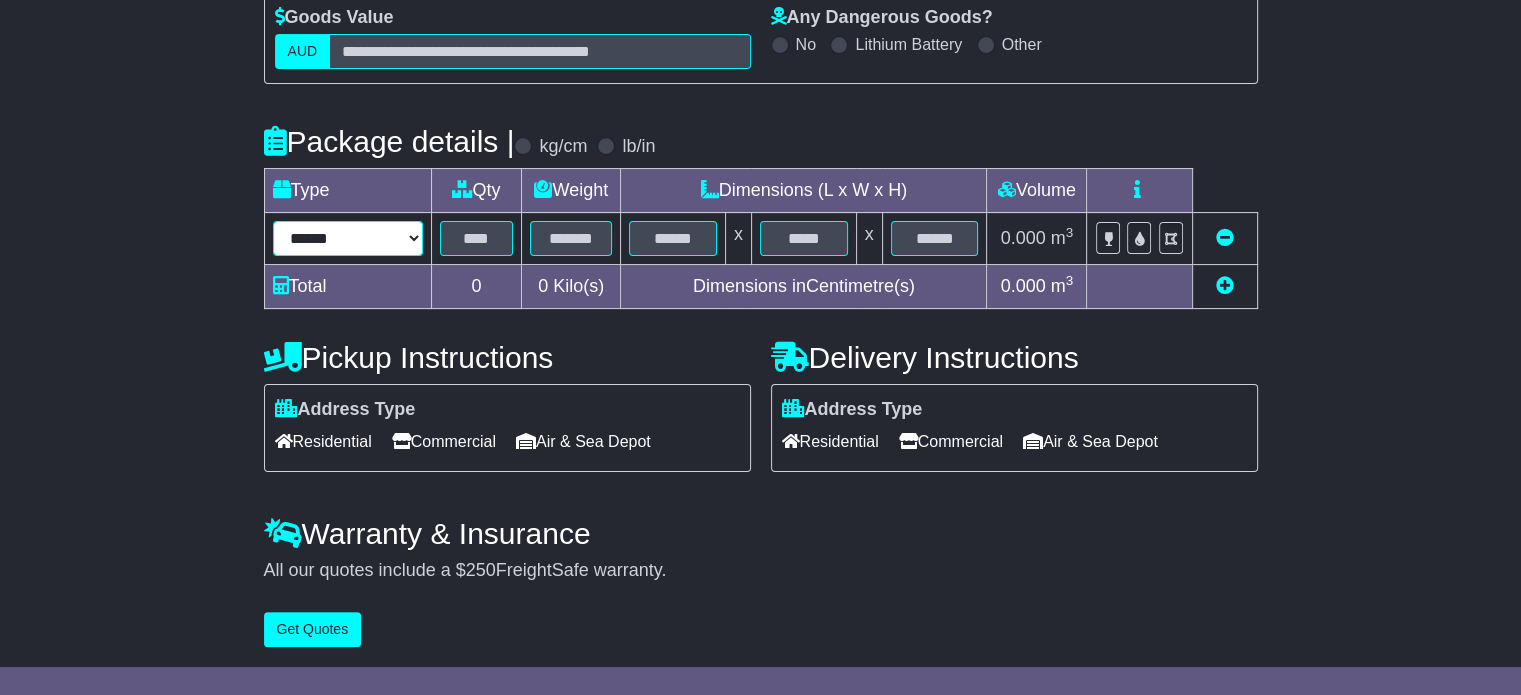 click on "****** ****** *** ******** ***** **** **** ****** *** *******" at bounding box center (348, 238) 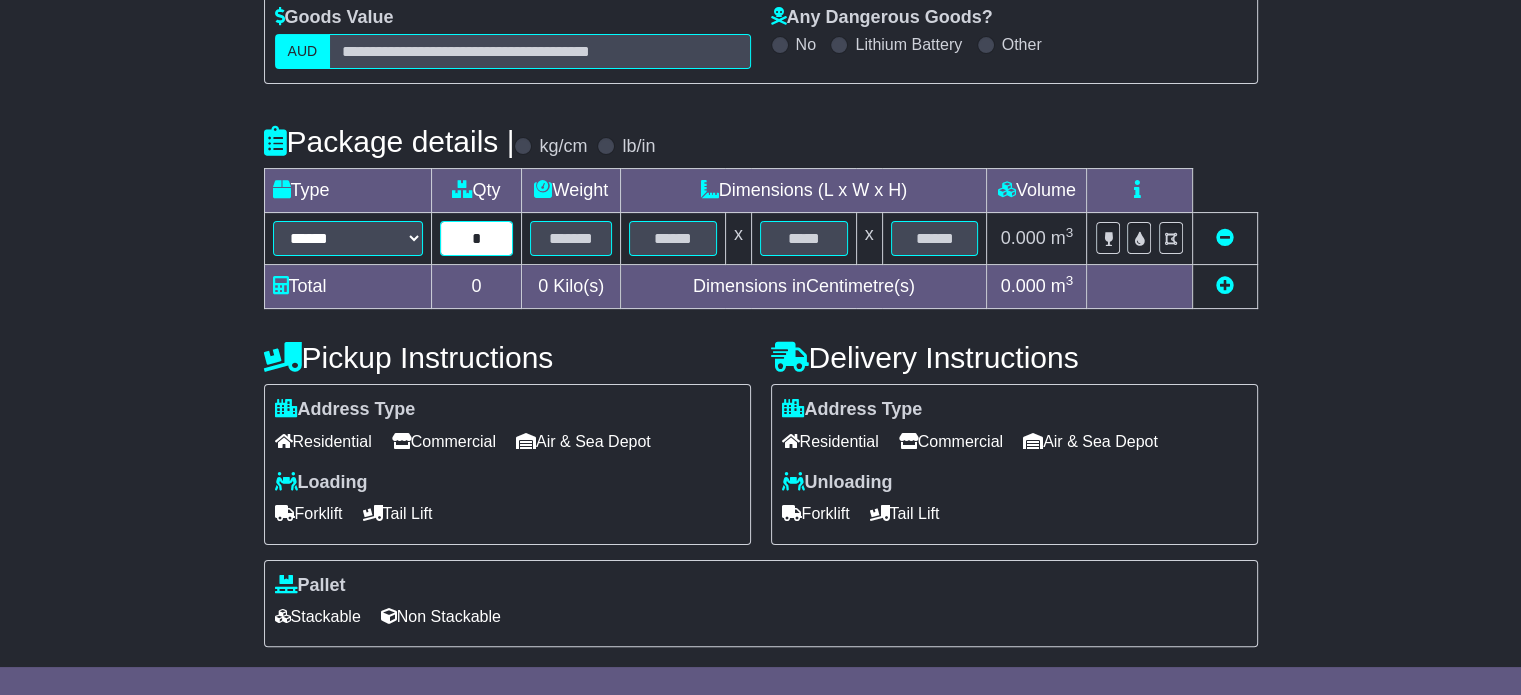 type on "*" 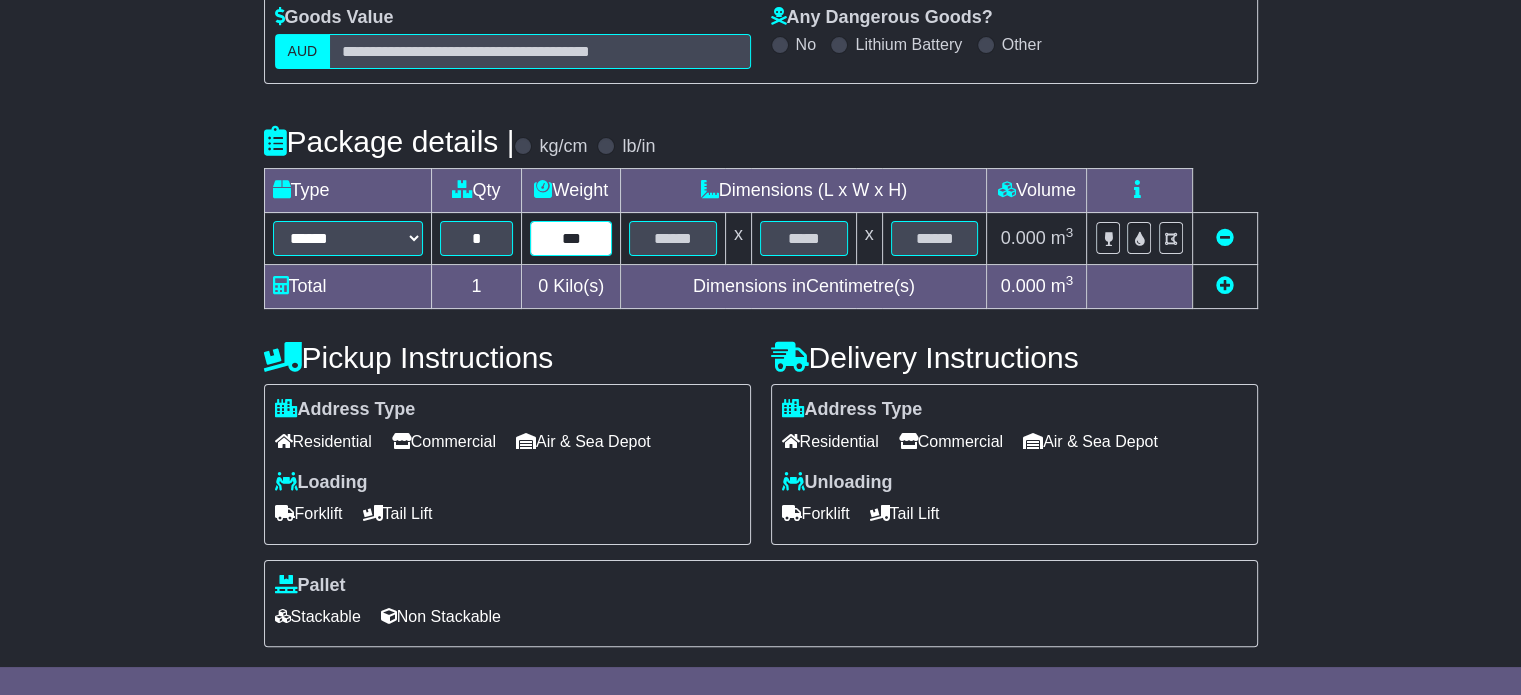 type on "***" 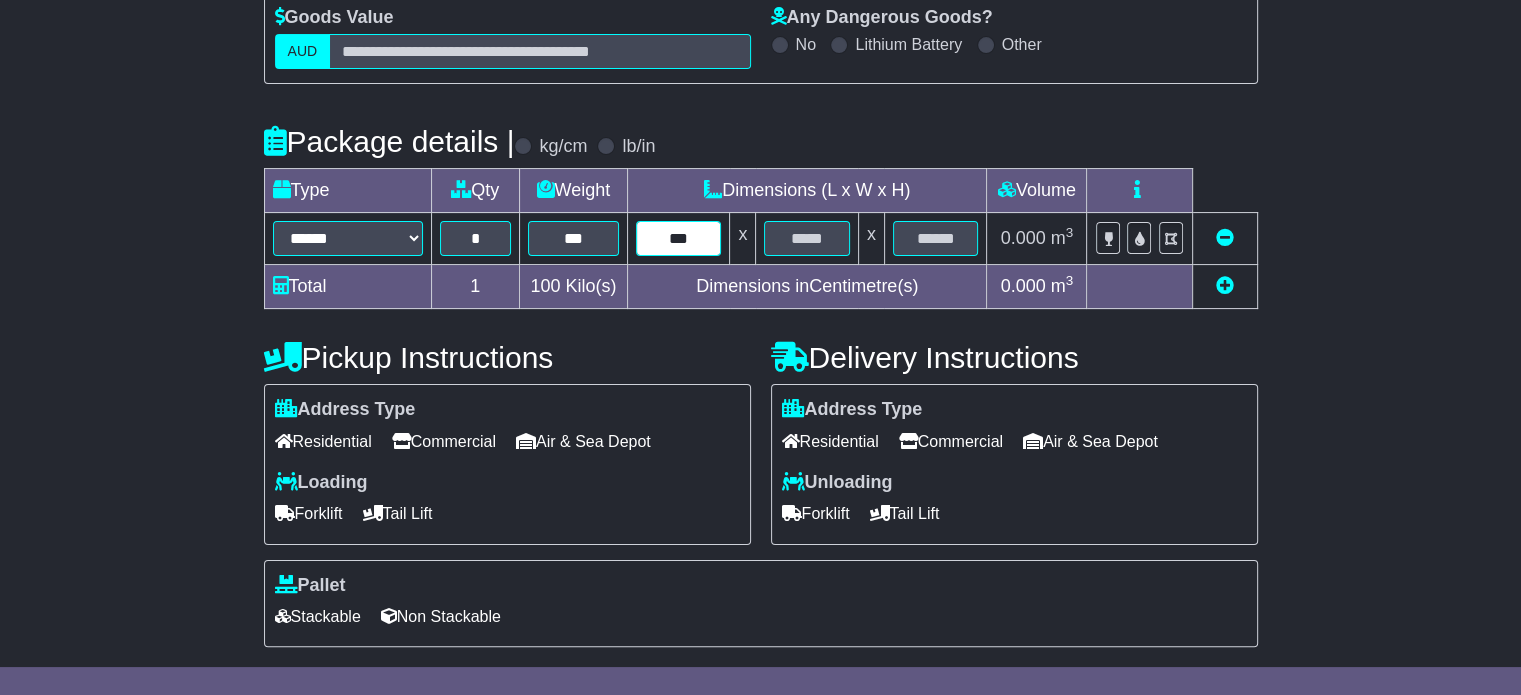 type on "***" 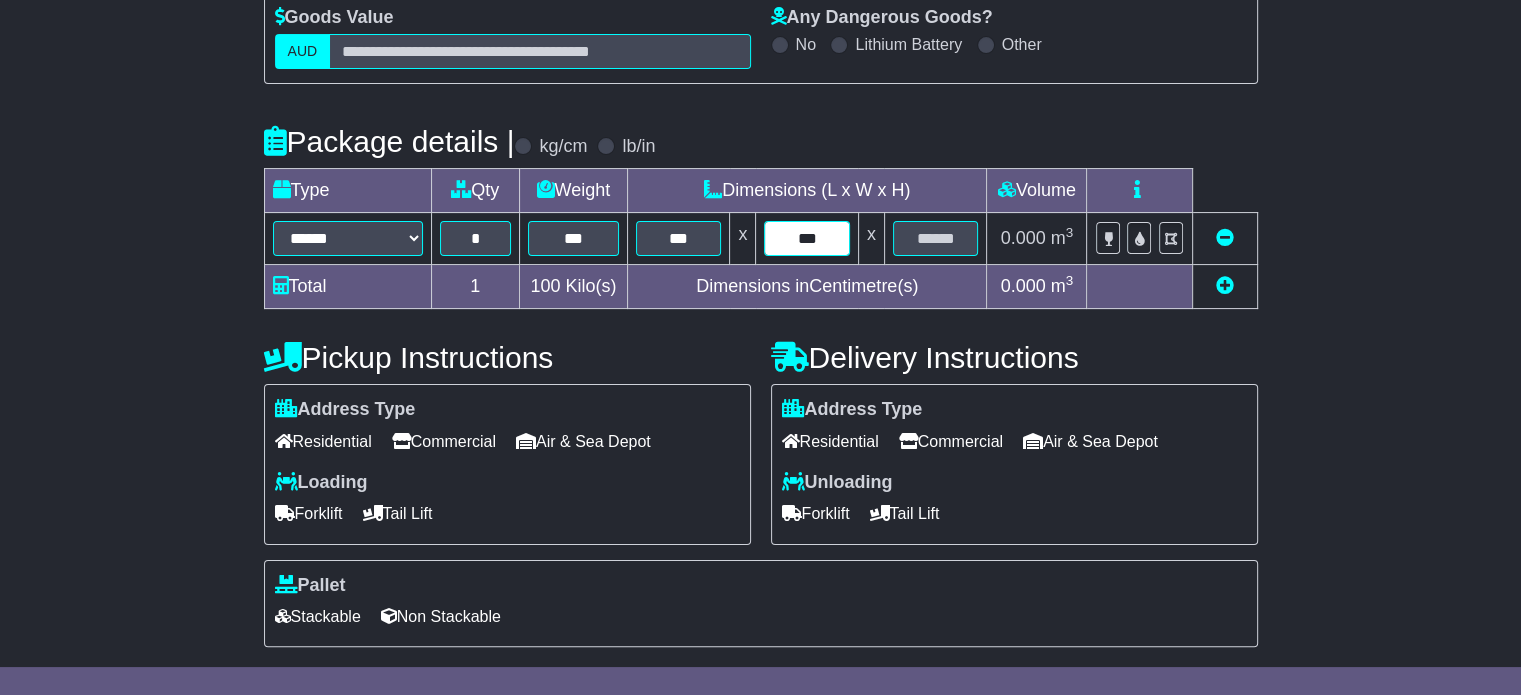 type on "***" 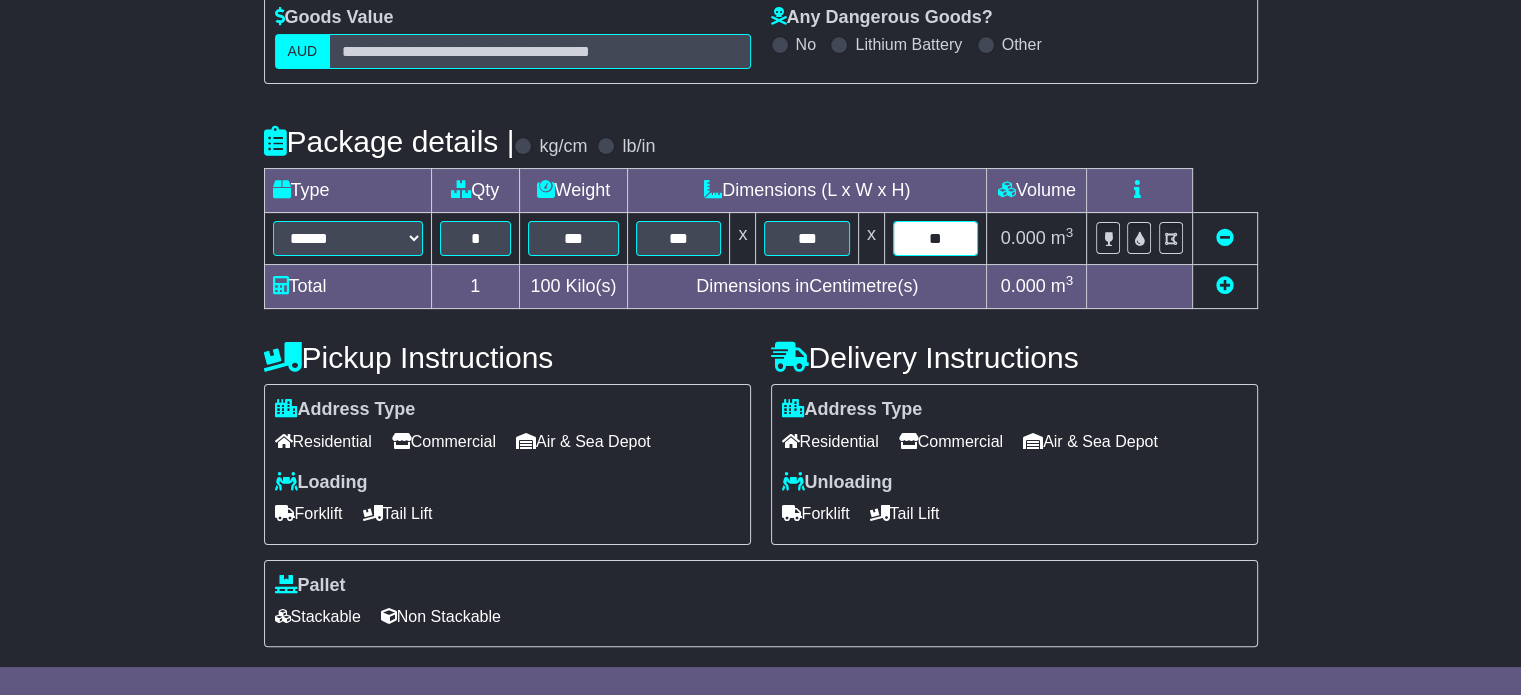 type on "**" 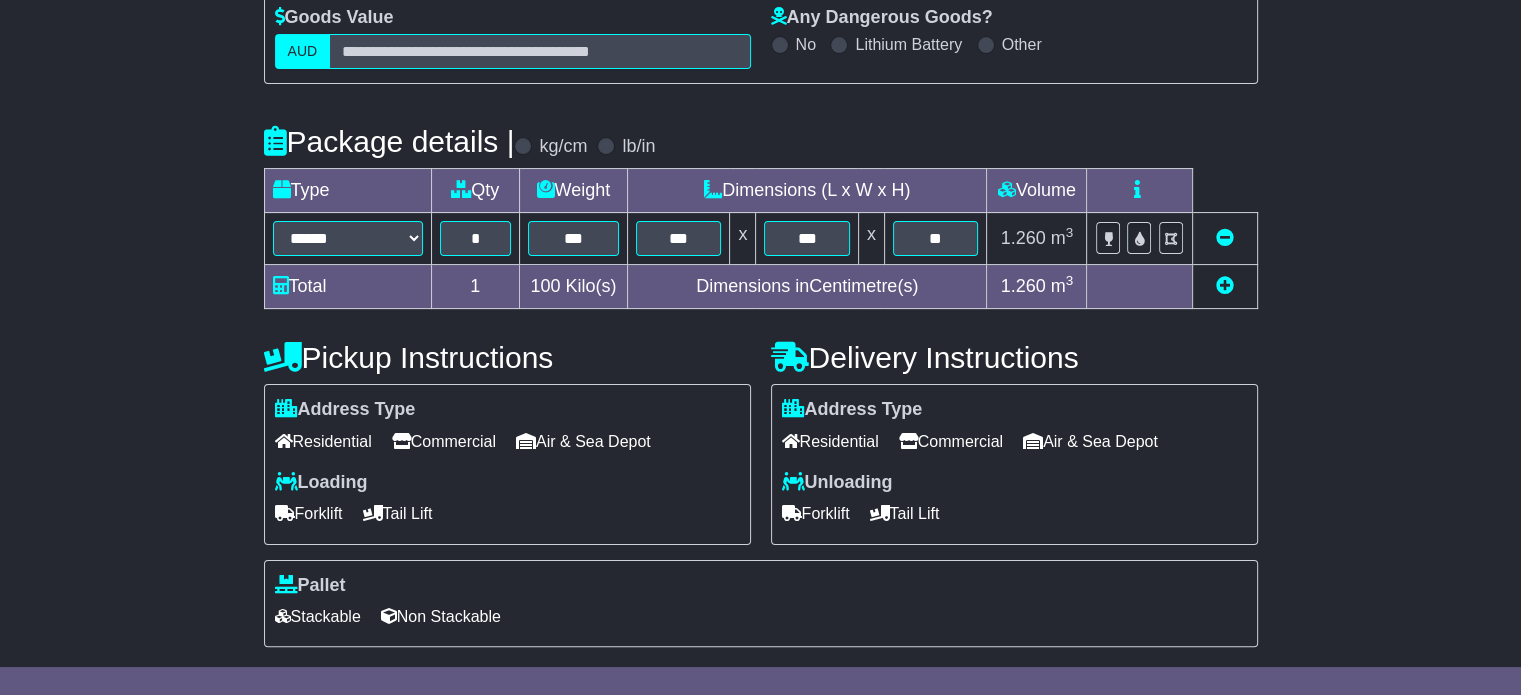 scroll, scrollTop: 535, scrollLeft: 0, axis: vertical 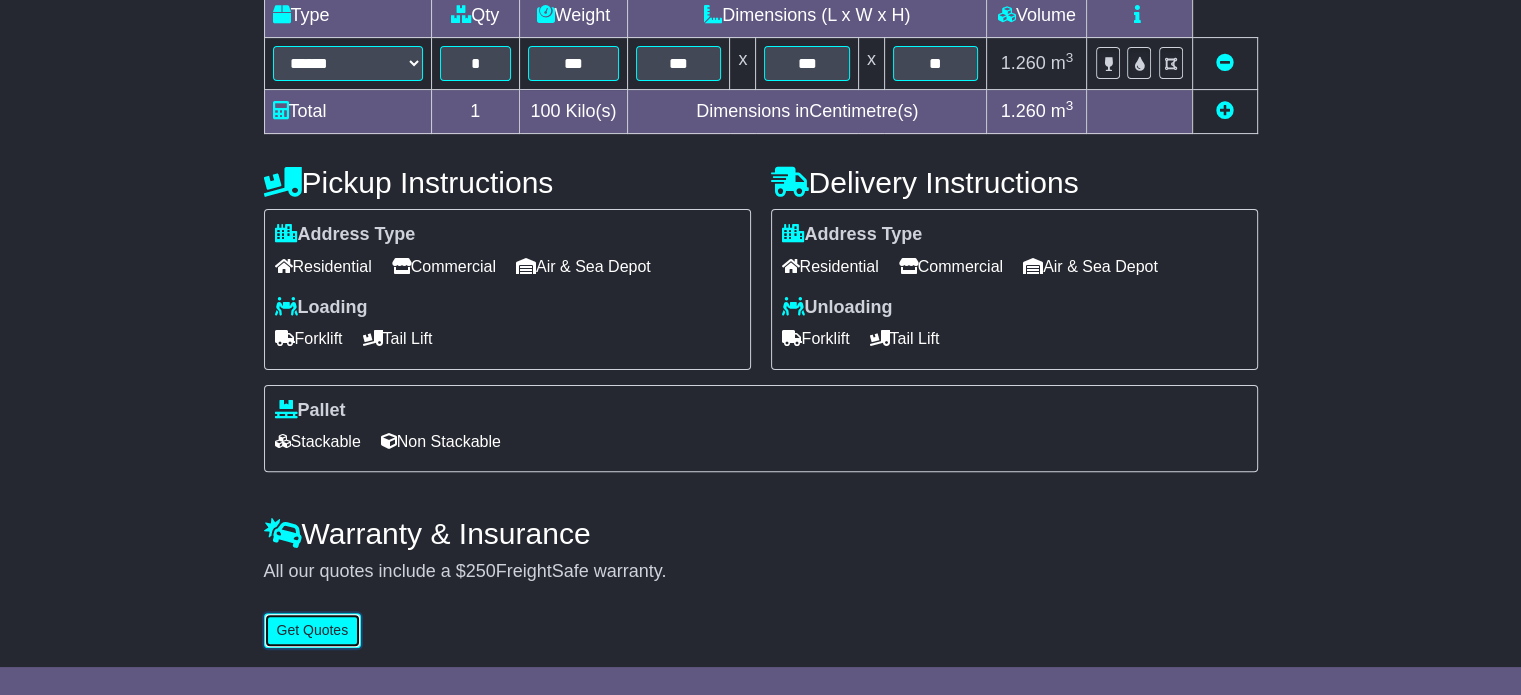 type 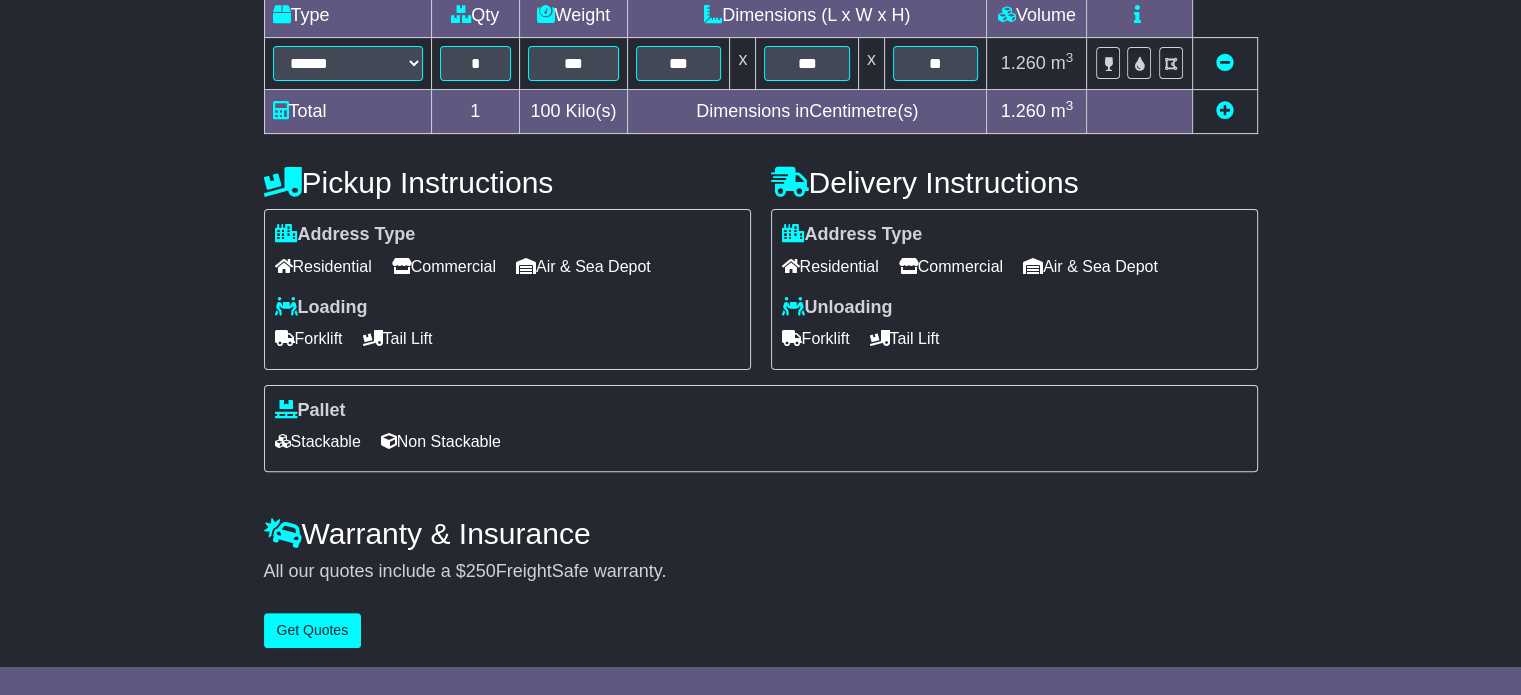 click on "Commercial" at bounding box center [444, 266] 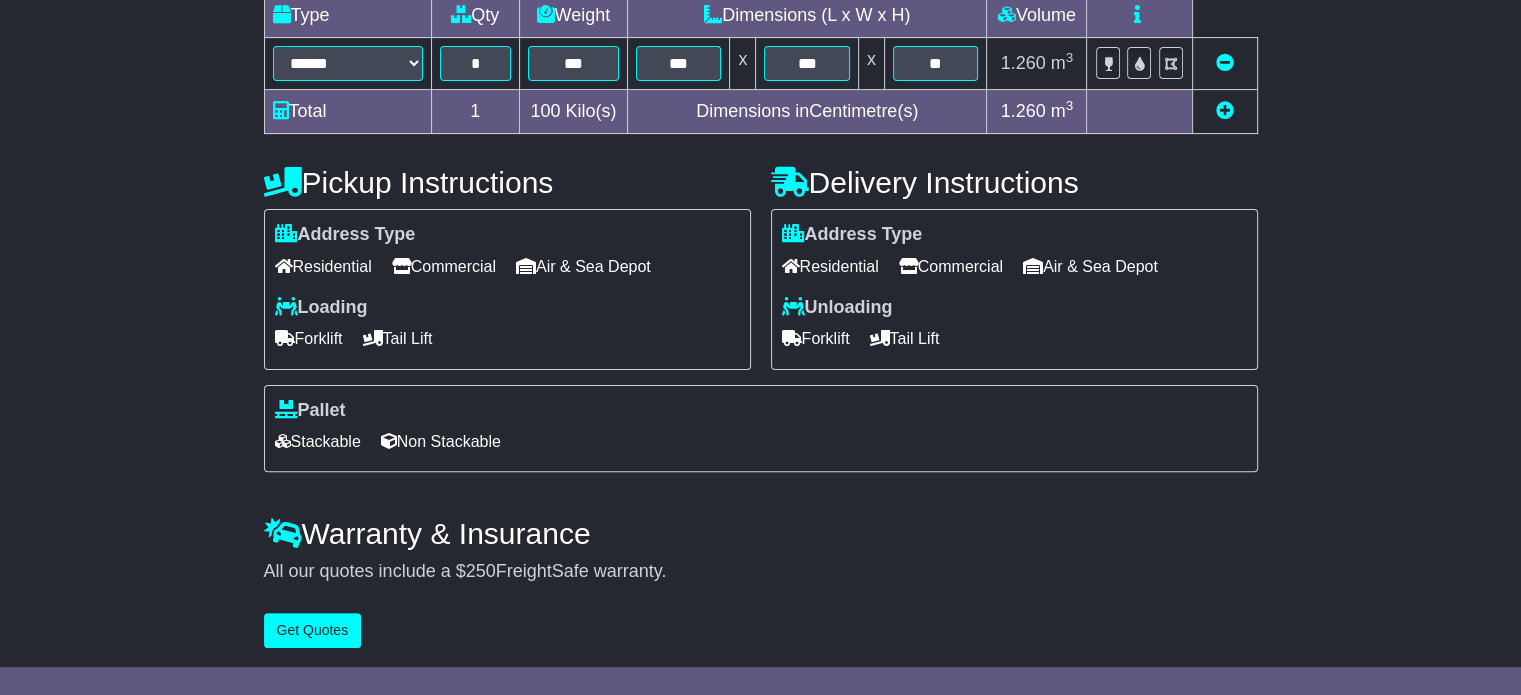 click on "Tail Lift" at bounding box center (905, 338) 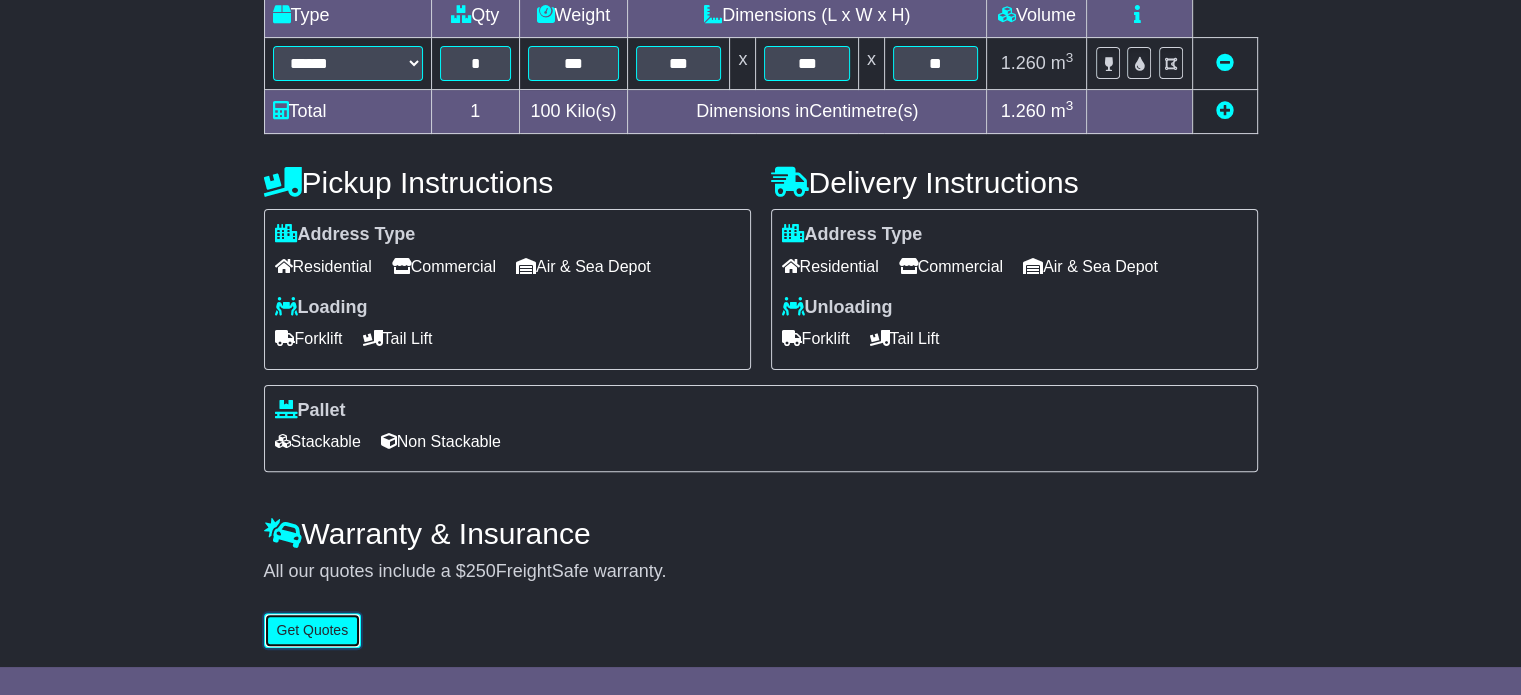 click on "Get Quotes" at bounding box center [313, 630] 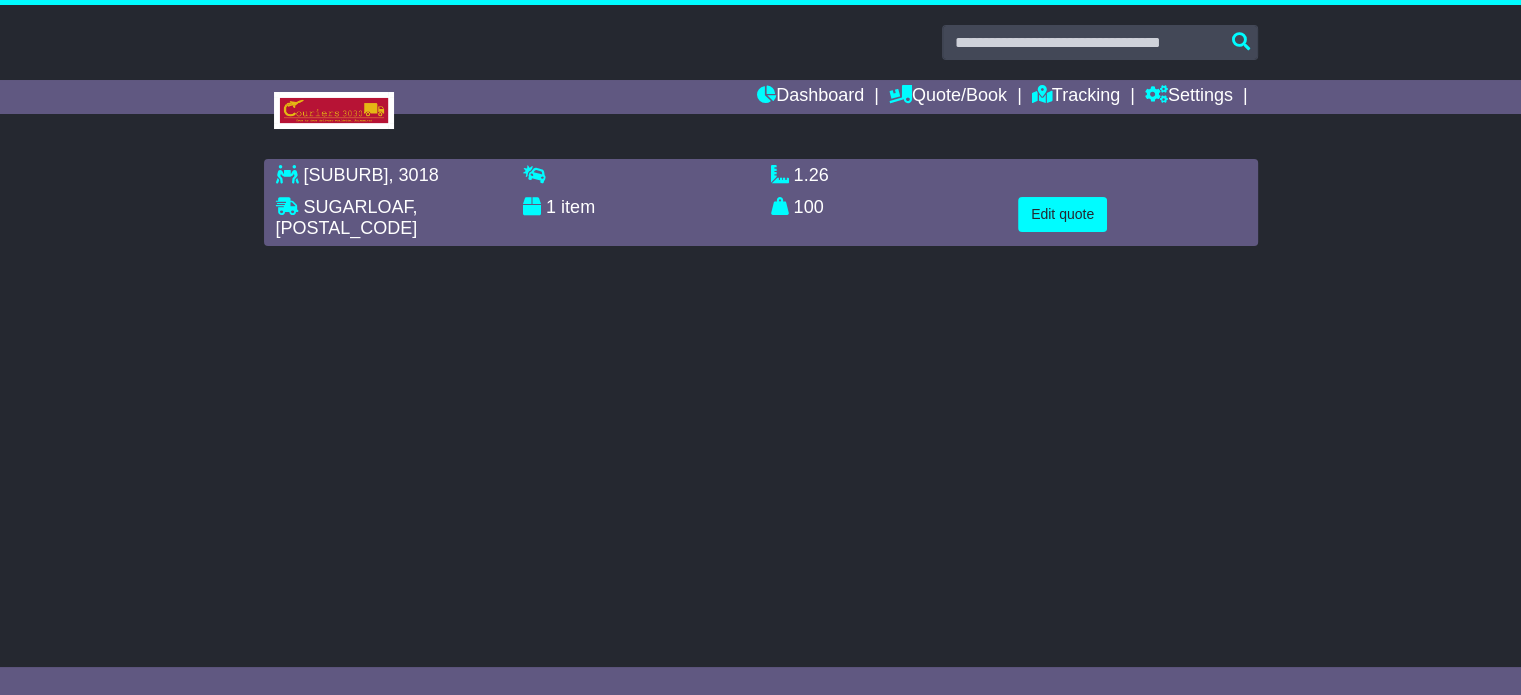 scroll, scrollTop: 0, scrollLeft: 0, axis: both 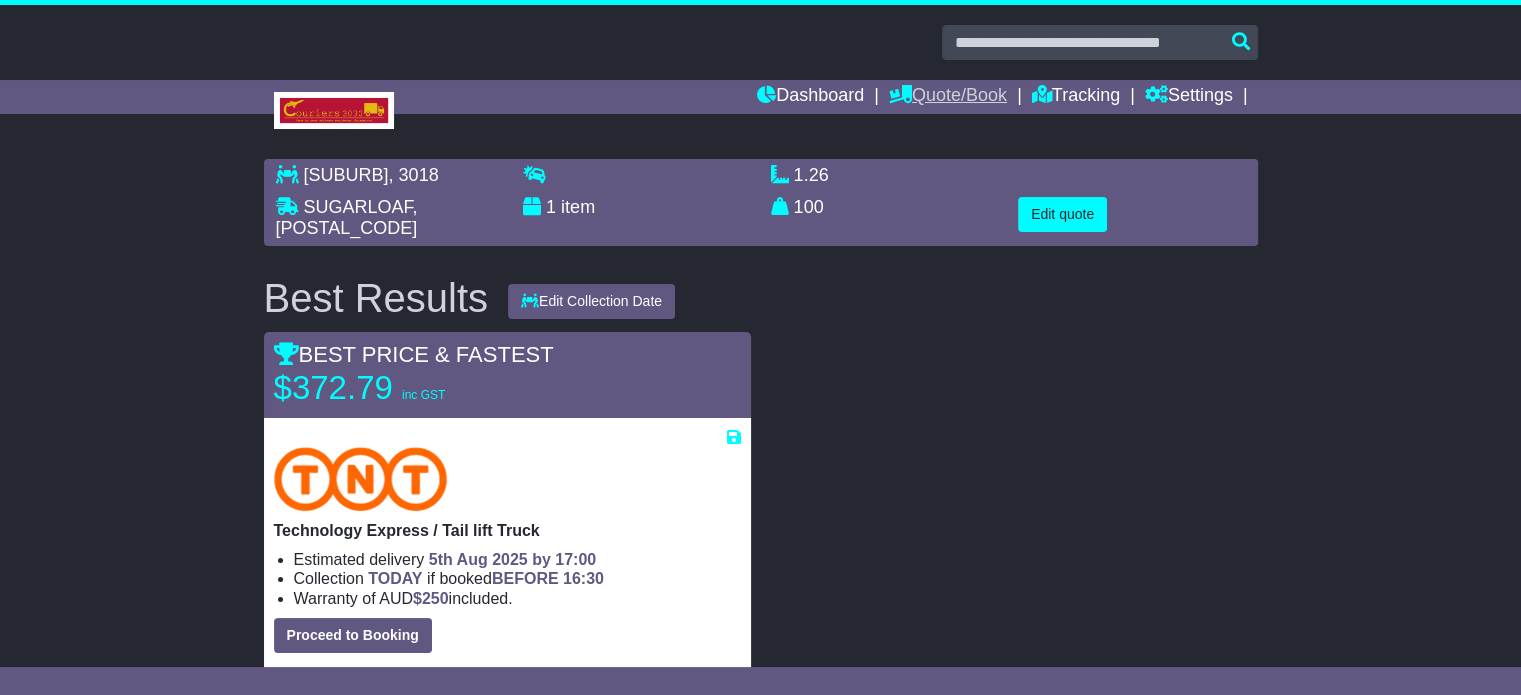 drag, startPoint x: 908, startPoint y: 90, endPoint x: 910, endPoint y: 117, distance: 27.073973 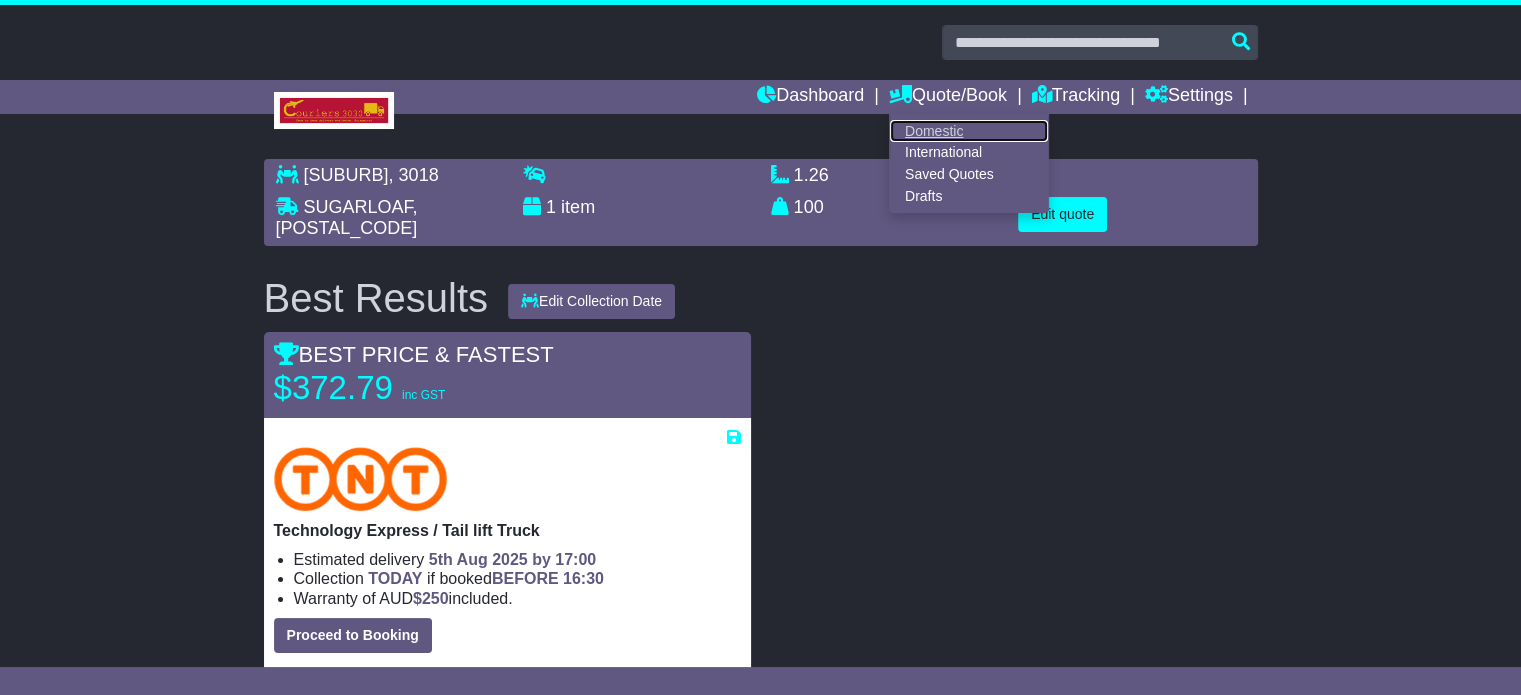 click on "Domestic" at bounding box center [969, 131] 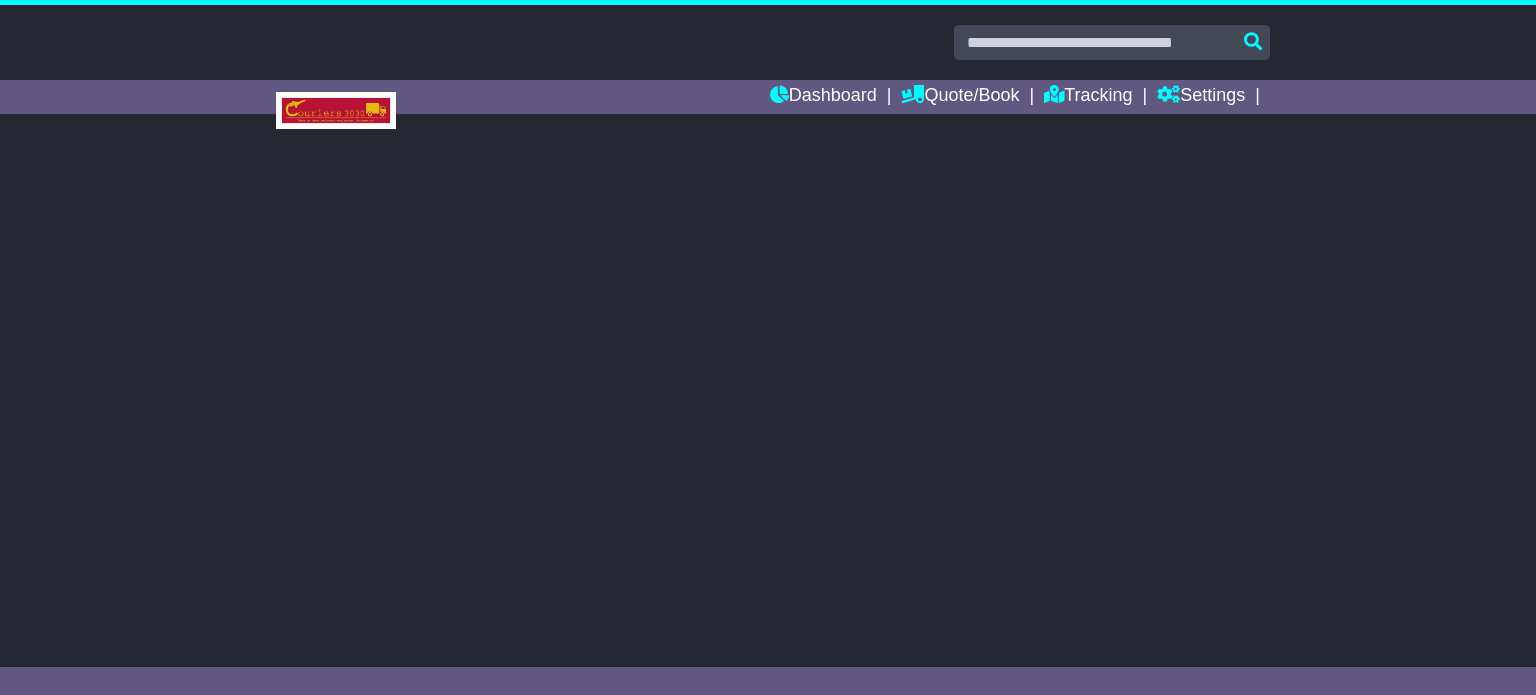 scroll, scrollTop: 0, scrollLeft: 0, axis: both 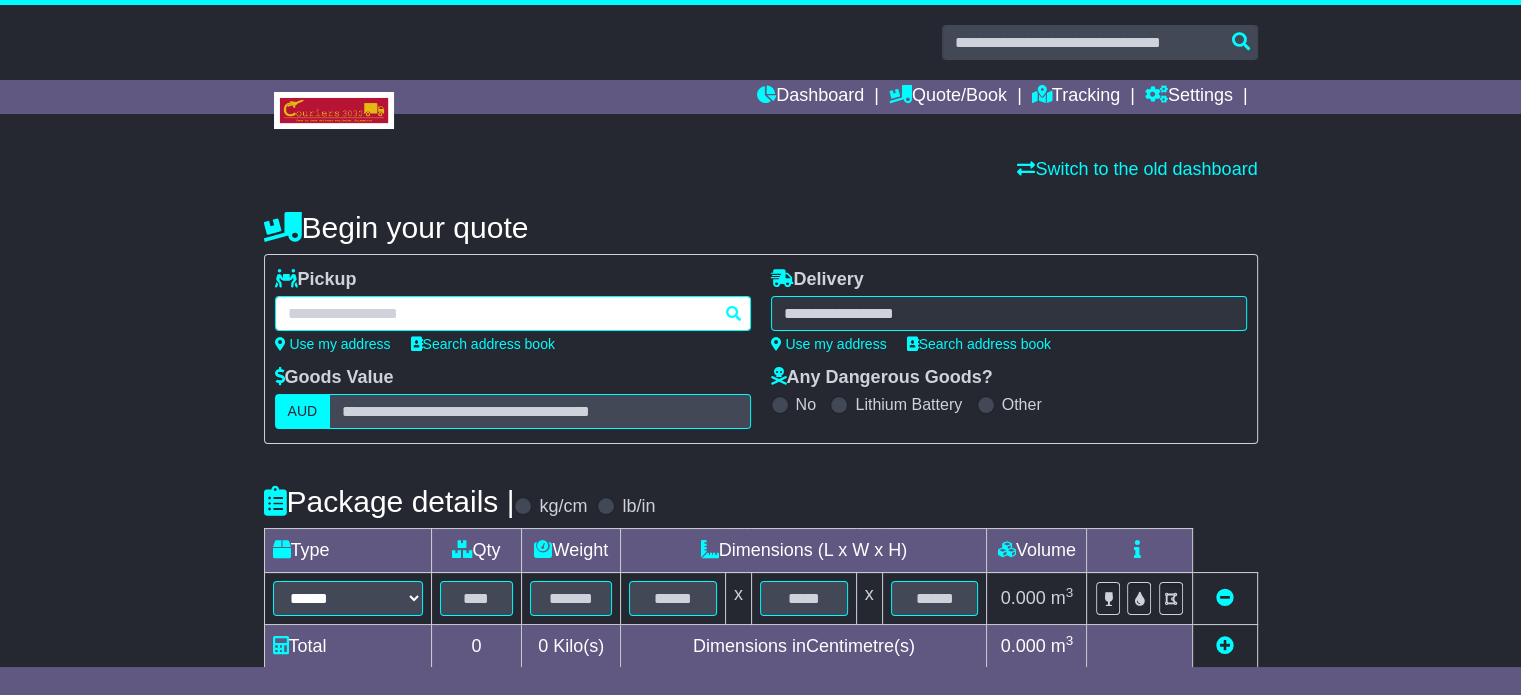 click at bounding box center (513, 313) 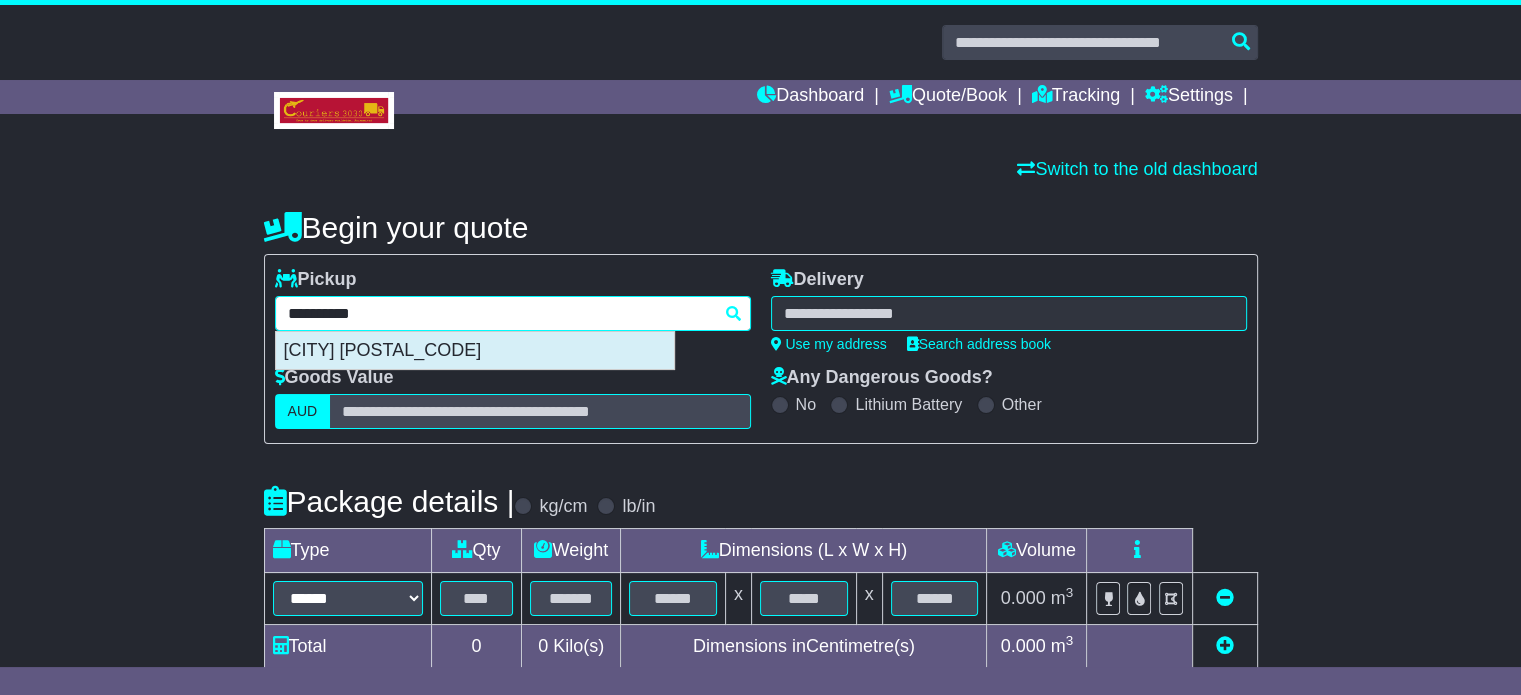 click on "NUNAWADING 3131" at bounding box center [475, 351] 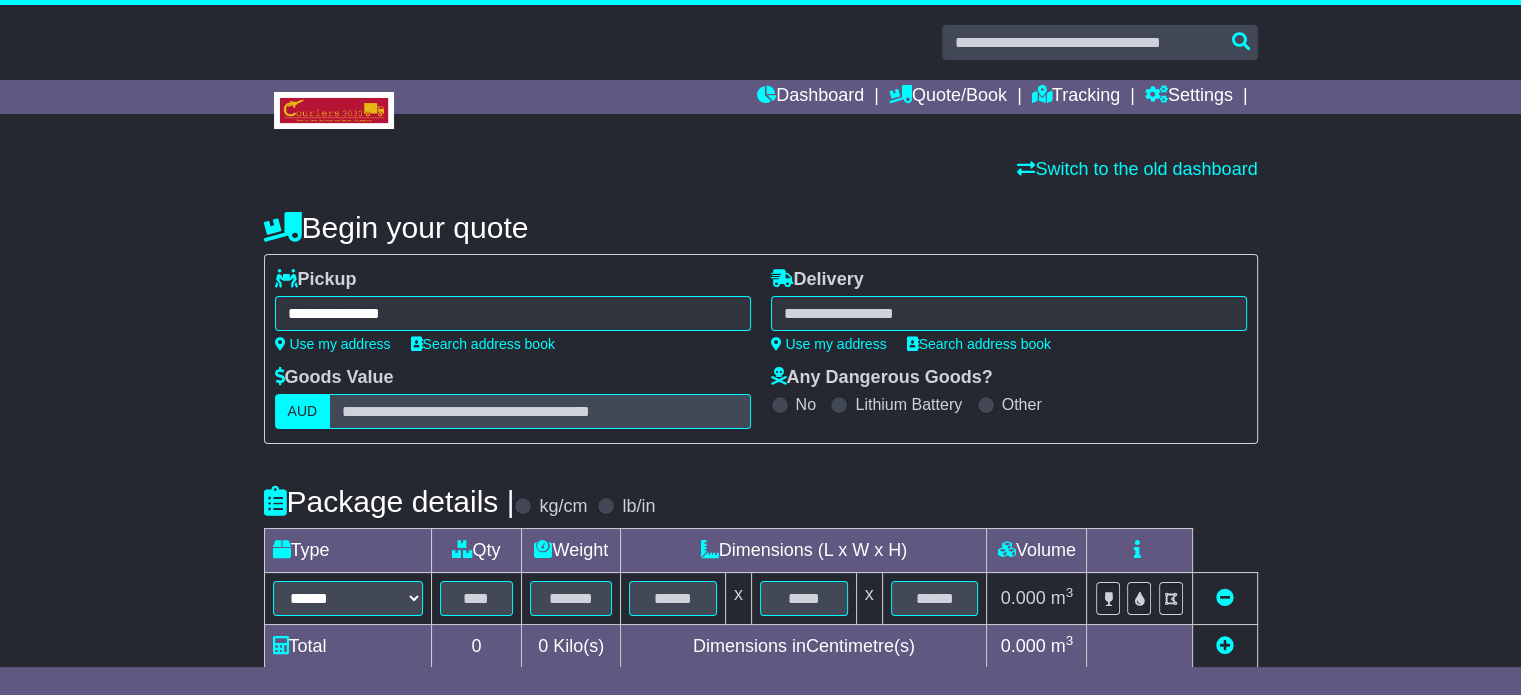 type on "**********" 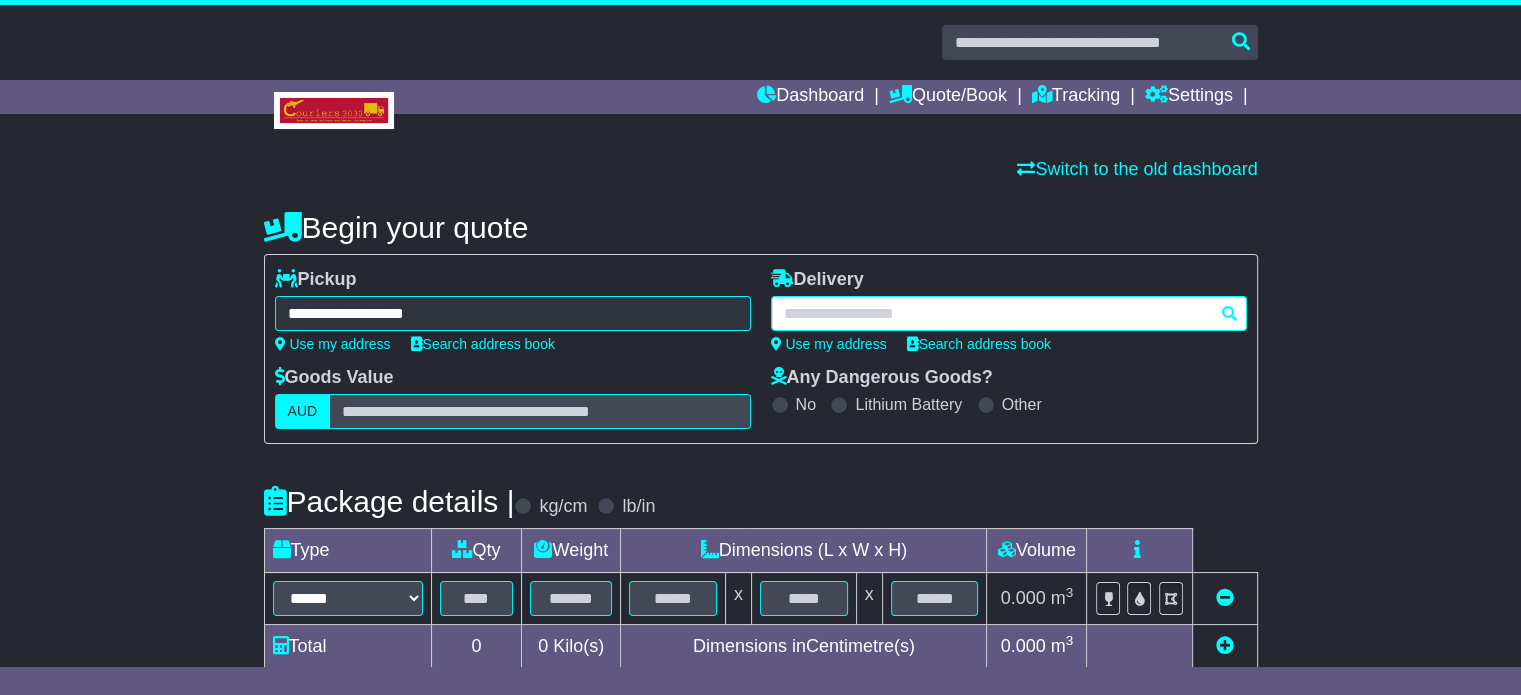 click at bounding box center (1009, 313) 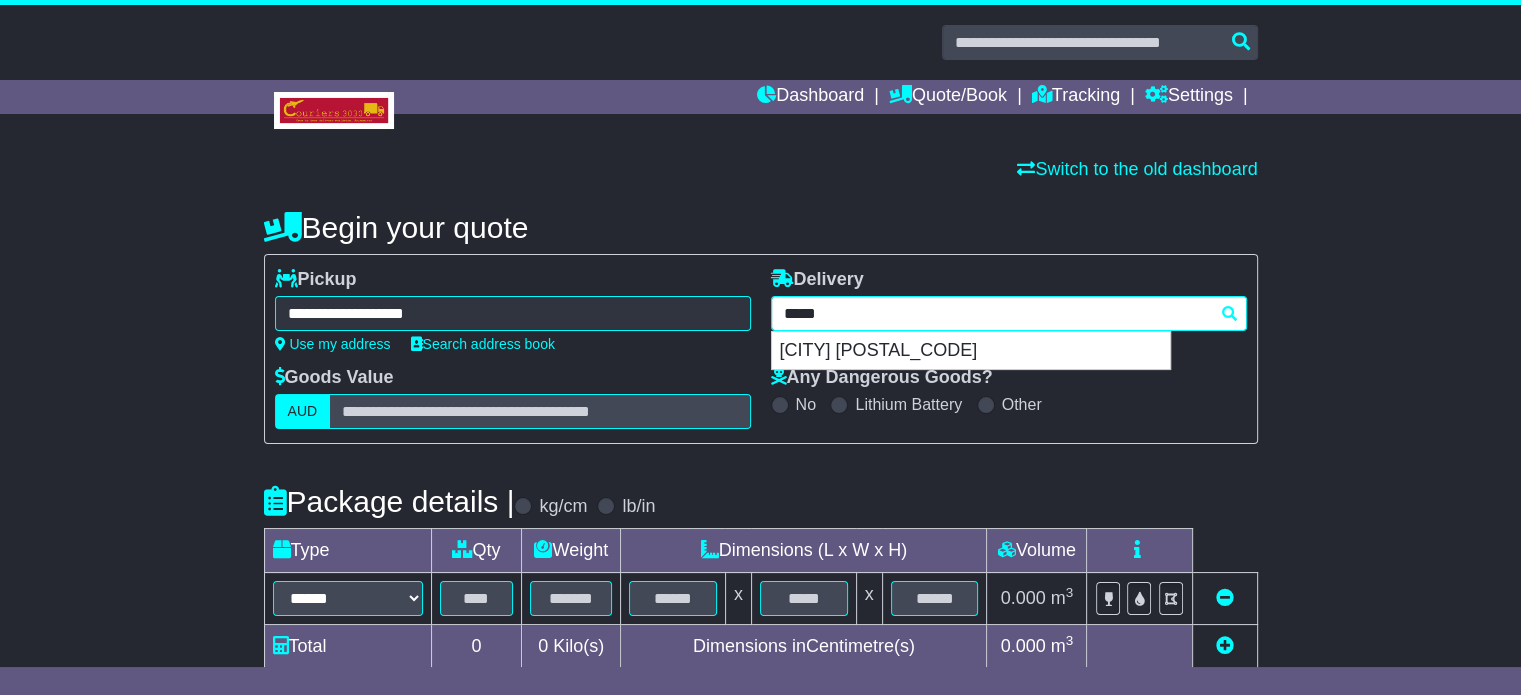 drag, startPoint x: 844, startPoint y: 342, endPoint x: 821, endPoint y: 361, distance: 29.832869 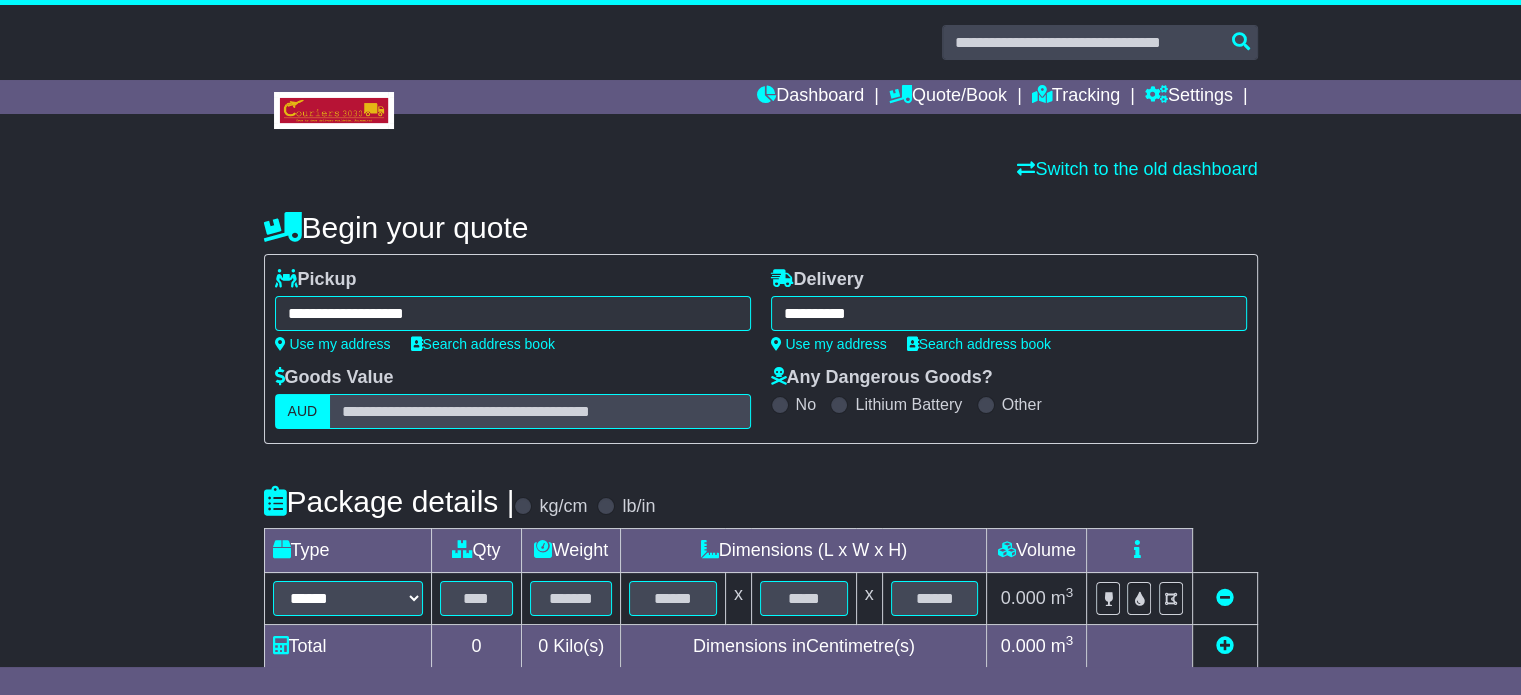 type on "**********" 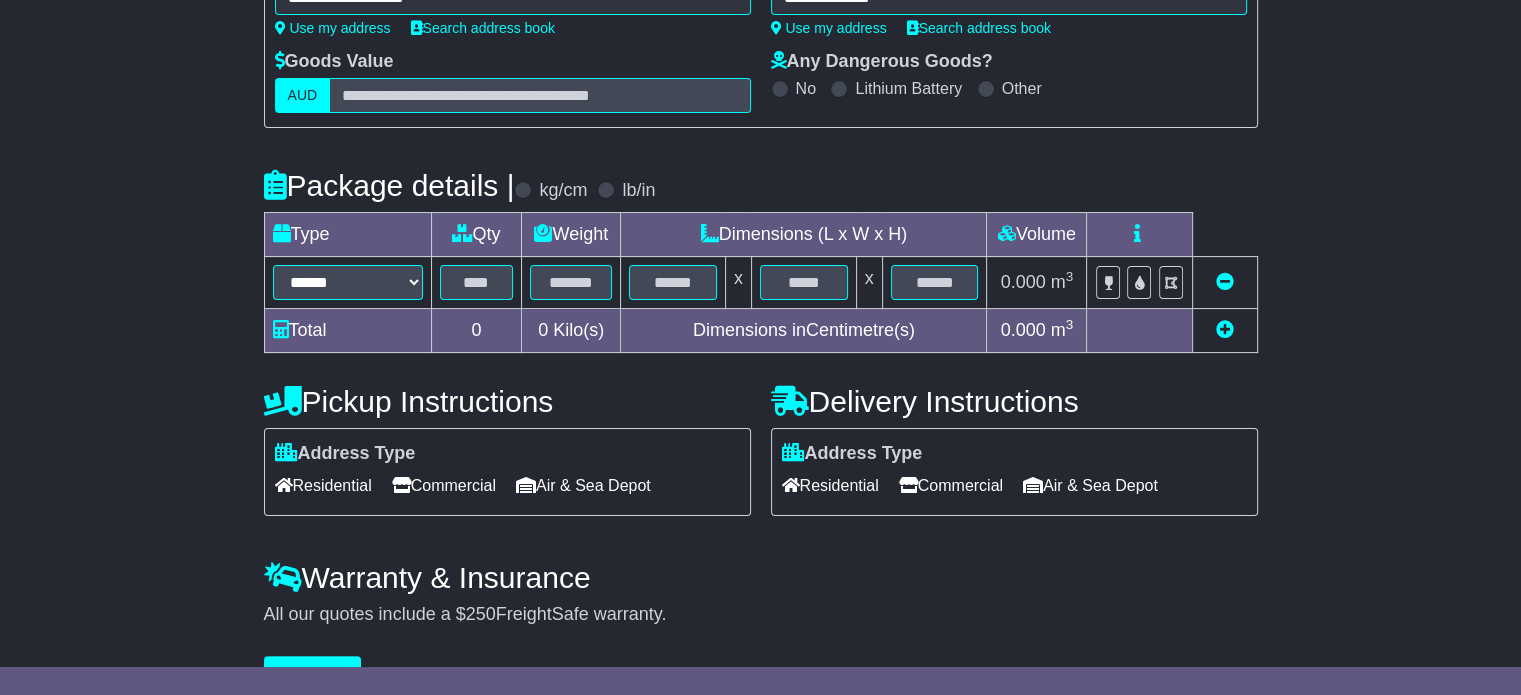 scroll, scrollTop: 360, scrollLeft: 0, axis: vertical 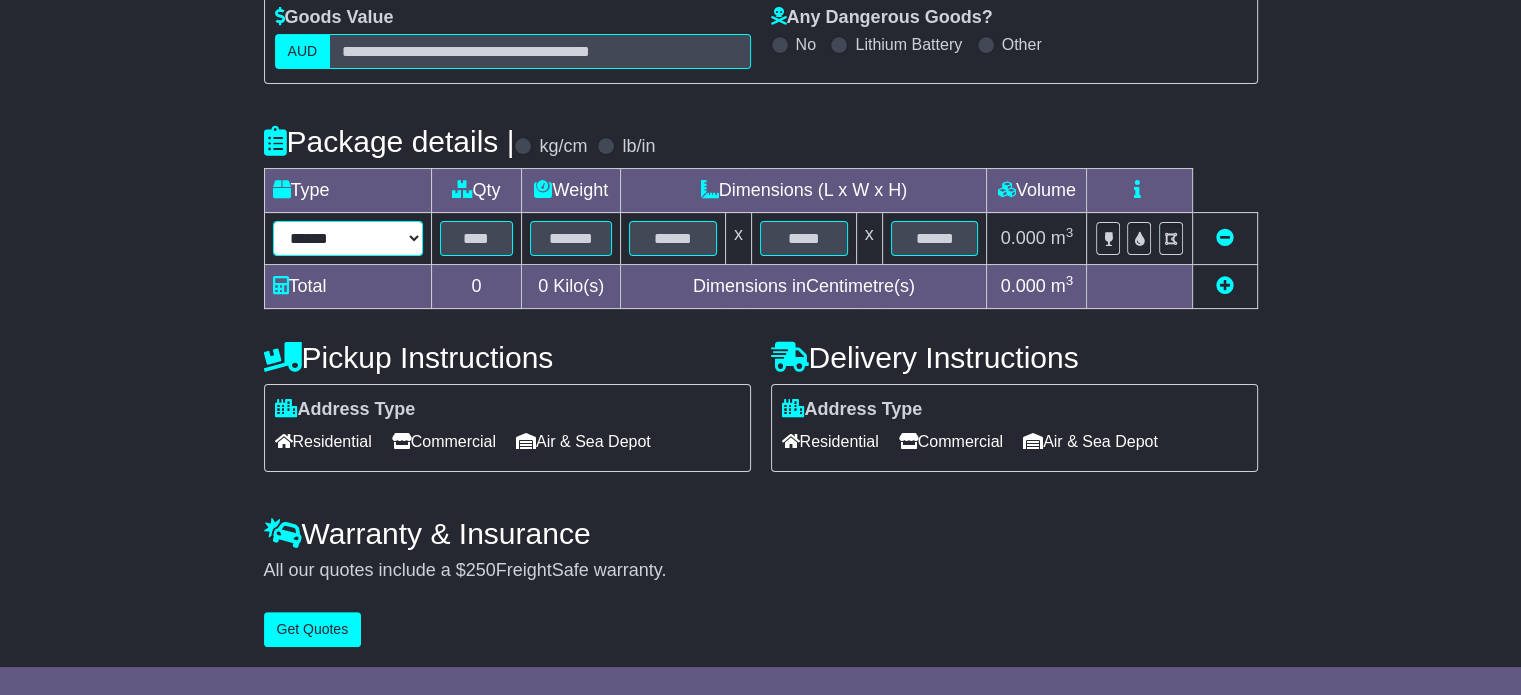 click on "****** ****** *** ******** ***** **** **** ****** *** *******" at bounding box center (348, 238) 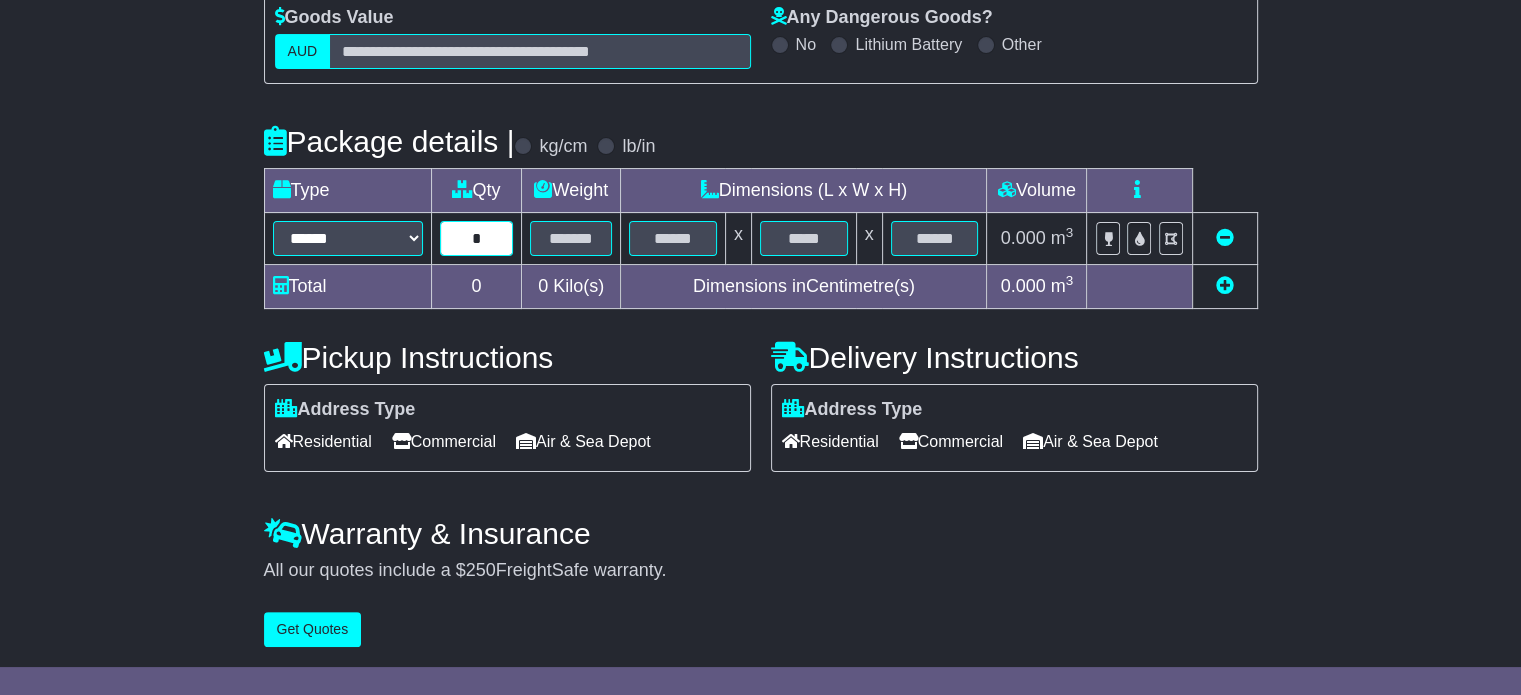 type on "*" 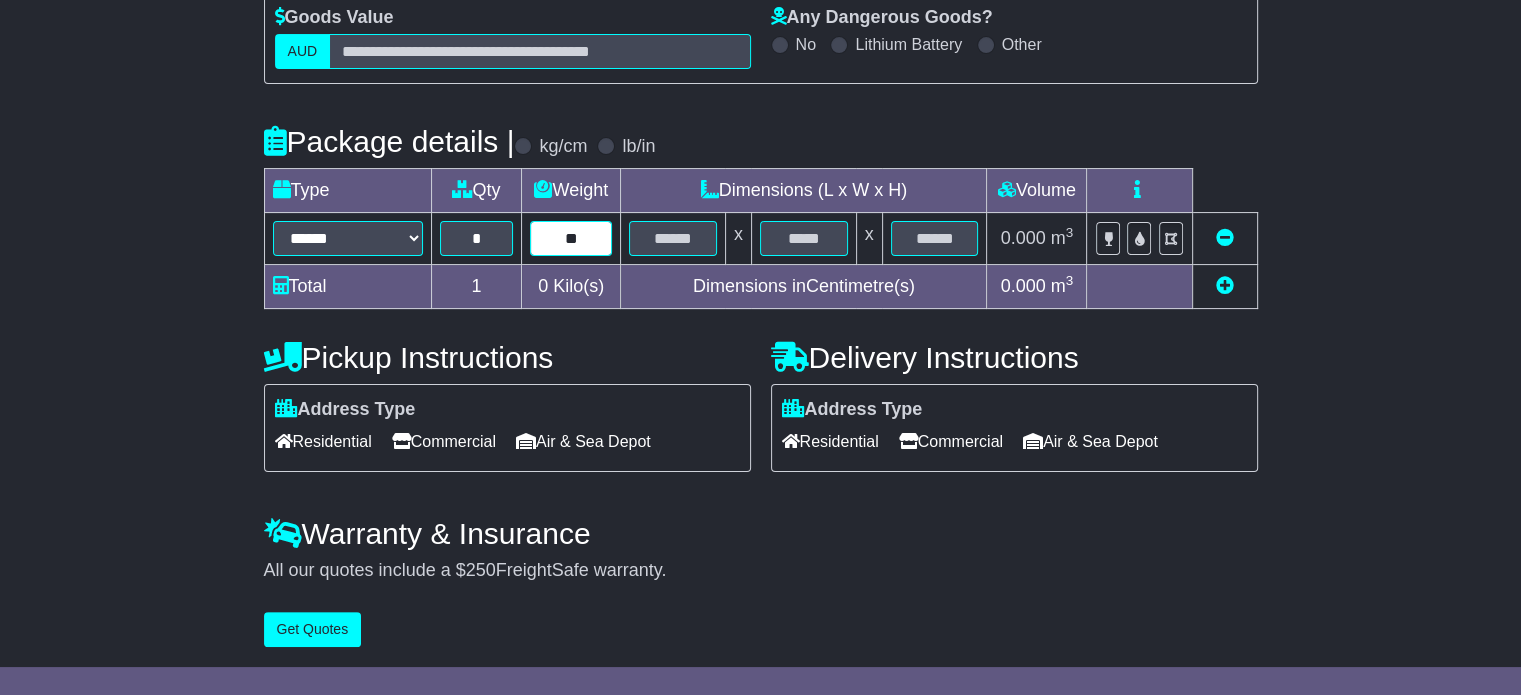 type on "**" 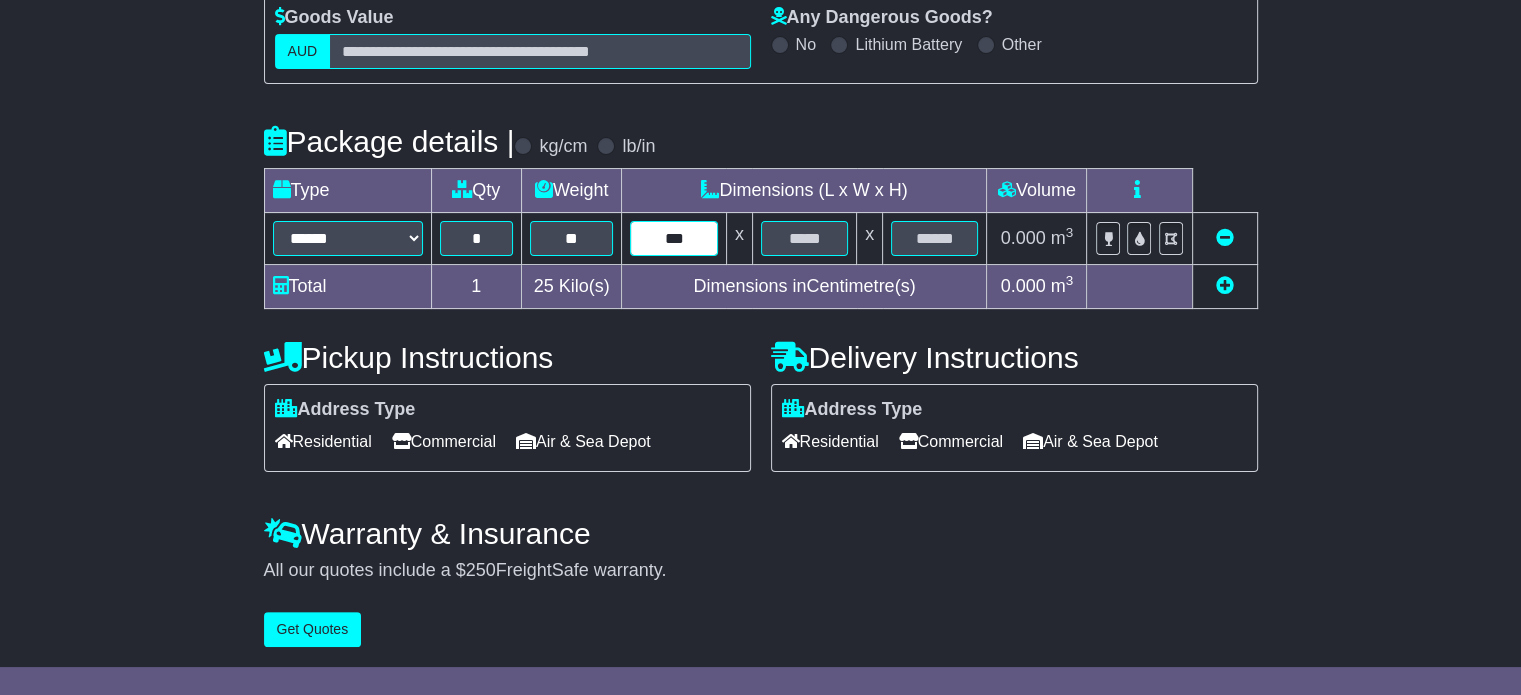 type on "***" 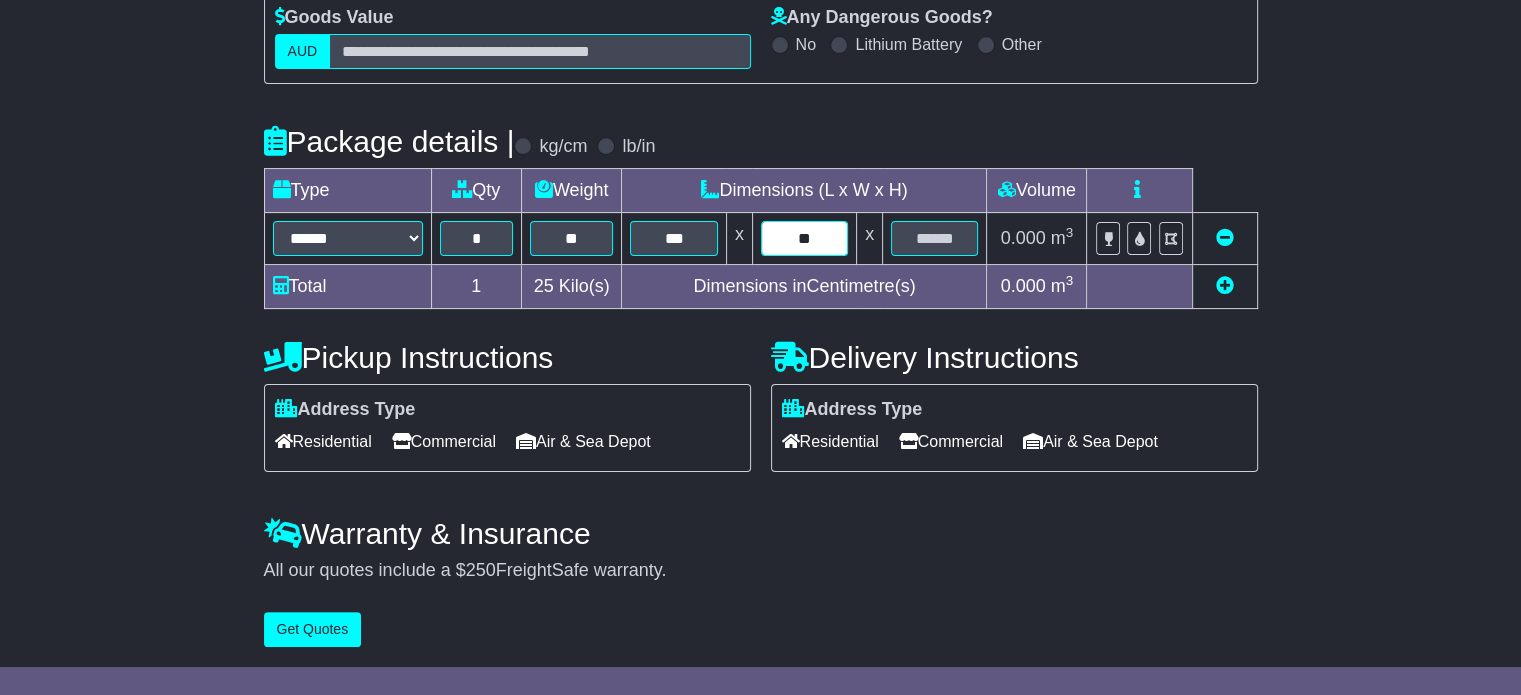 type on "**" 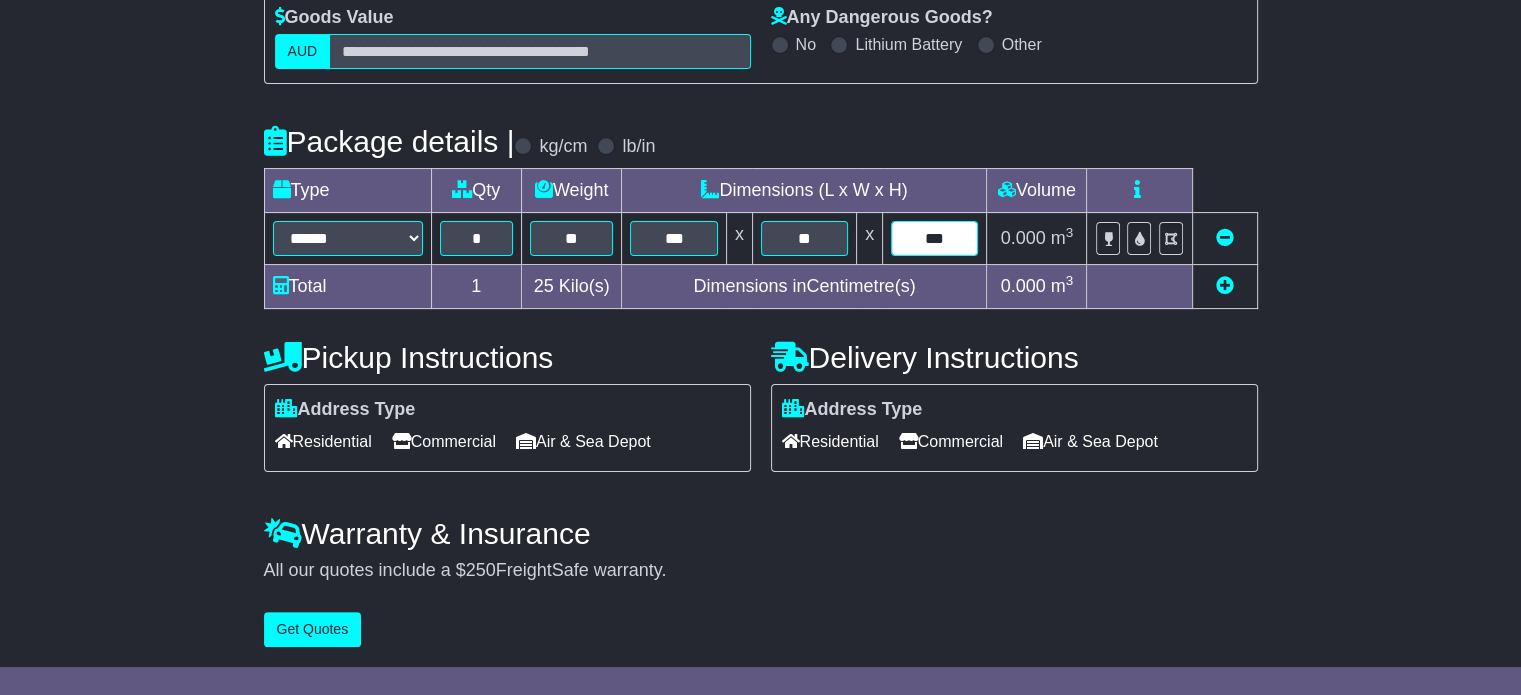 type on "***" 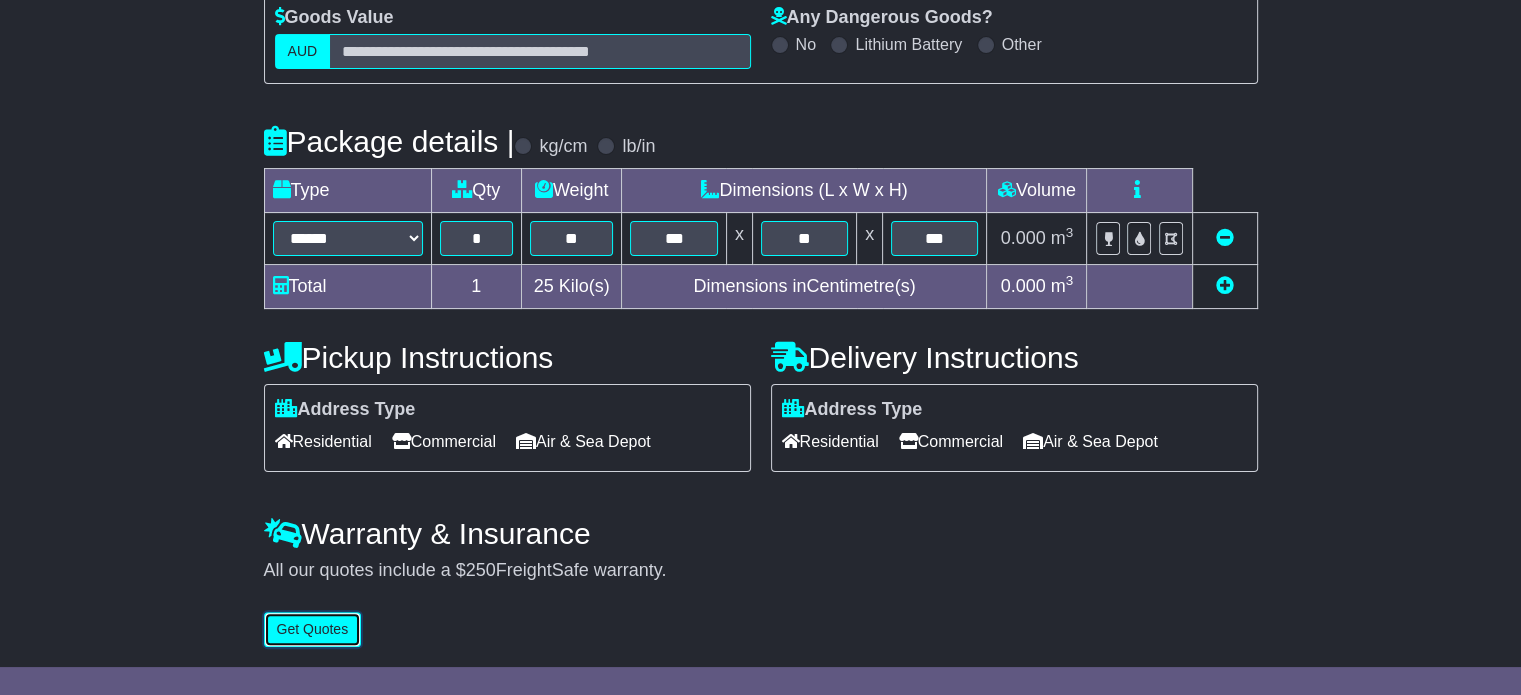 type 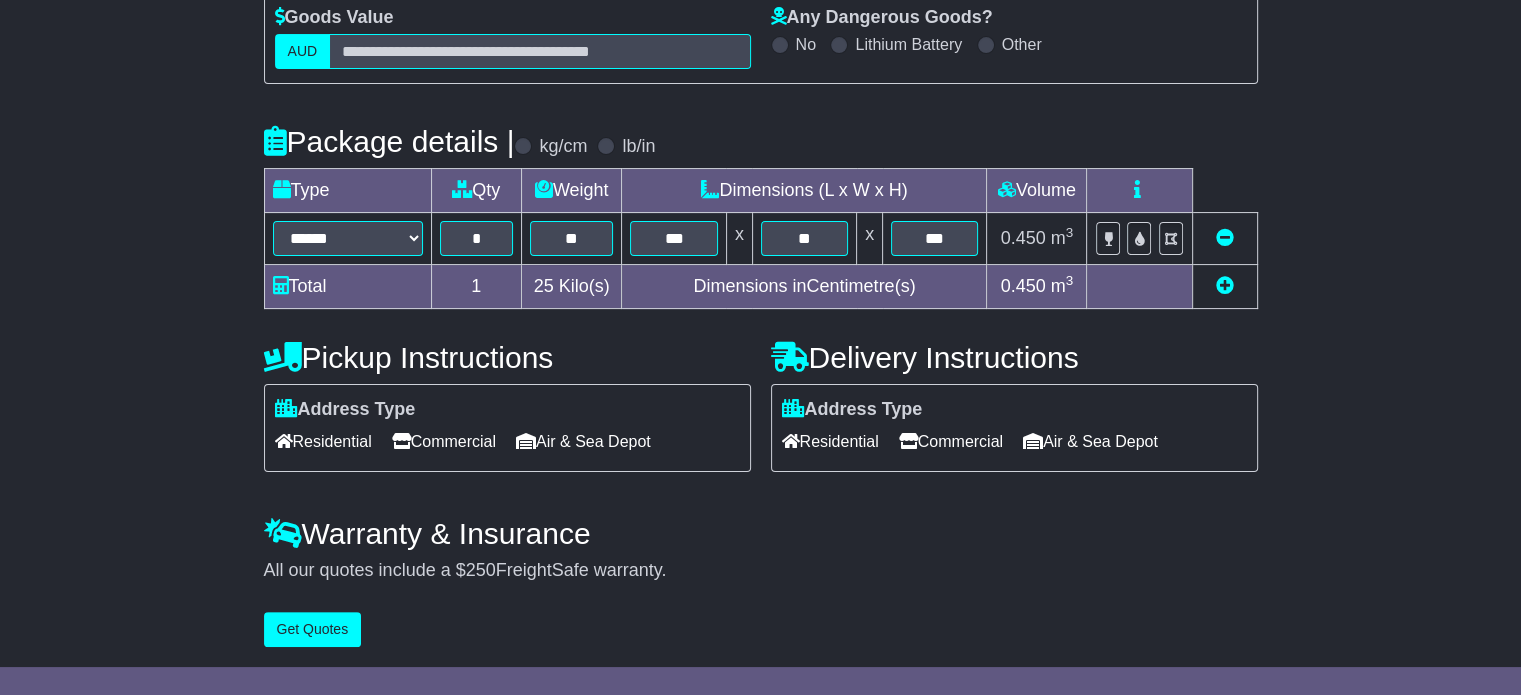 click on "Pickup Instructions" 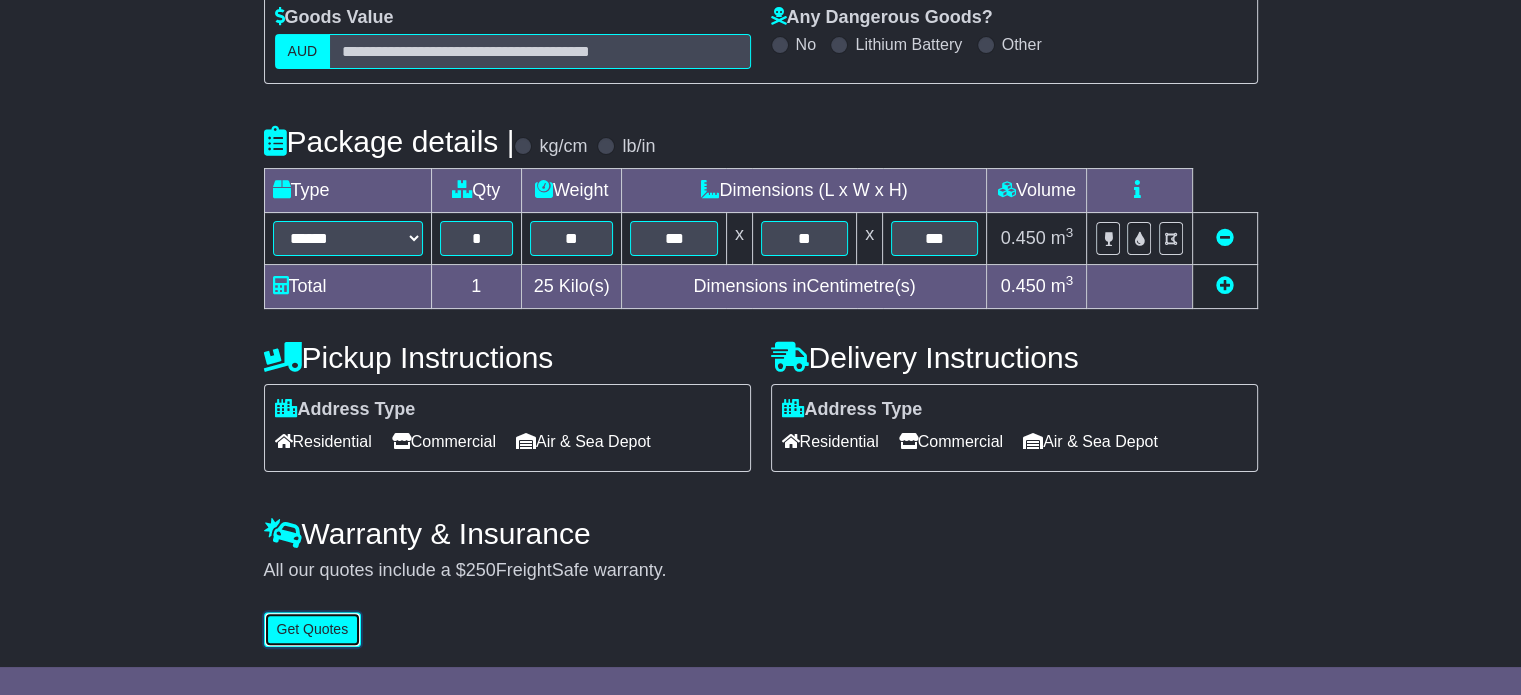 click on "Get Quotes" 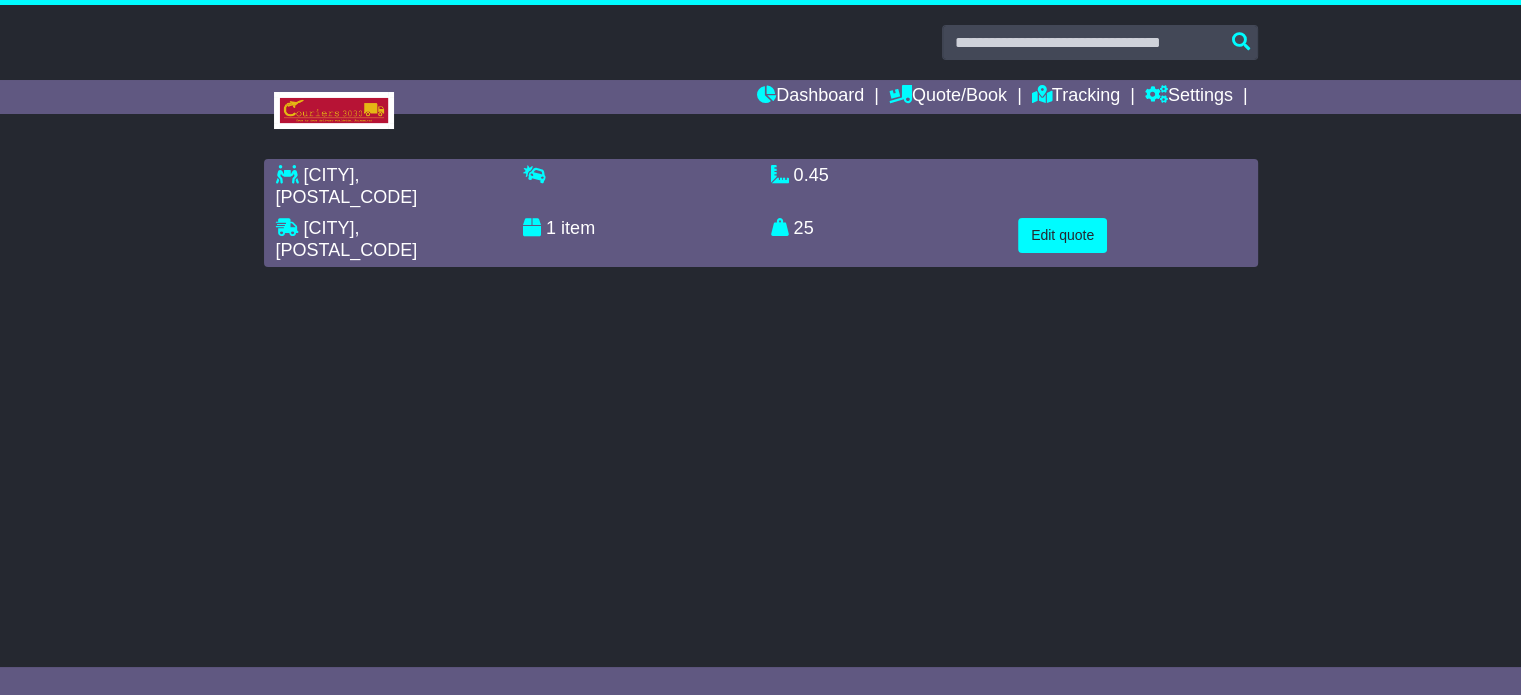 scroll, scrollTop: 0, scrollLeft: 0, axis: both 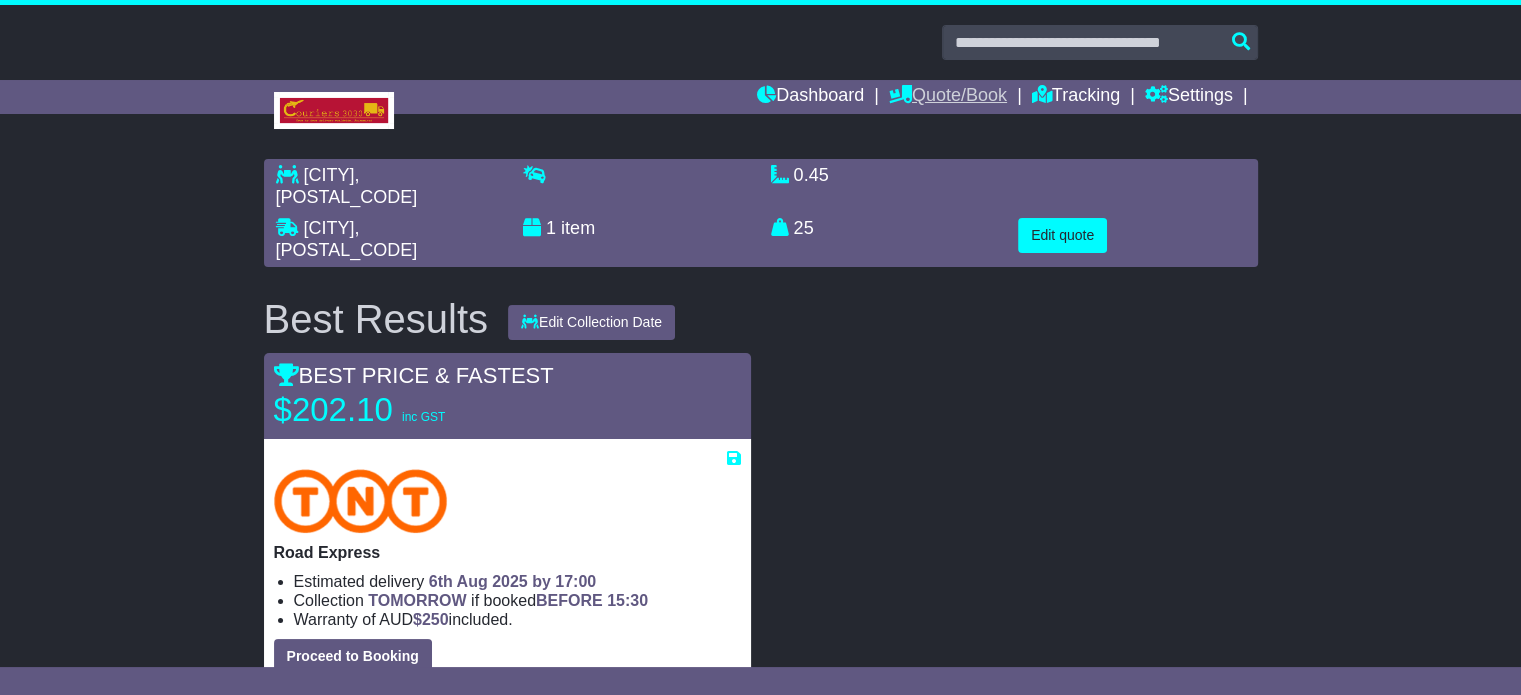click on "Quote/Book" 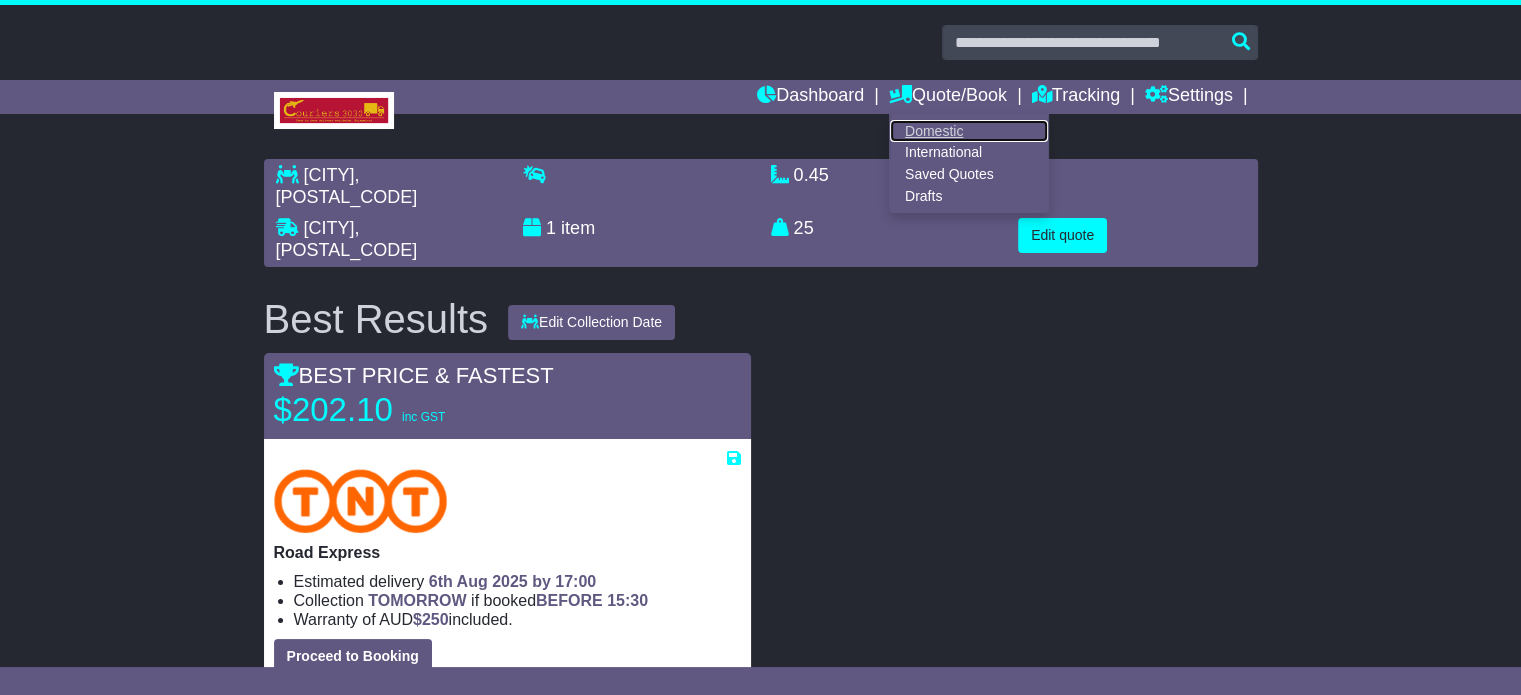 click on "Domestic" 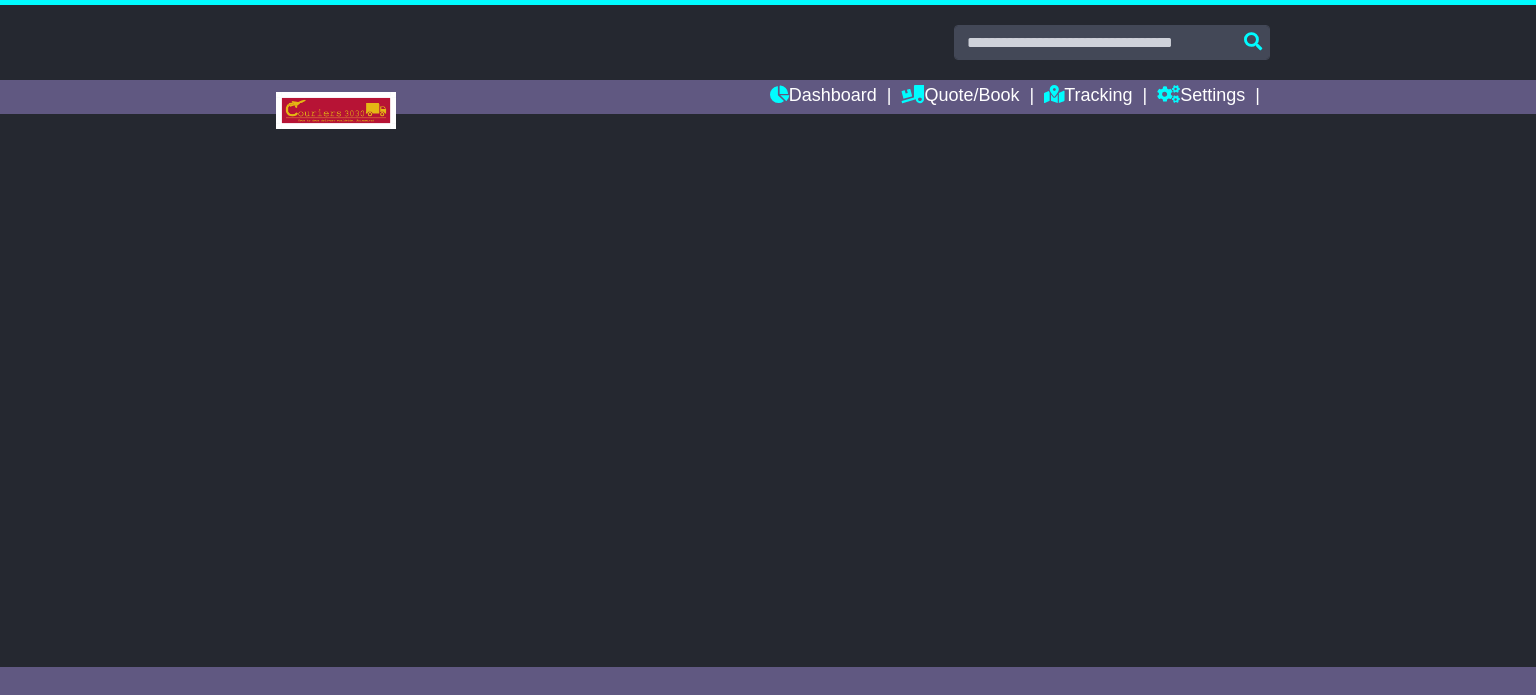 scroll, scrollTop: 0, scrollLeft: 0, axis: both 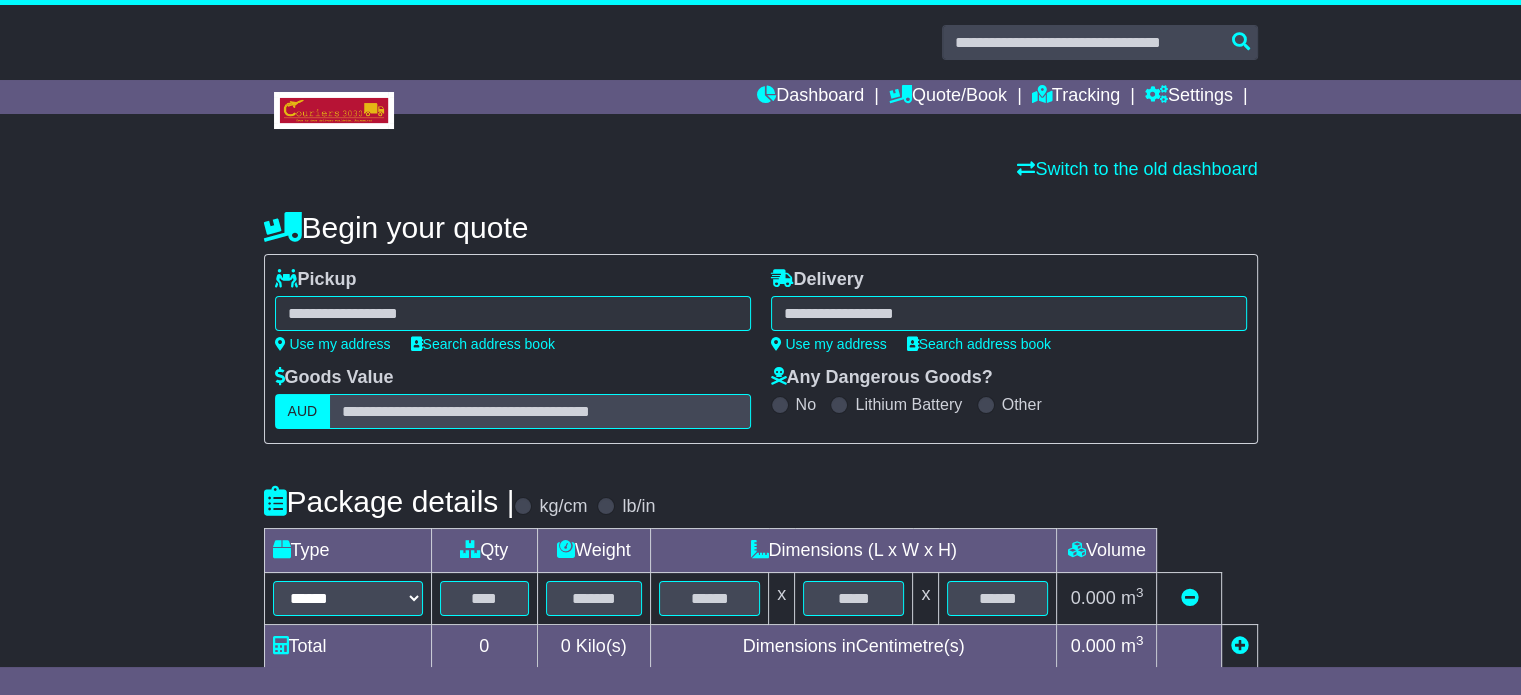 click at bounding box center [513, 313] 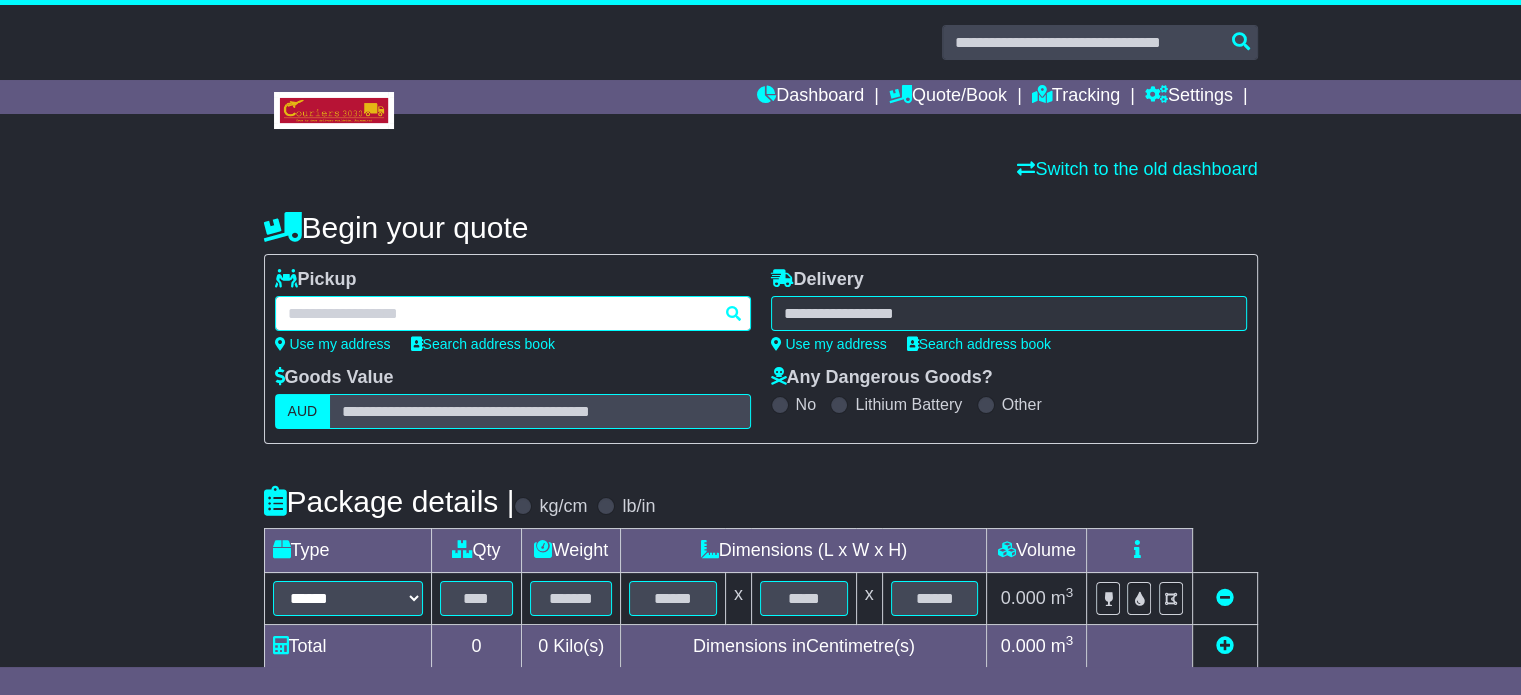 paste on "*********" 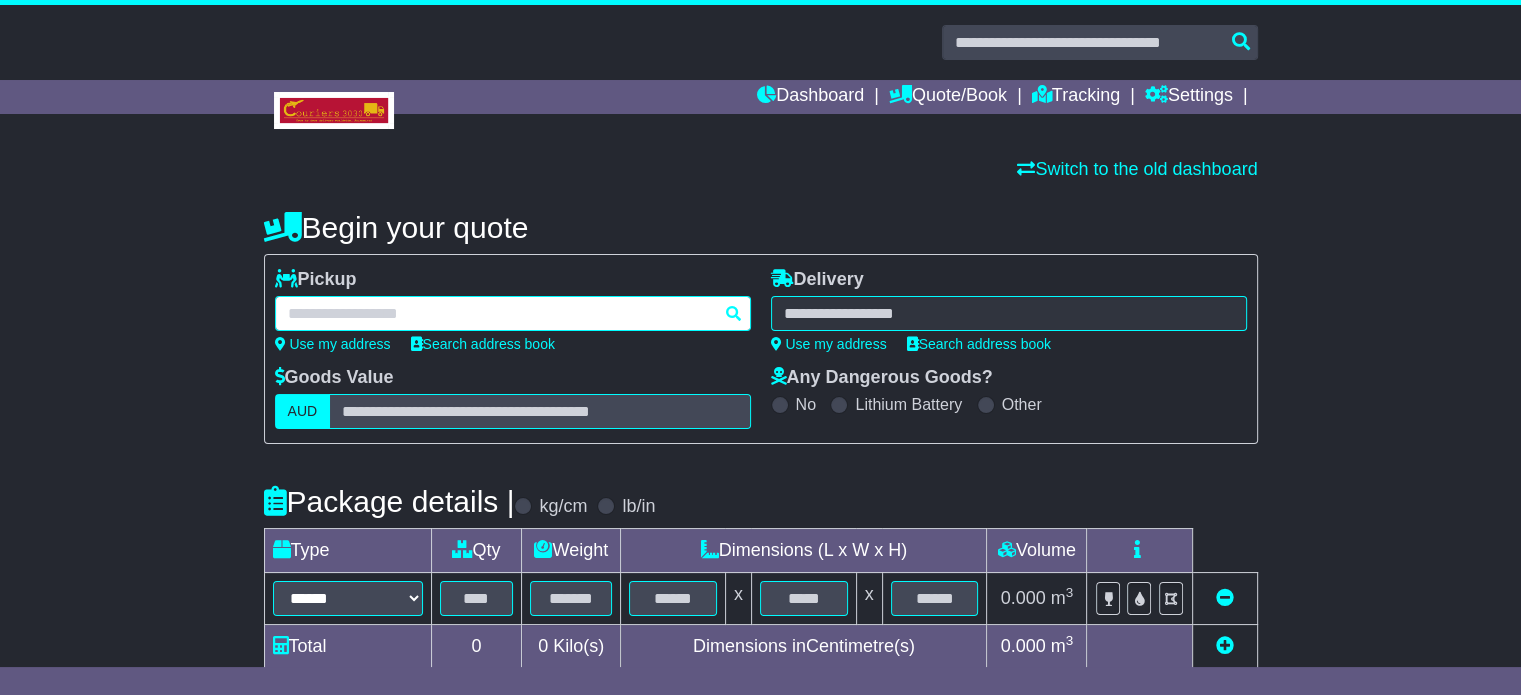 type on "*********" 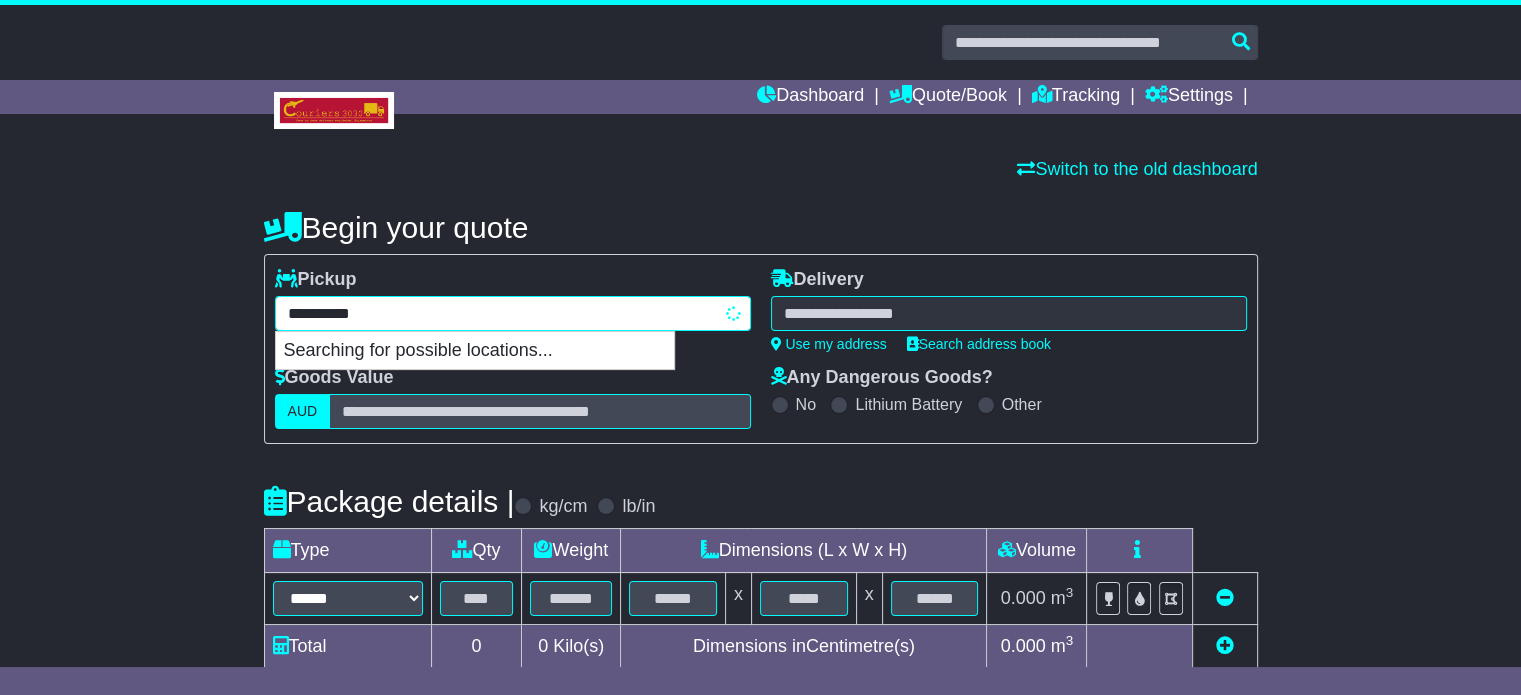 type on "**********" 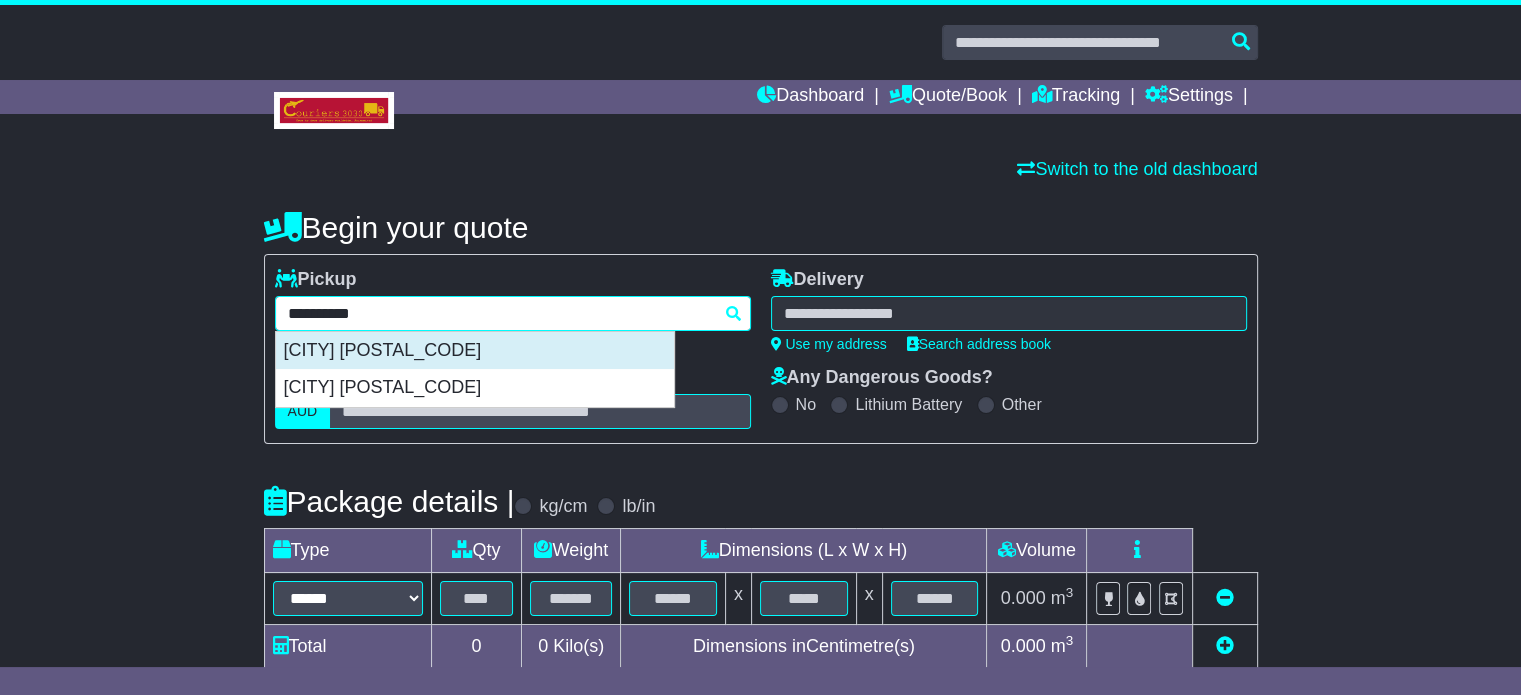 click on "[CITY] [POSTAL_CODE]" at bounding box center (475, 351) 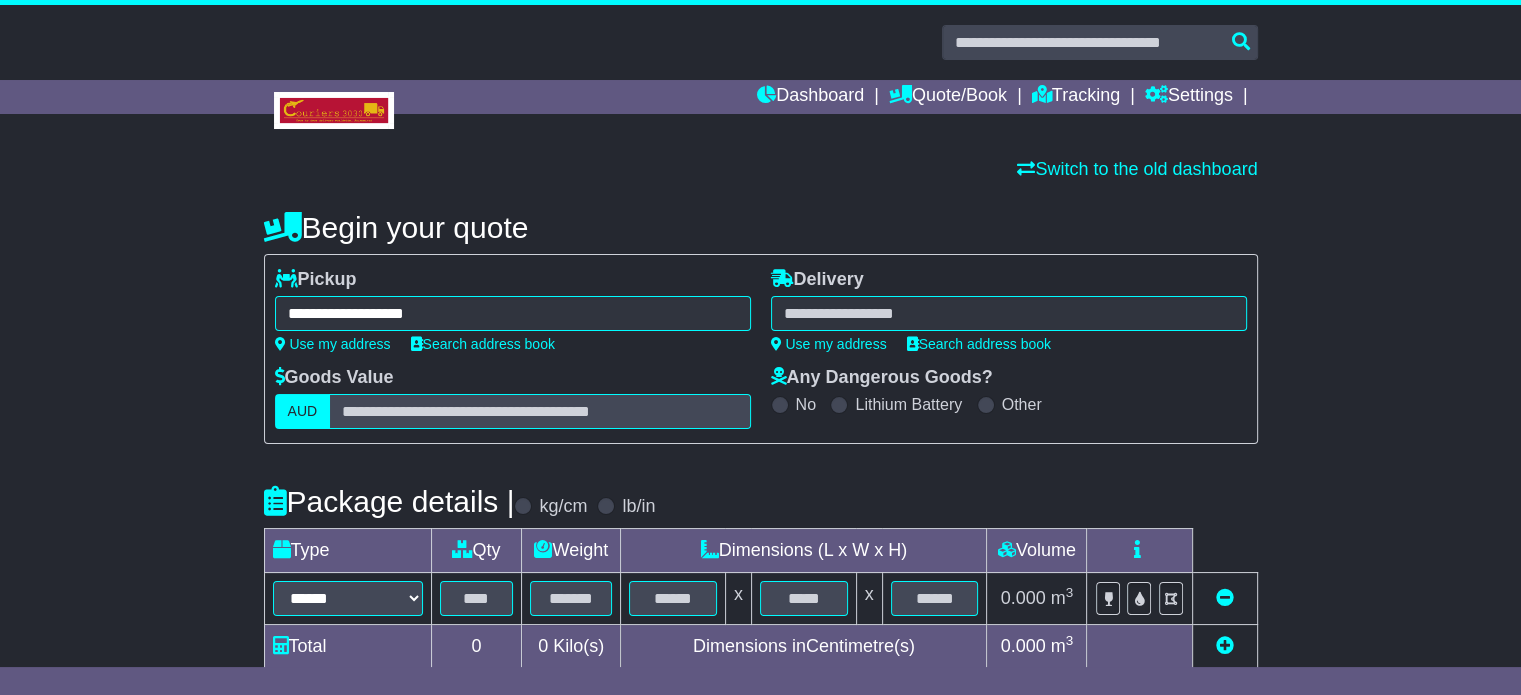 type on "**********" 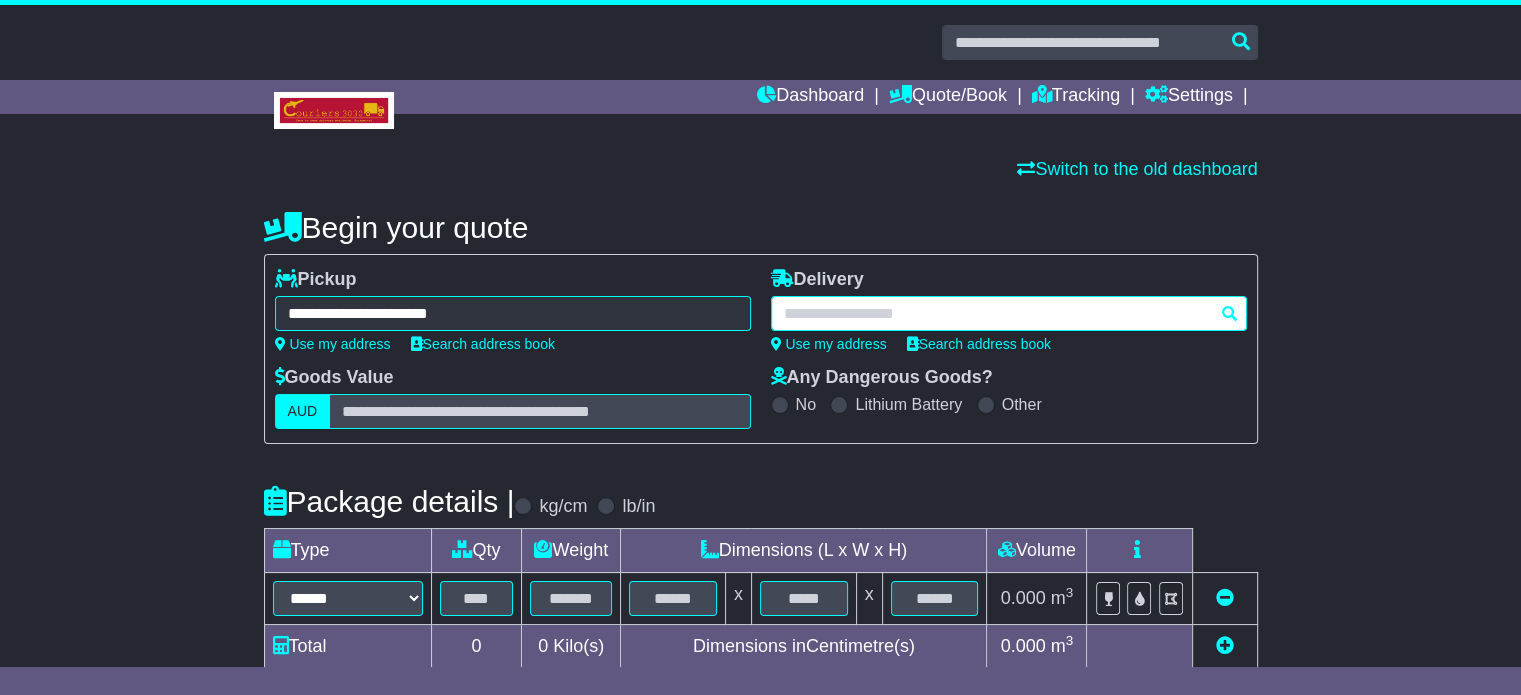 click at bounding box center [1009, 313] 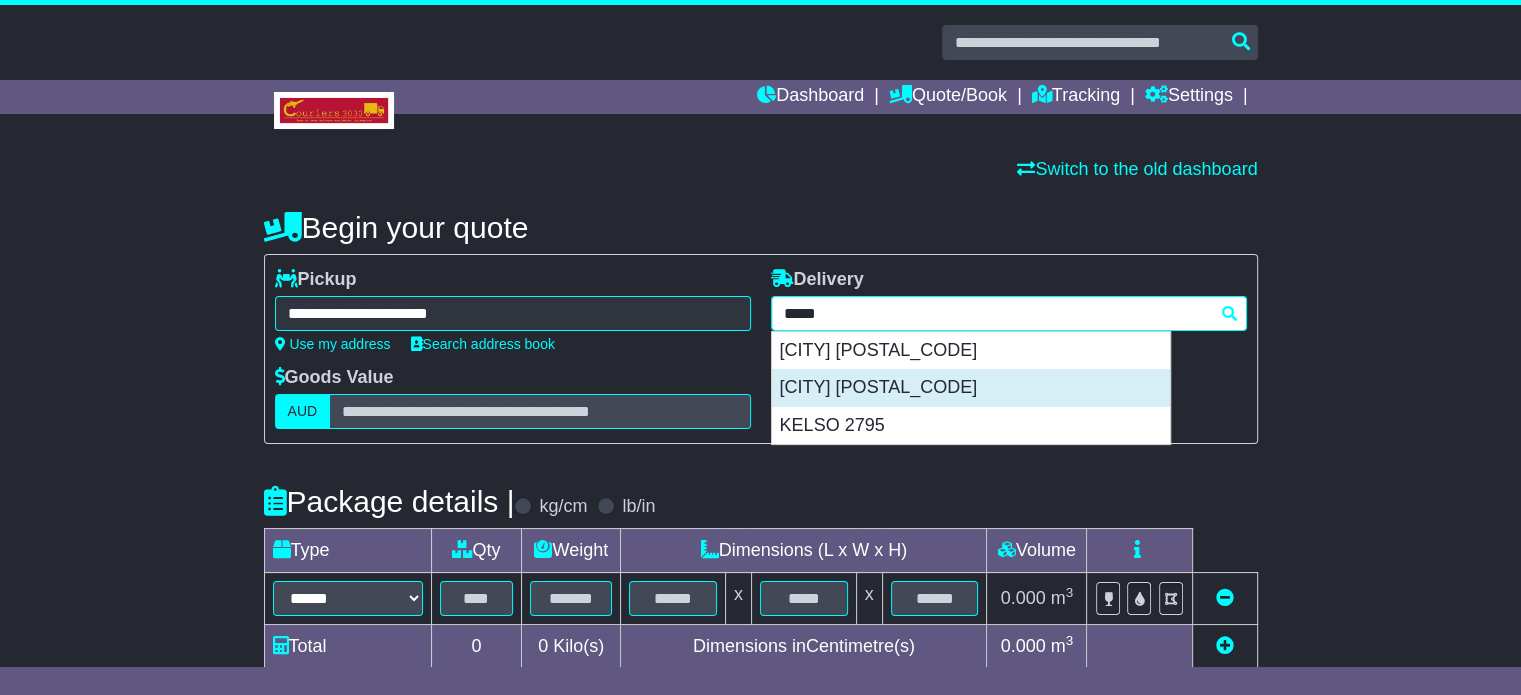 click on "[CITY] [POSTAL_CODE]" at bounding box center [971, 388] 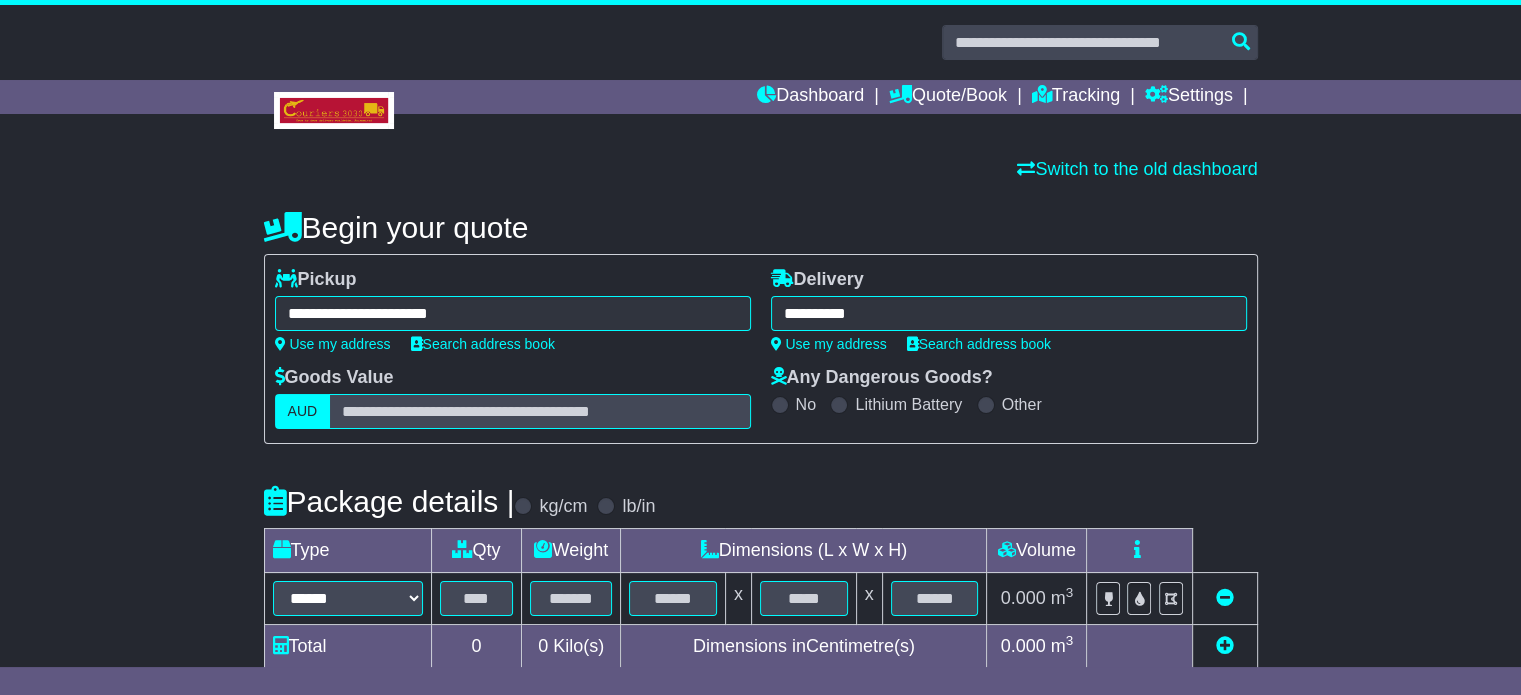 type on "**********" 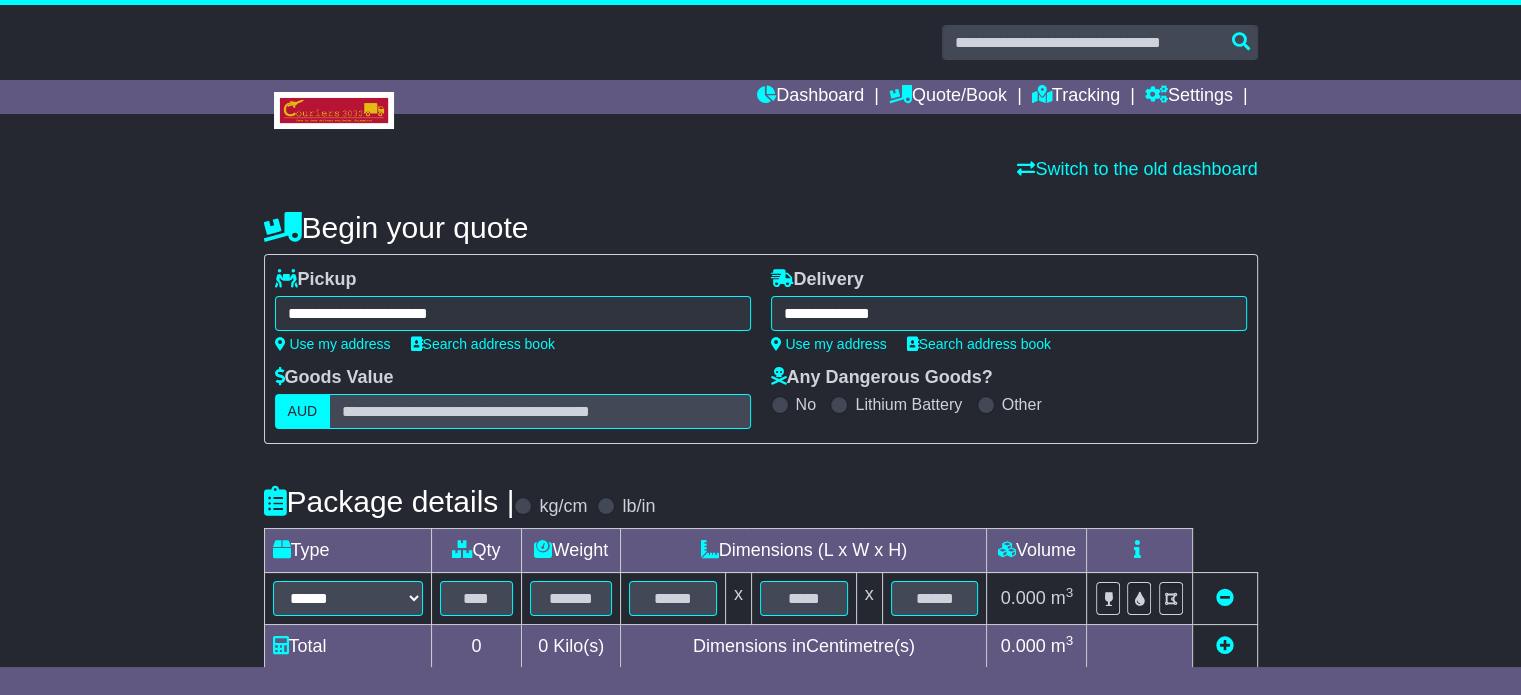 scroll, scrollTop: 360, scrollLeft: 0, axis: vertical 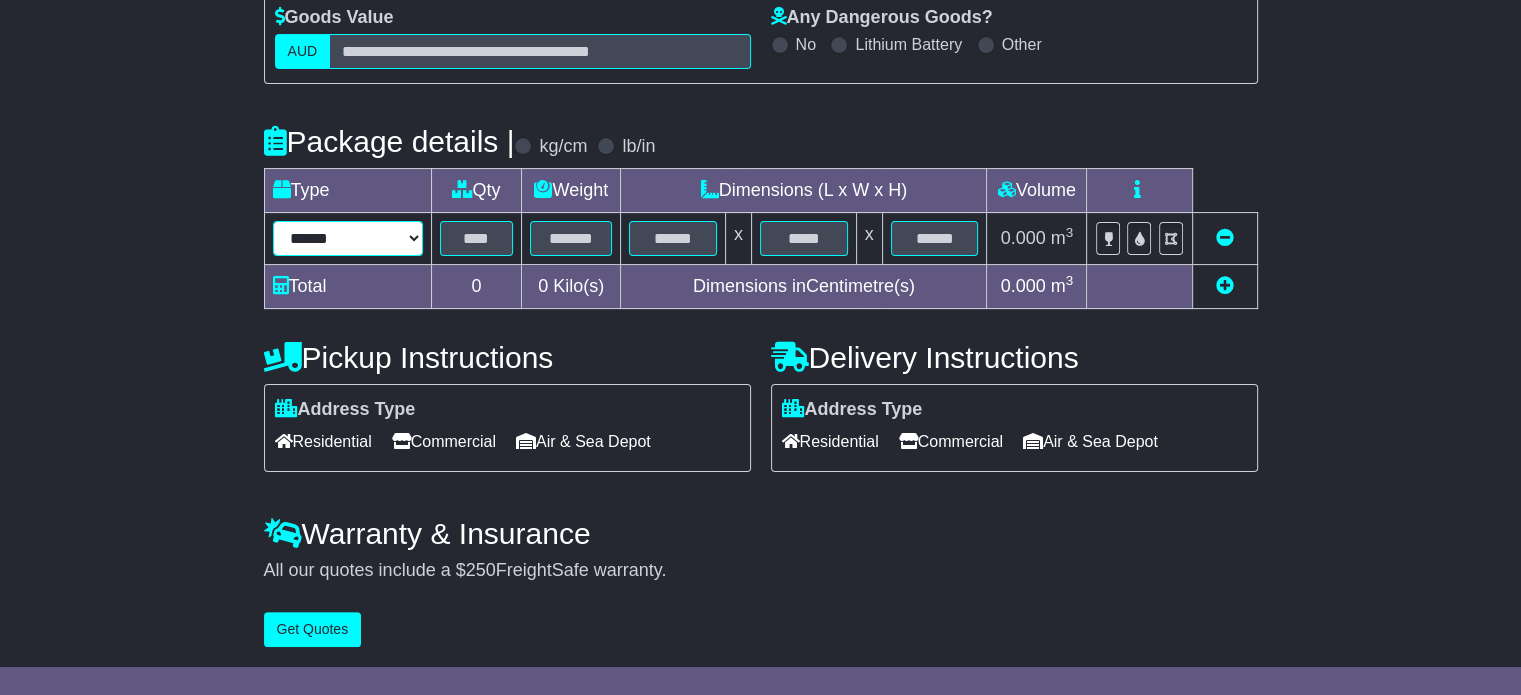 click on "****** ****** *** ******** ***** **** **** ****** *** *******" at bounding box center (348, 238) 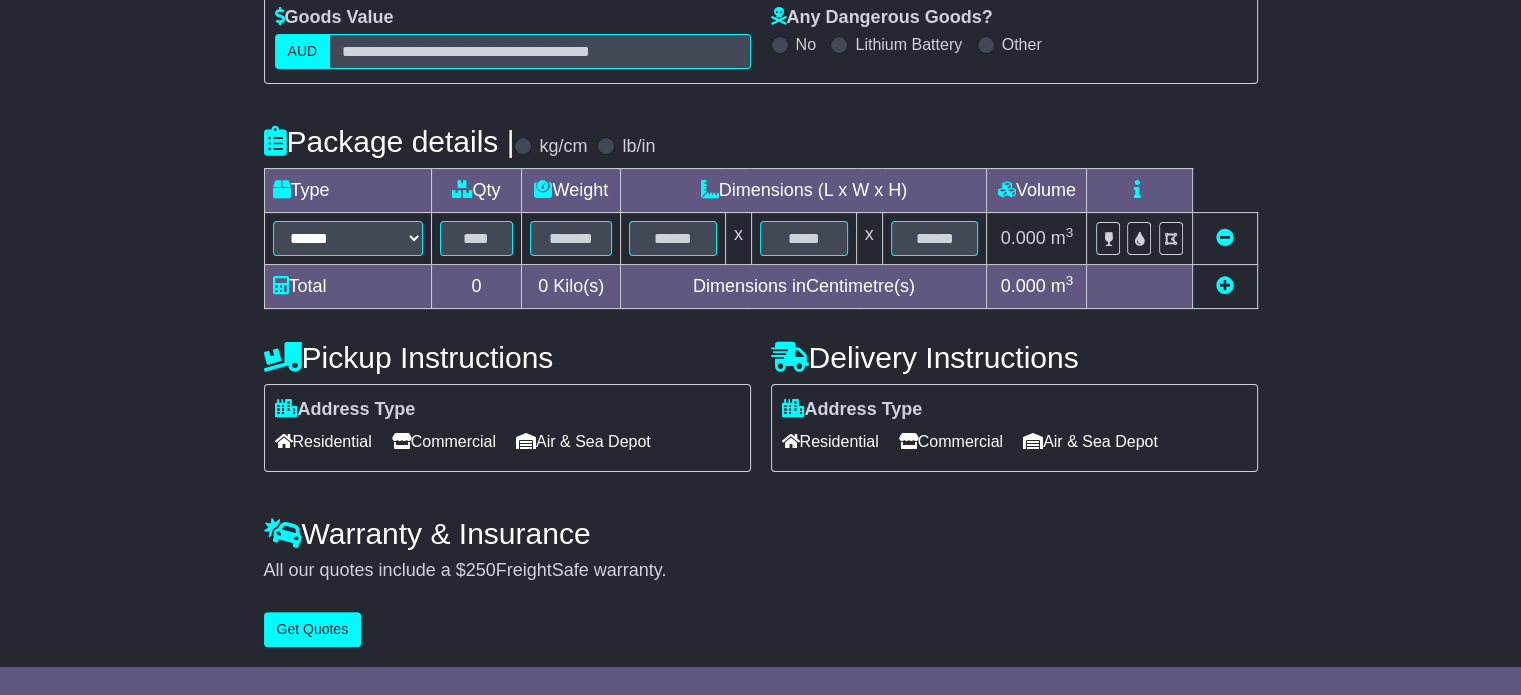 click at bounding box center (1225, 285) 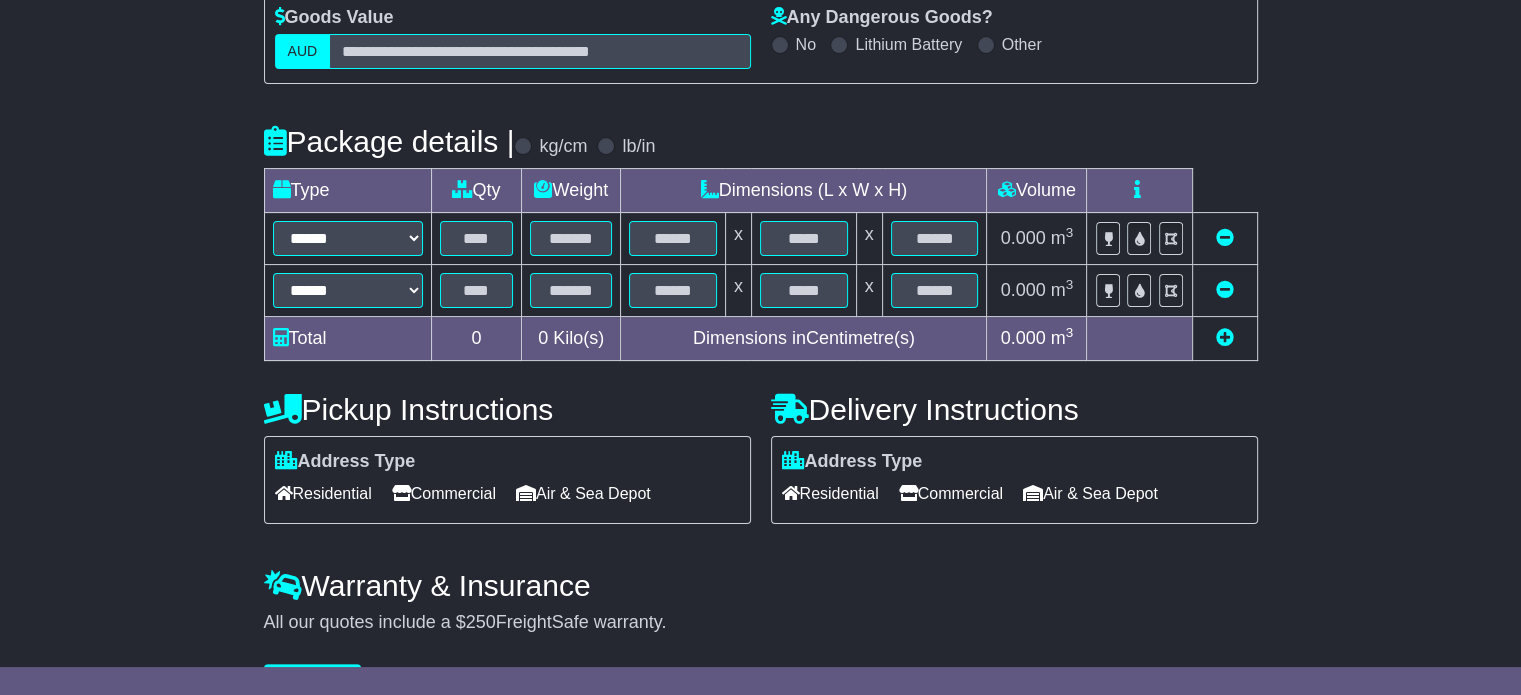 click at bounding box center [1225, 337] 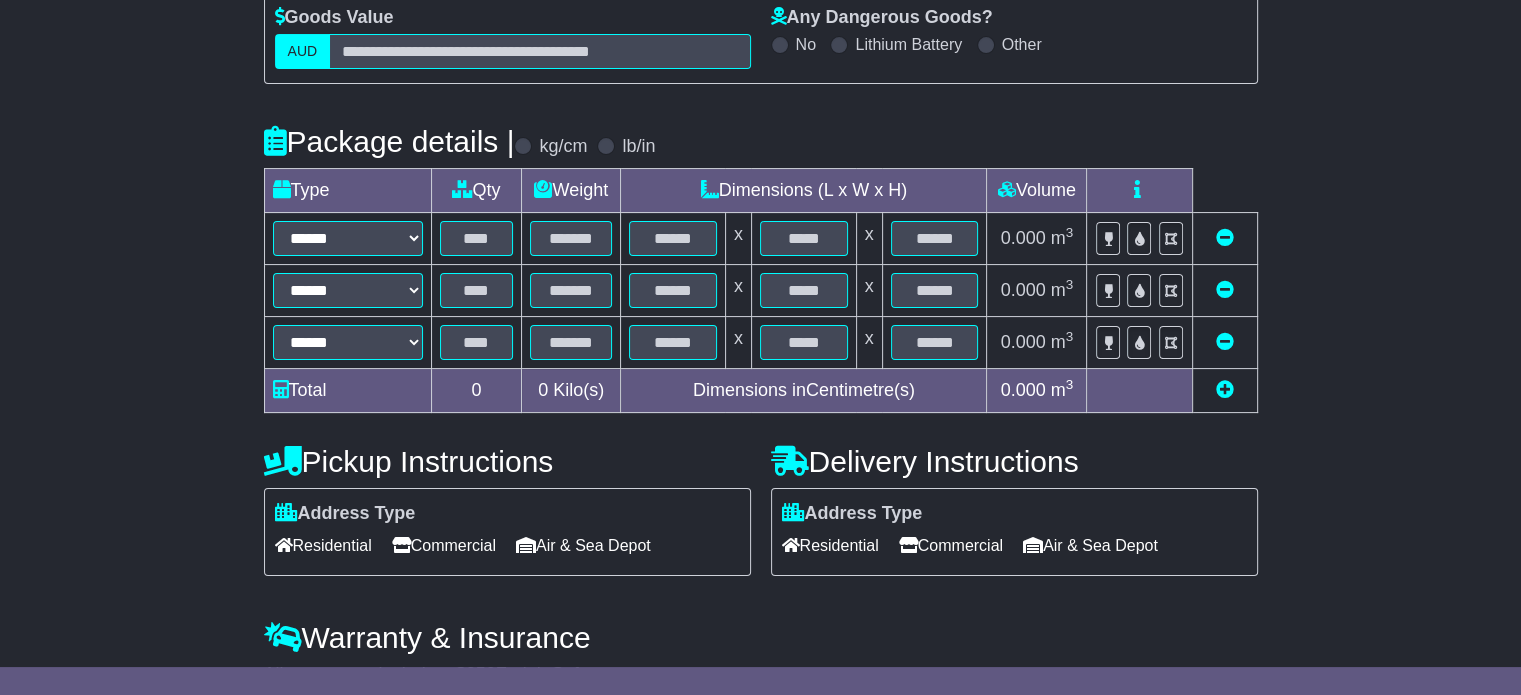 click at bounding box center [1225, 389] 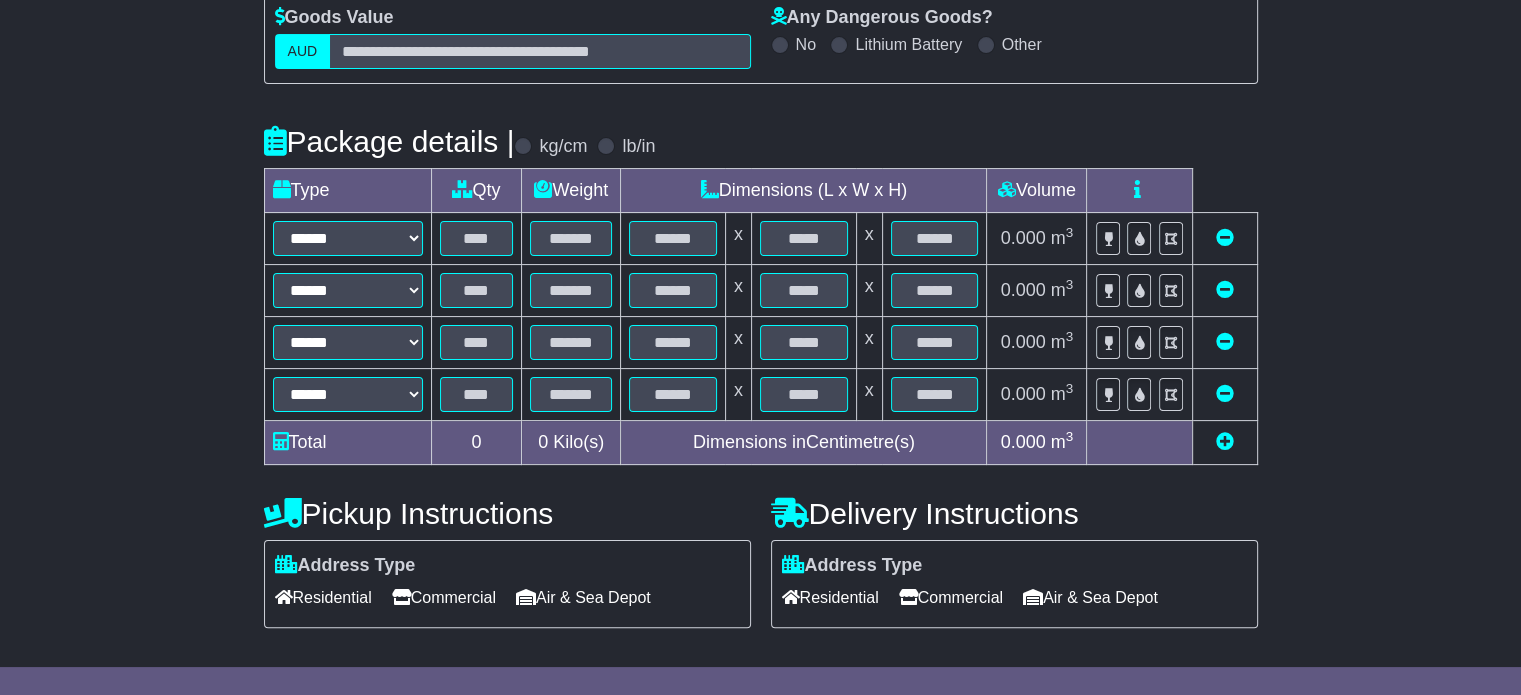 click at bounding box center [1225, 441] 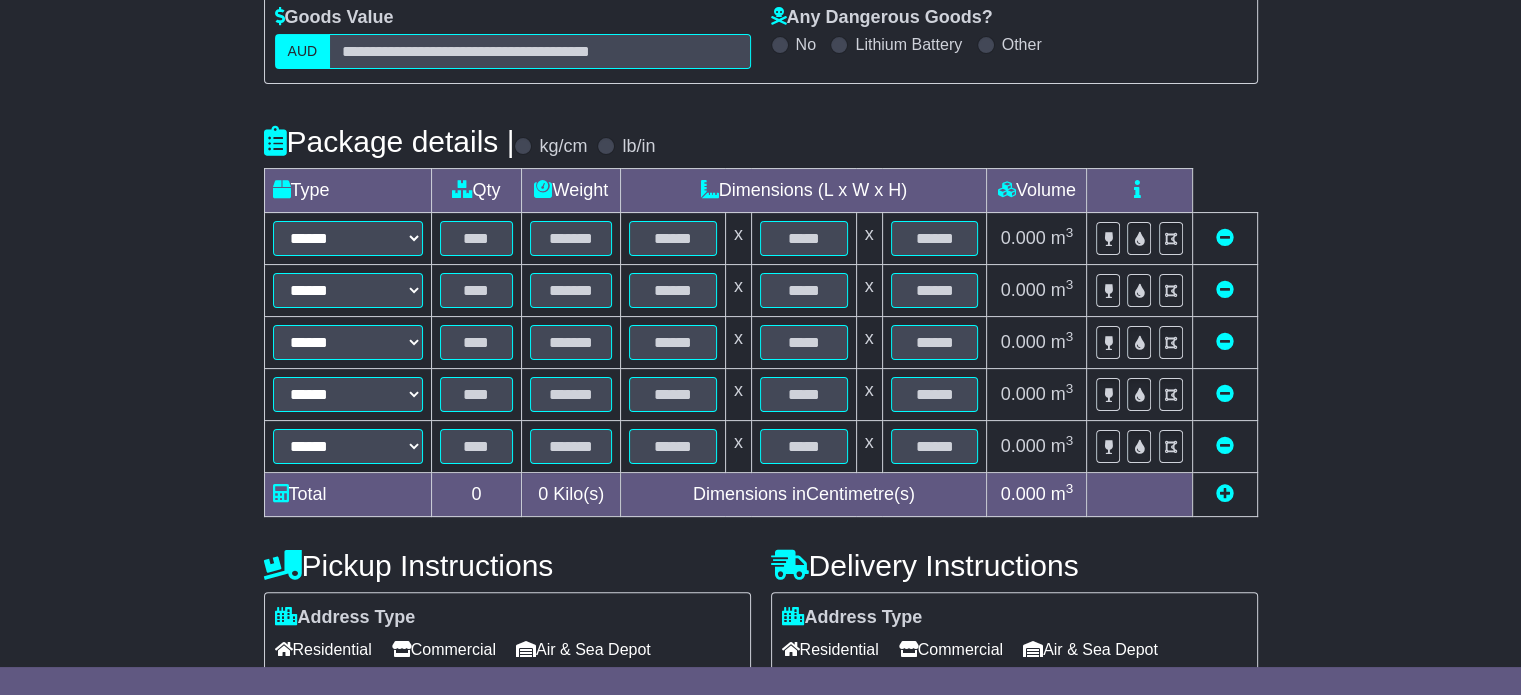 click at bounding box center (1225, 493) 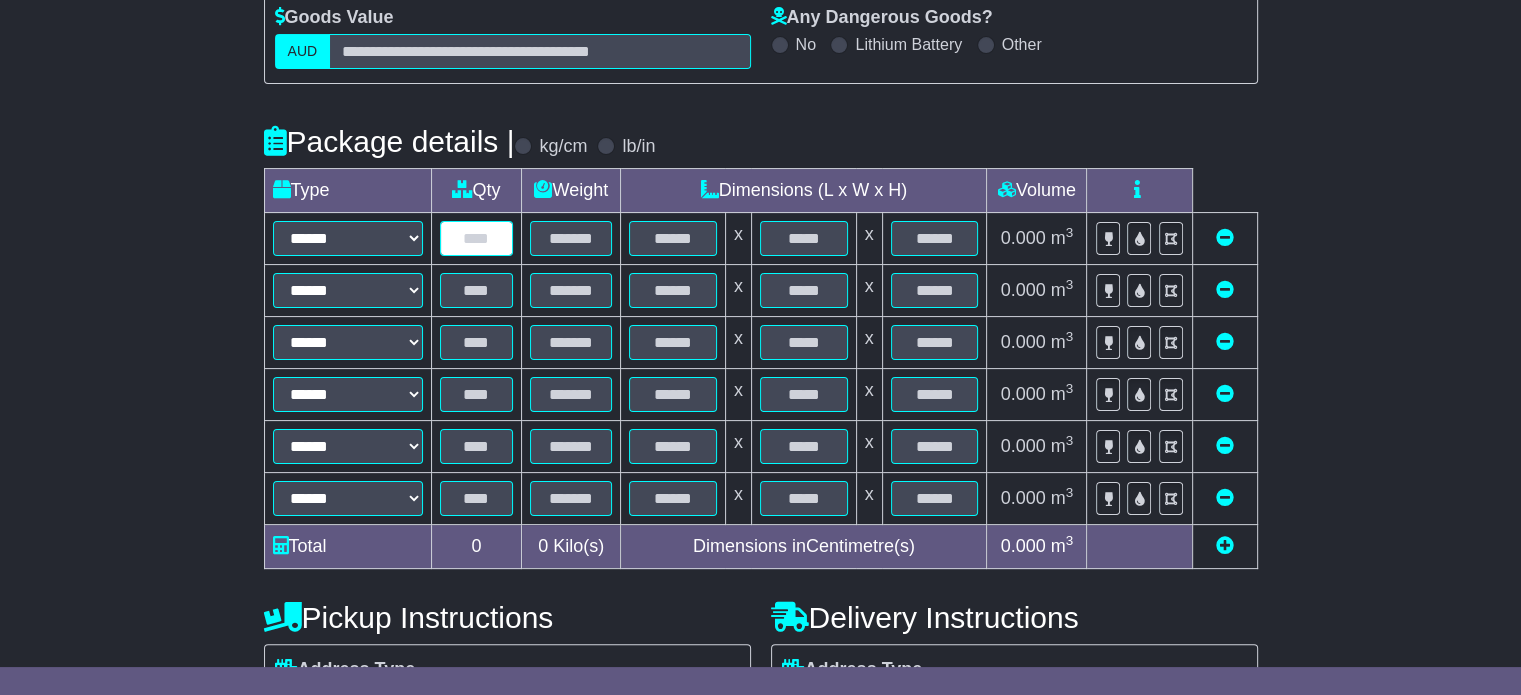 click at bounding box center [477, 238] 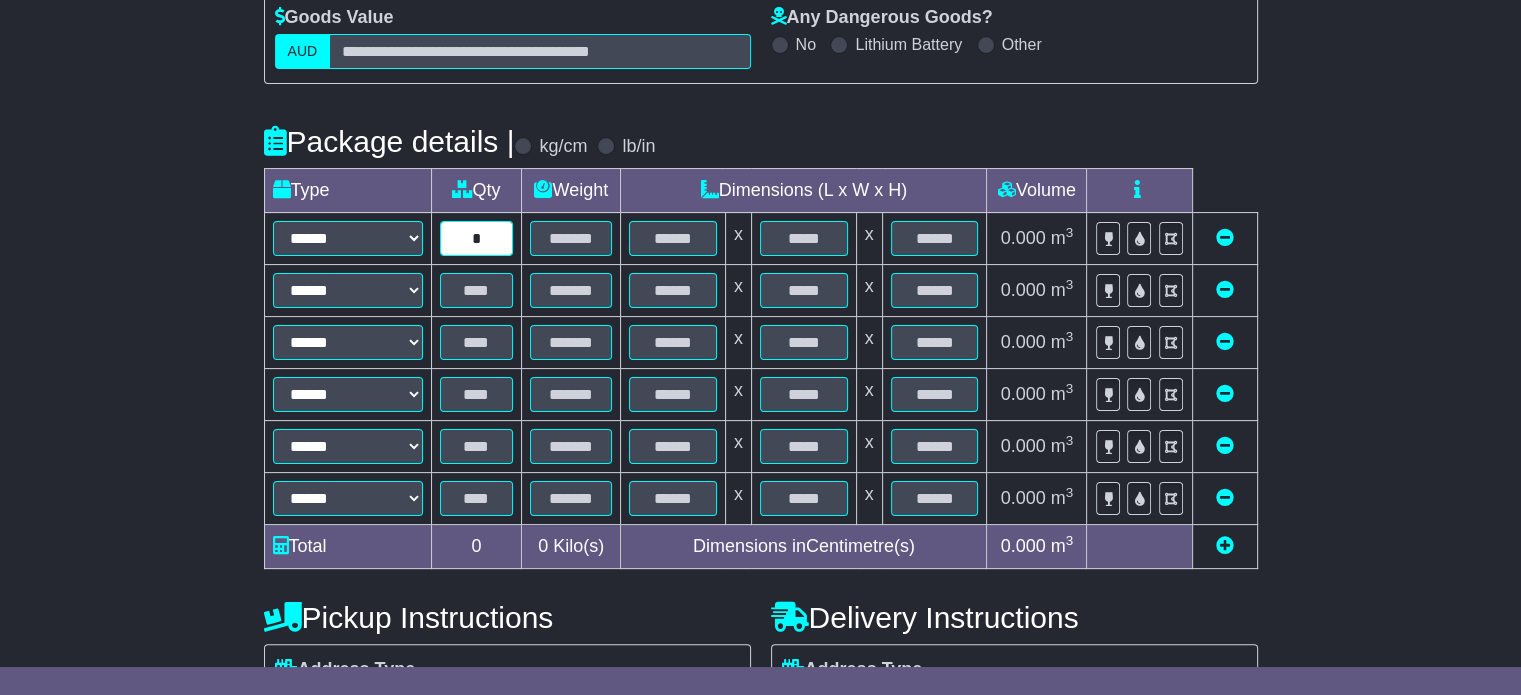 type on "*" 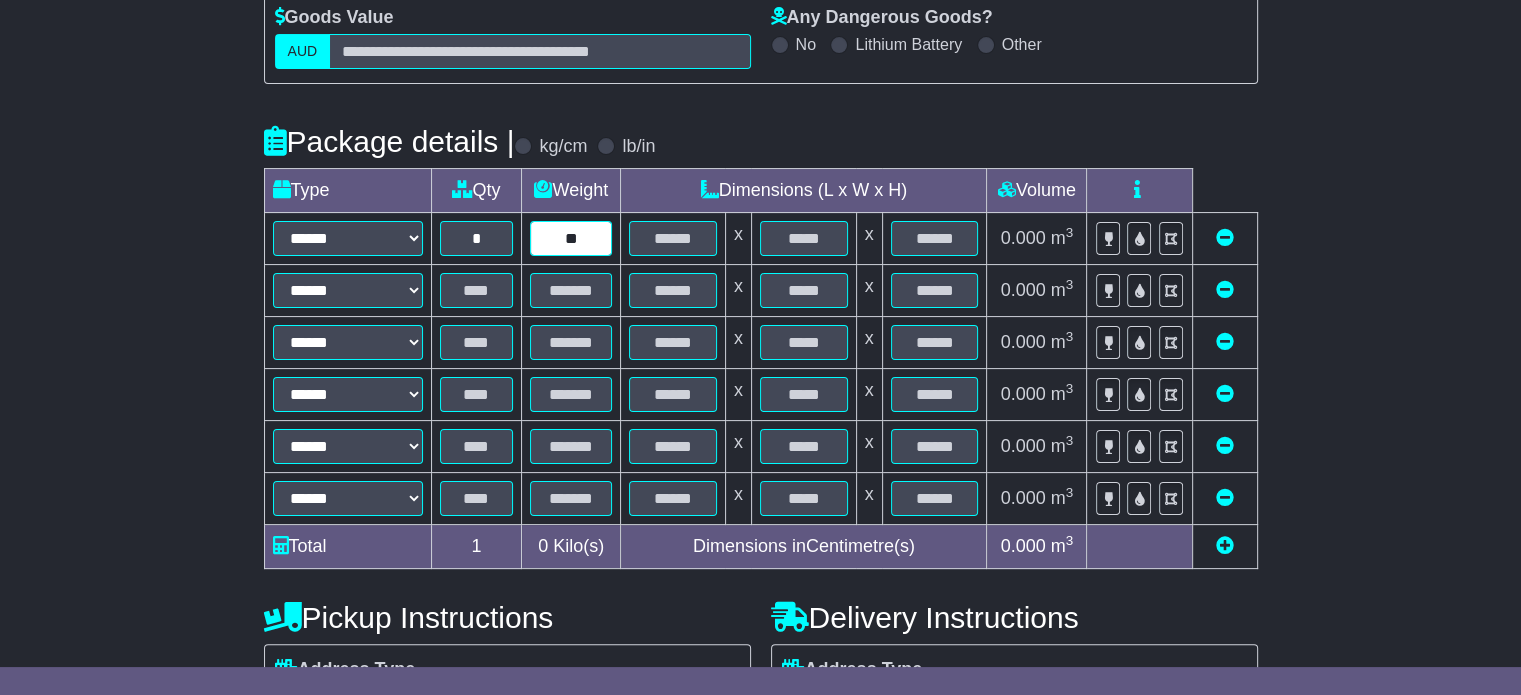 type on "**" 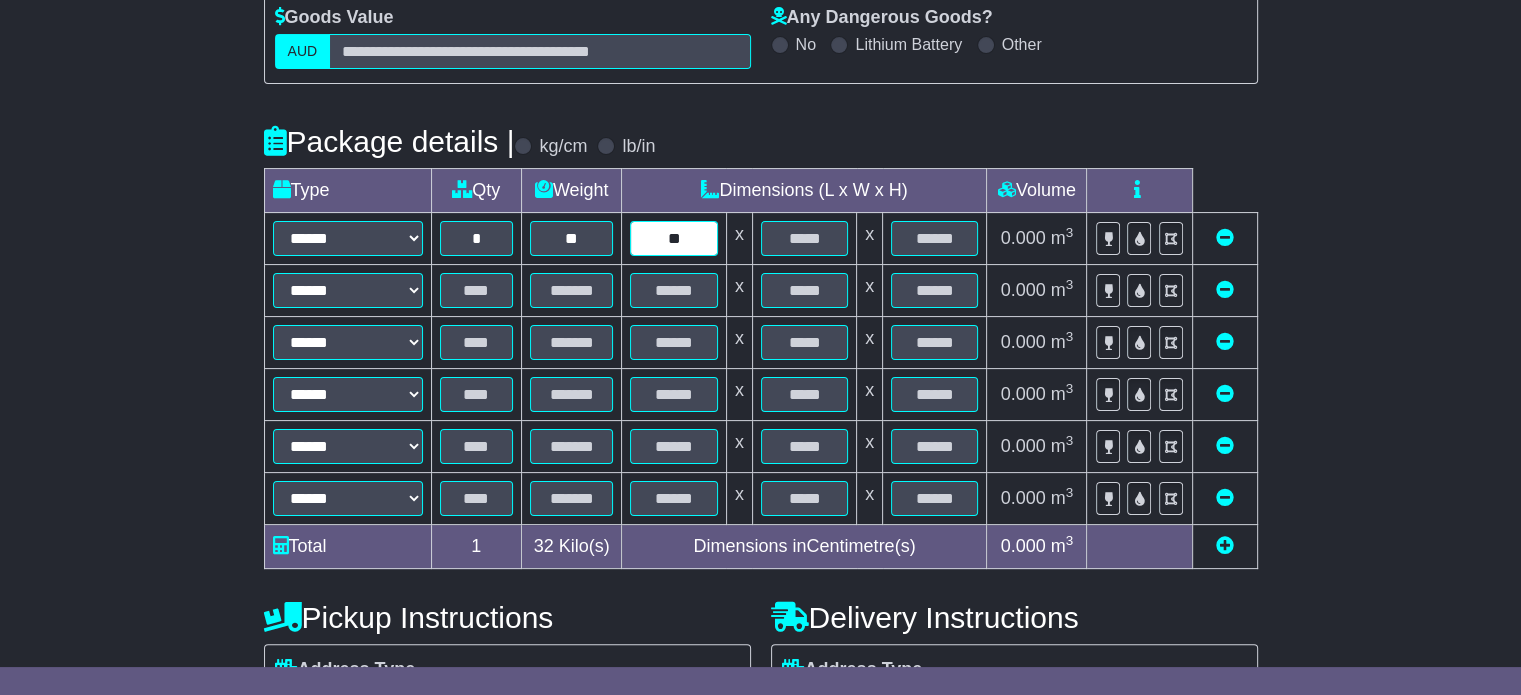 type on "**" 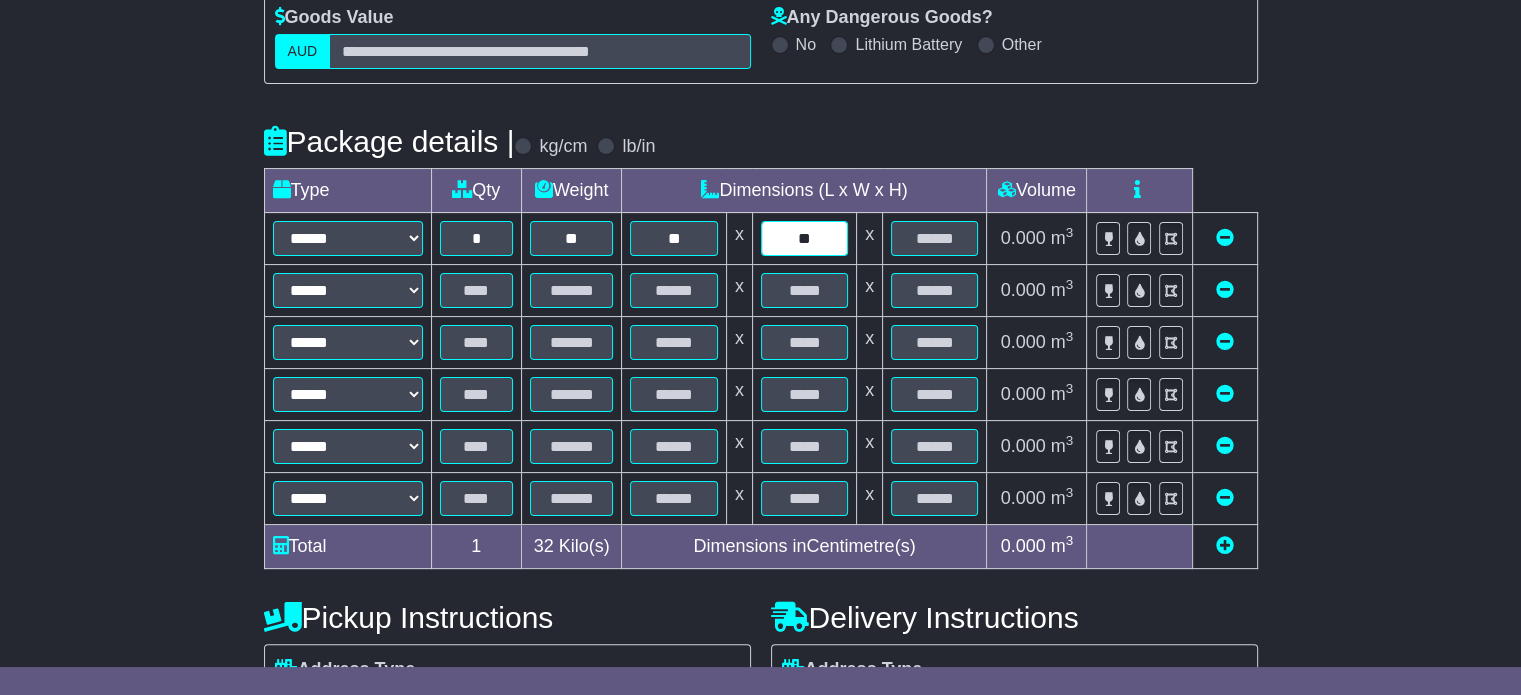type on "**" 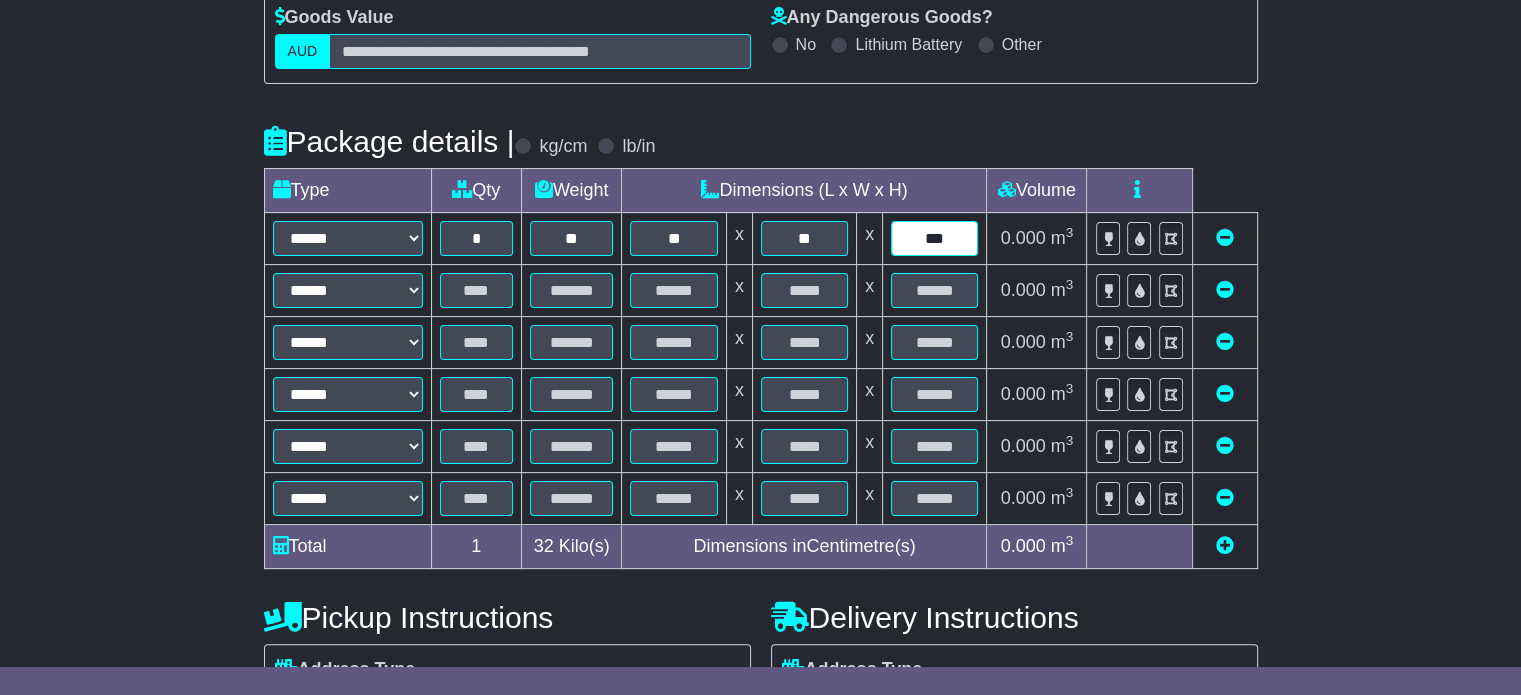 type on "***" 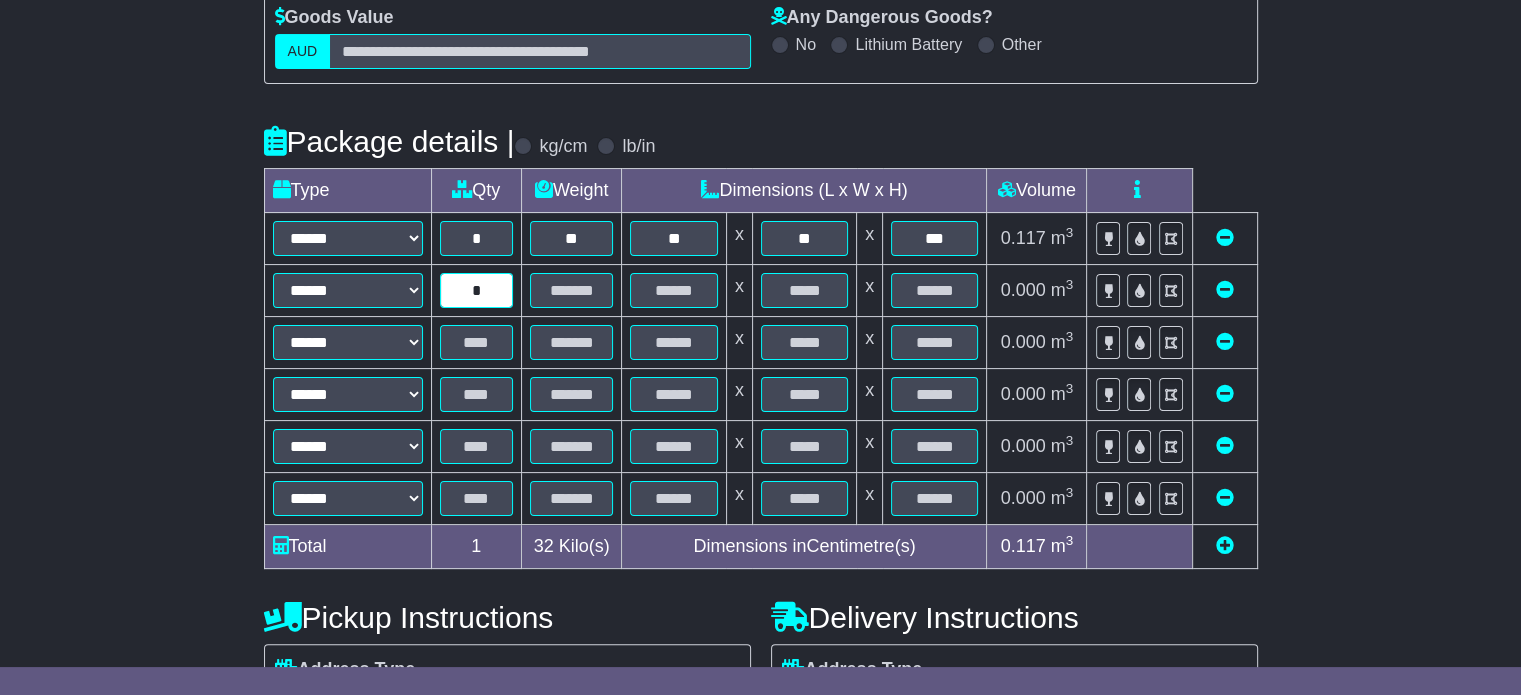 type on "*" 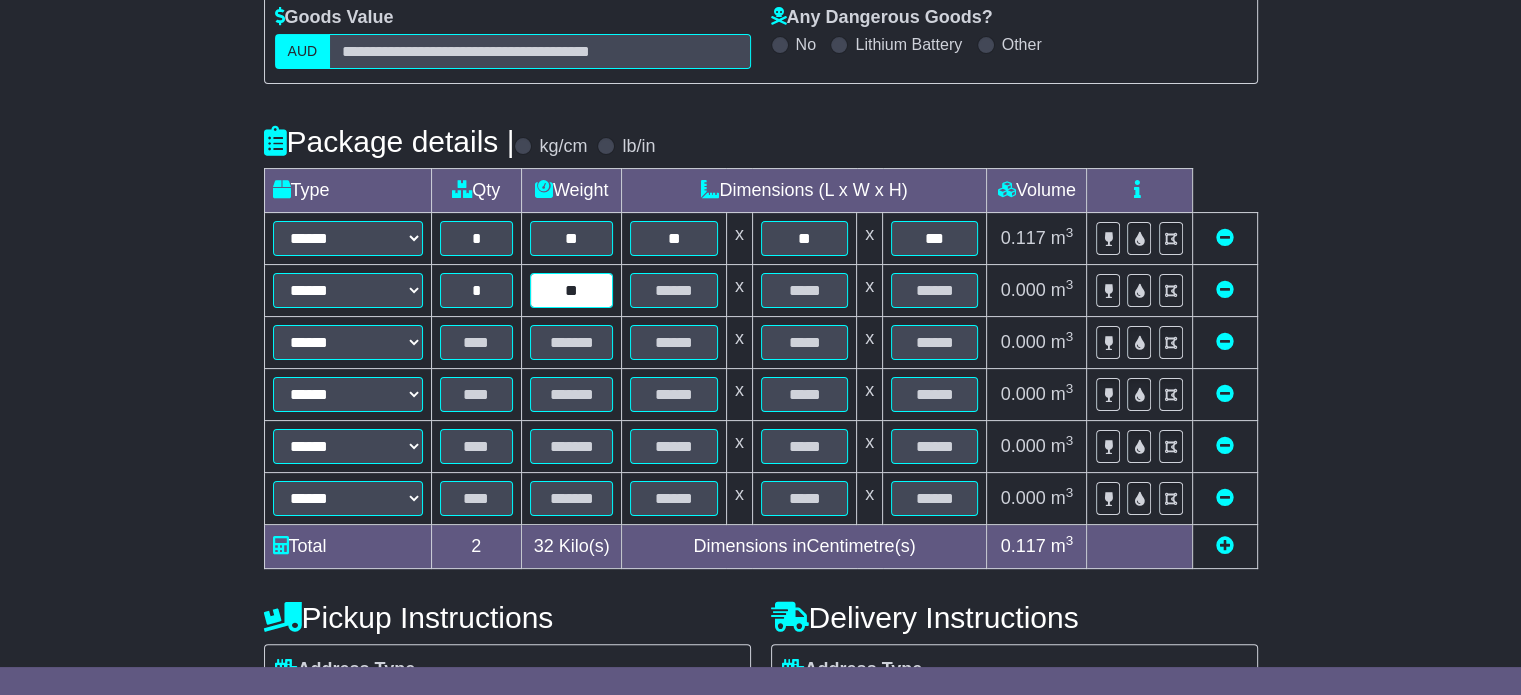 type on "**" 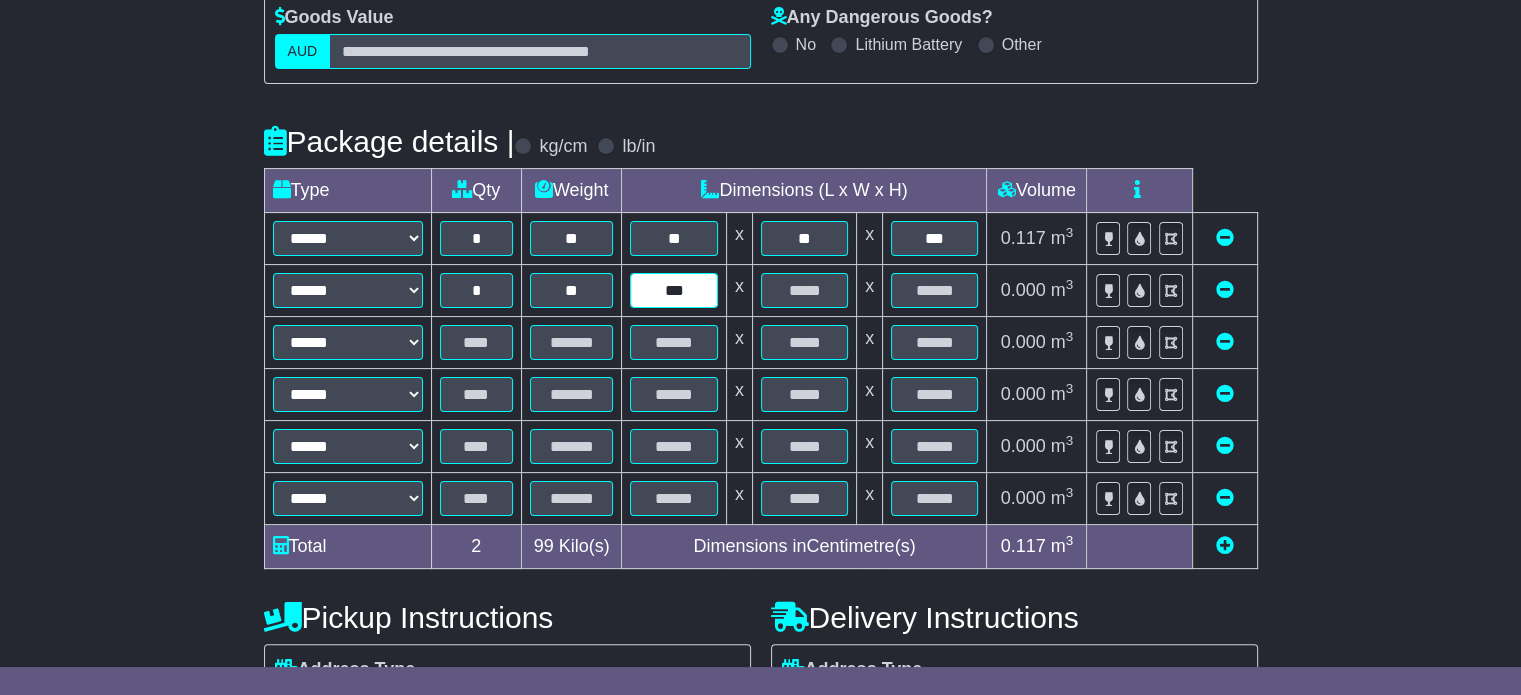 type on "***" 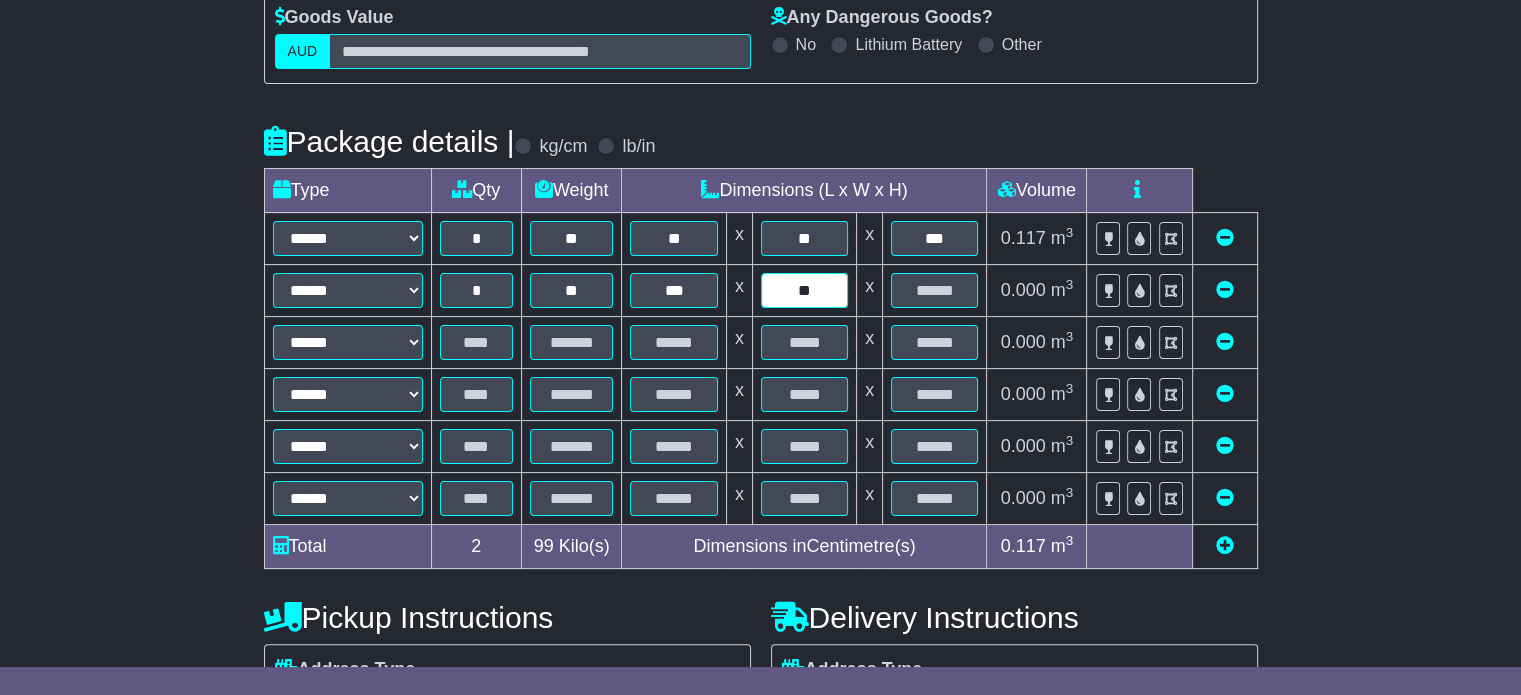type on "**" 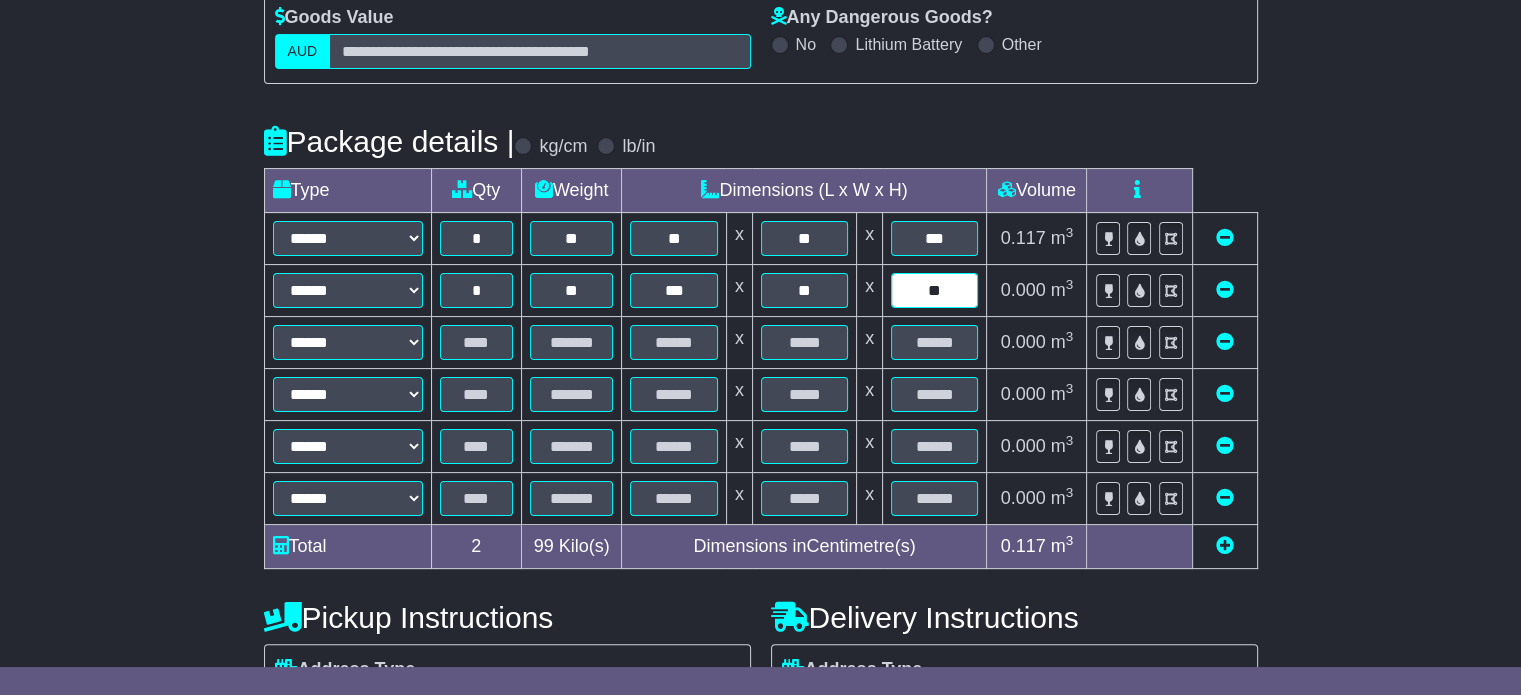 type on "**" 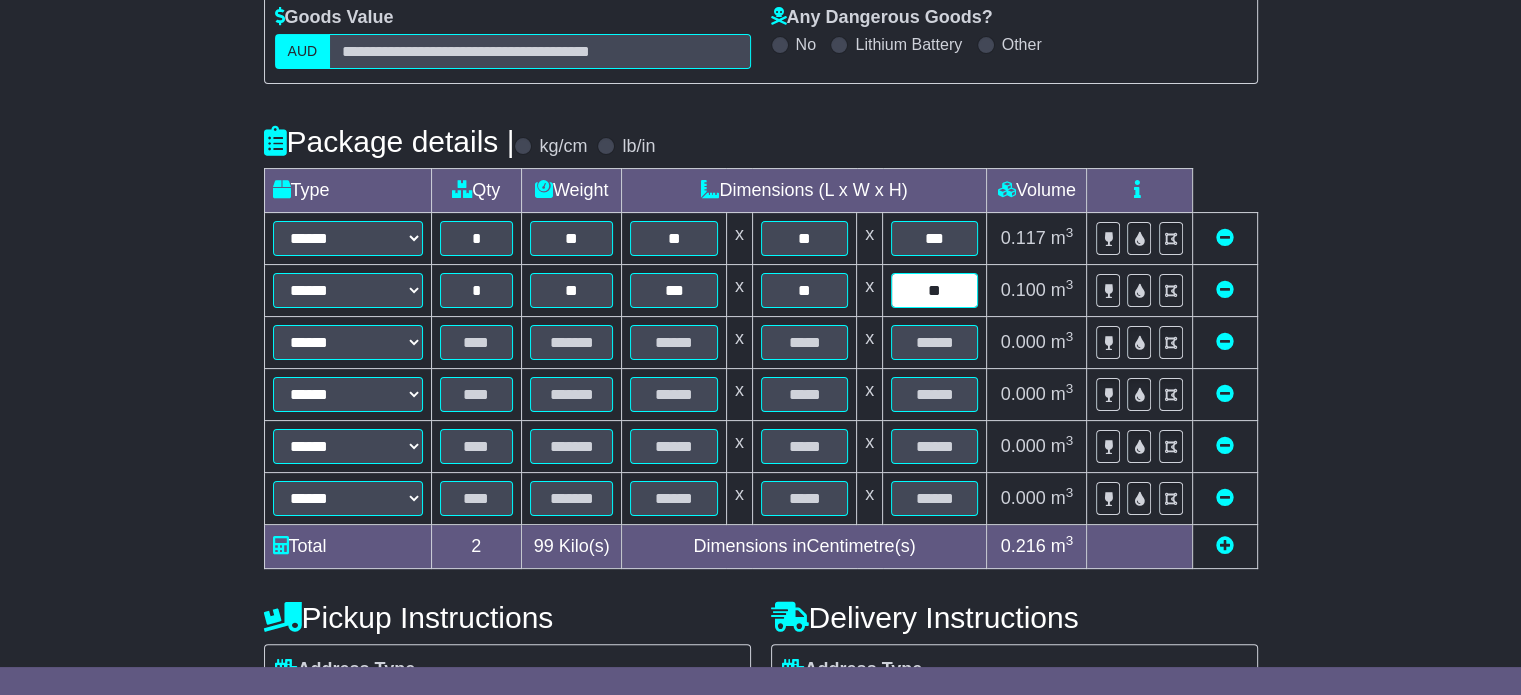 scroll, scrollTop: 0, scrollLeft: 0, axis: both 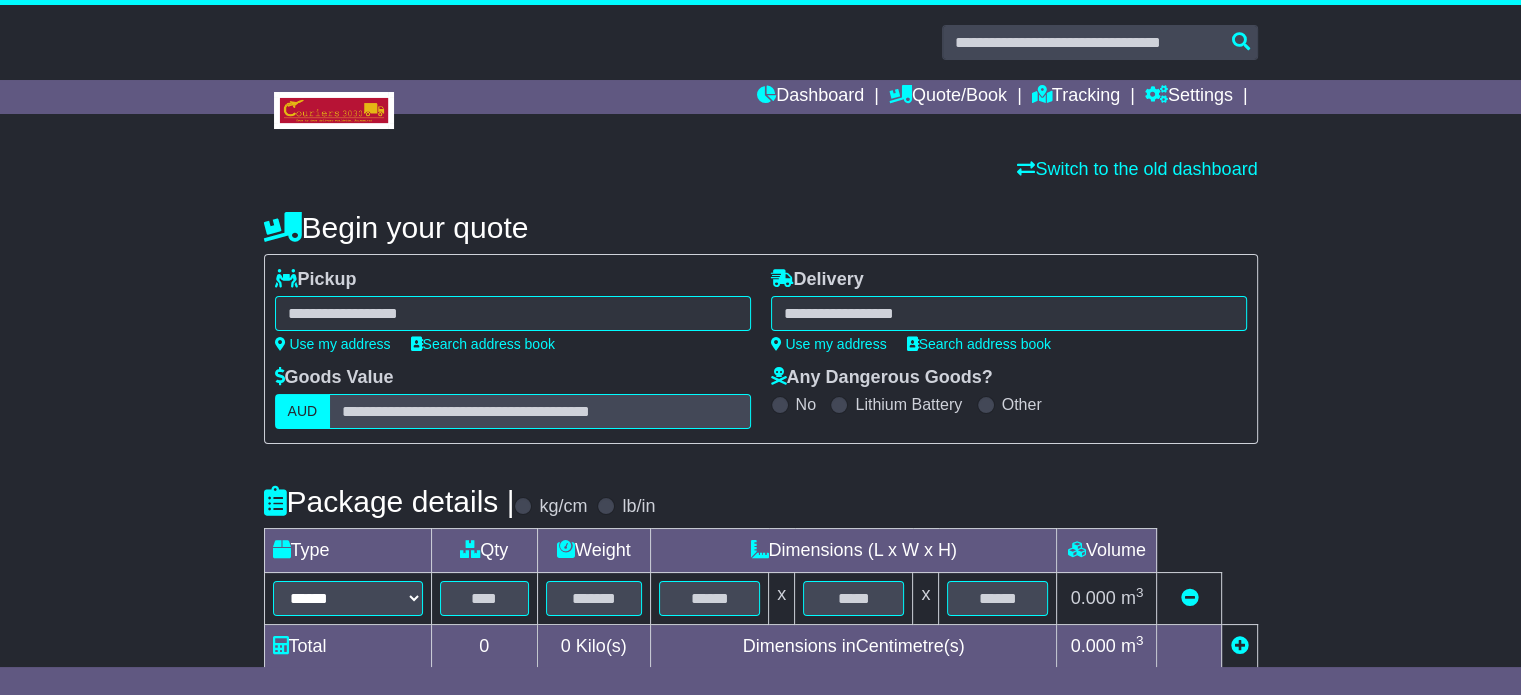 select 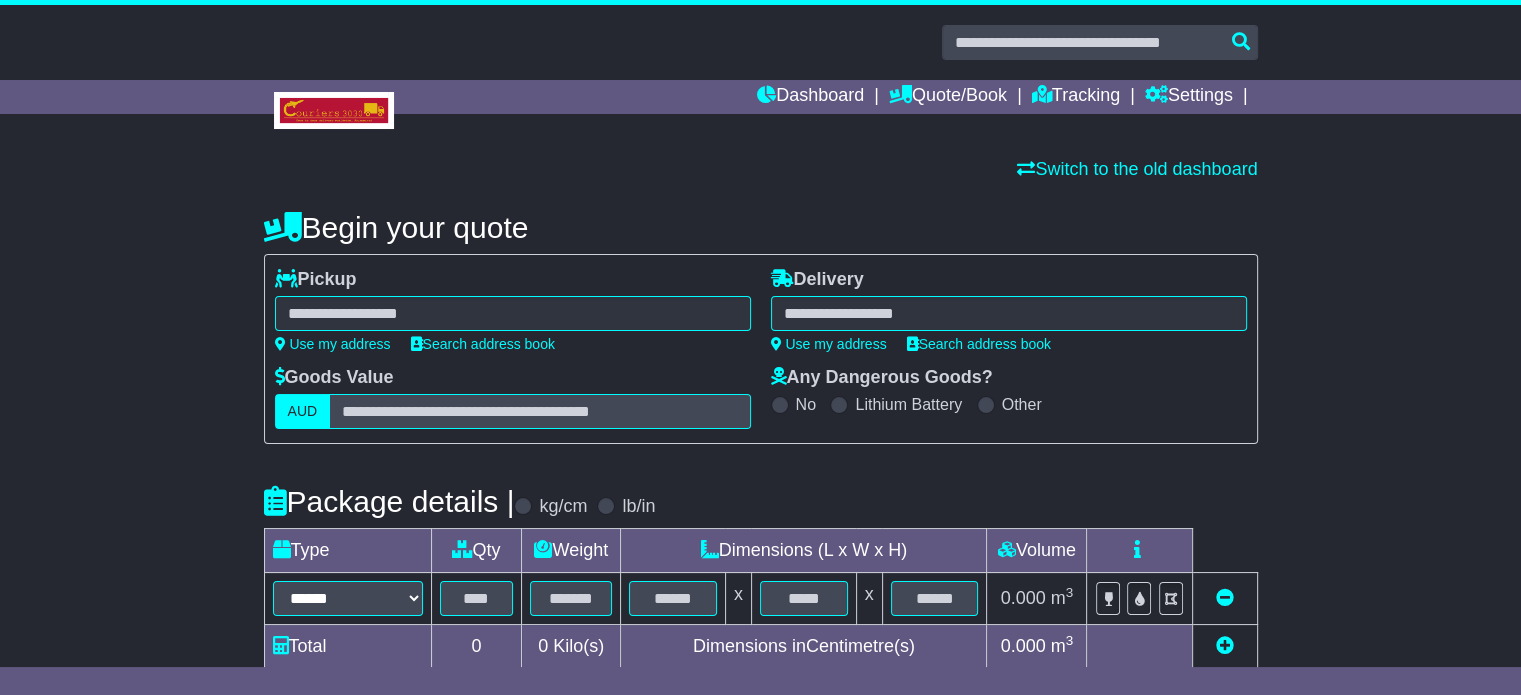 click on "**********" at bounding box center [513, 310] 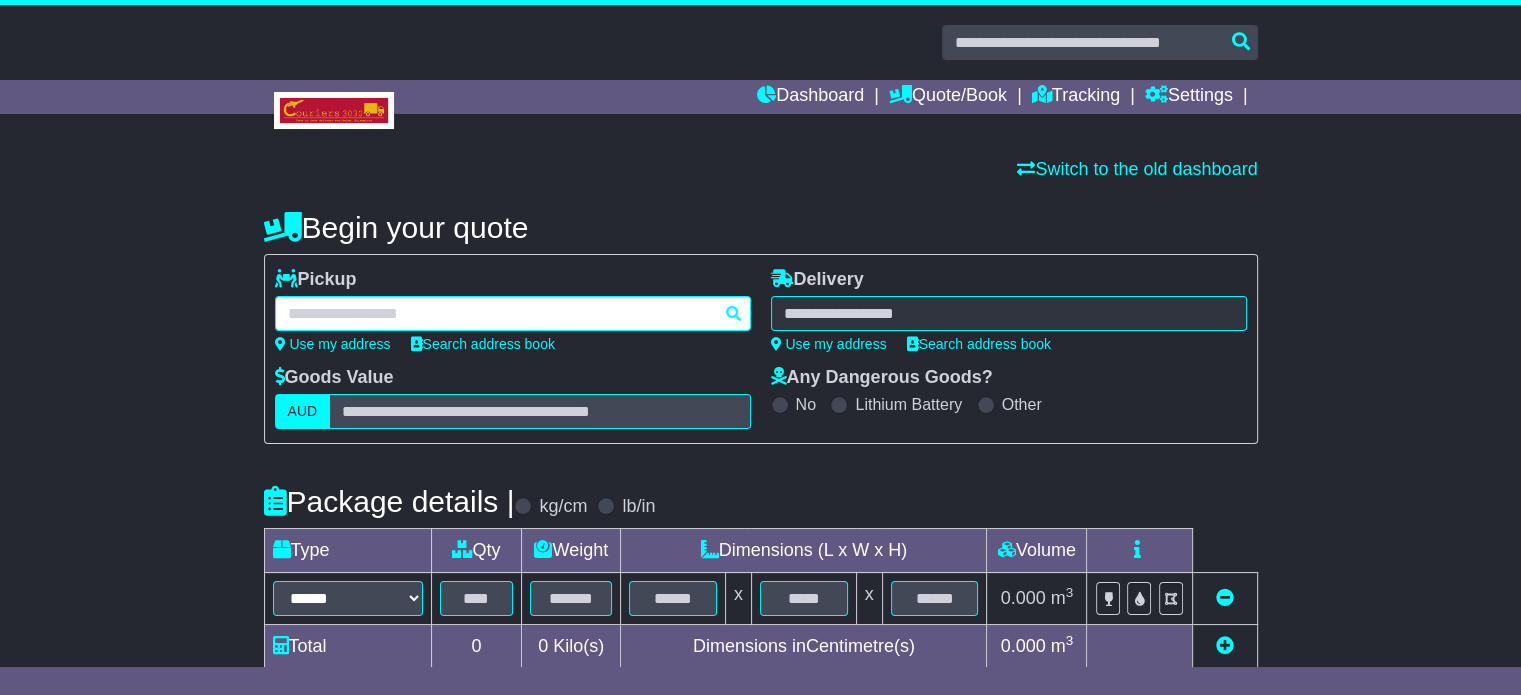 paste on "**********" 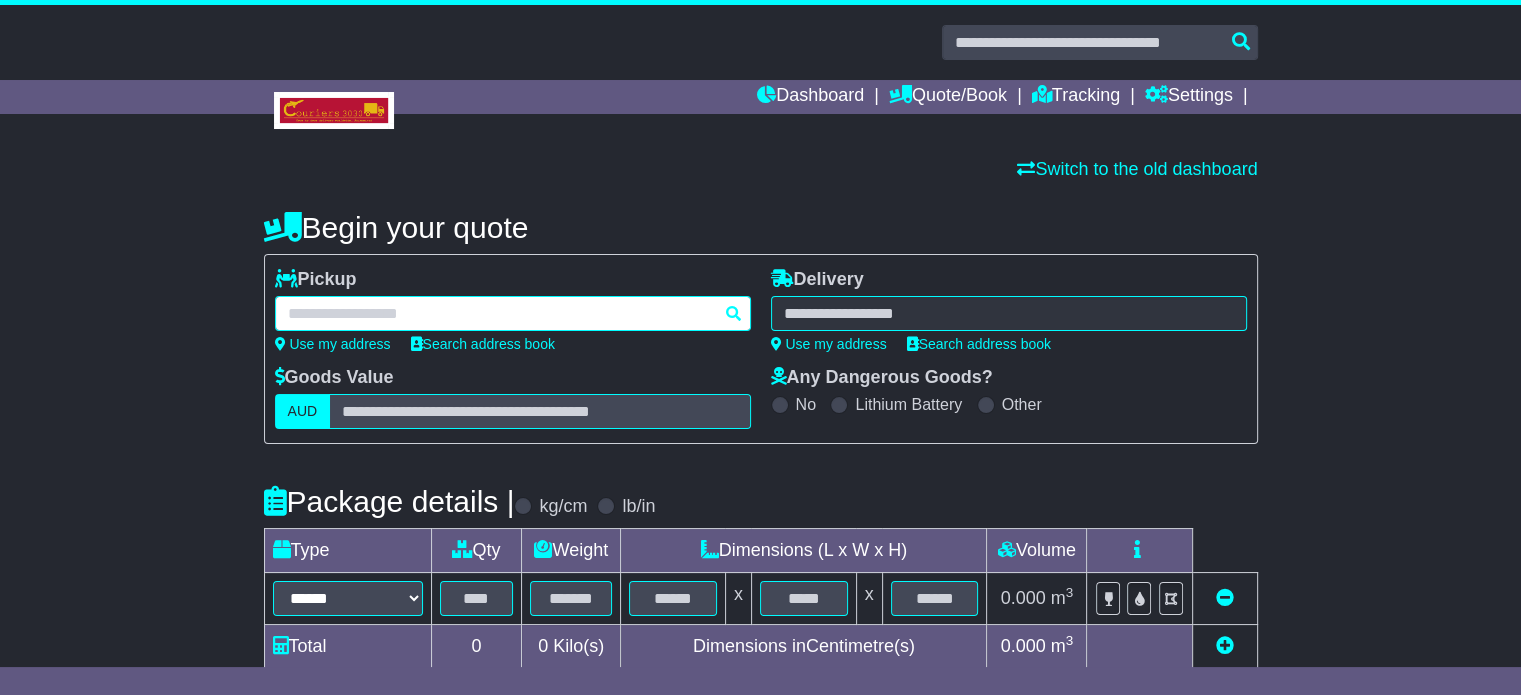 type on "**********" 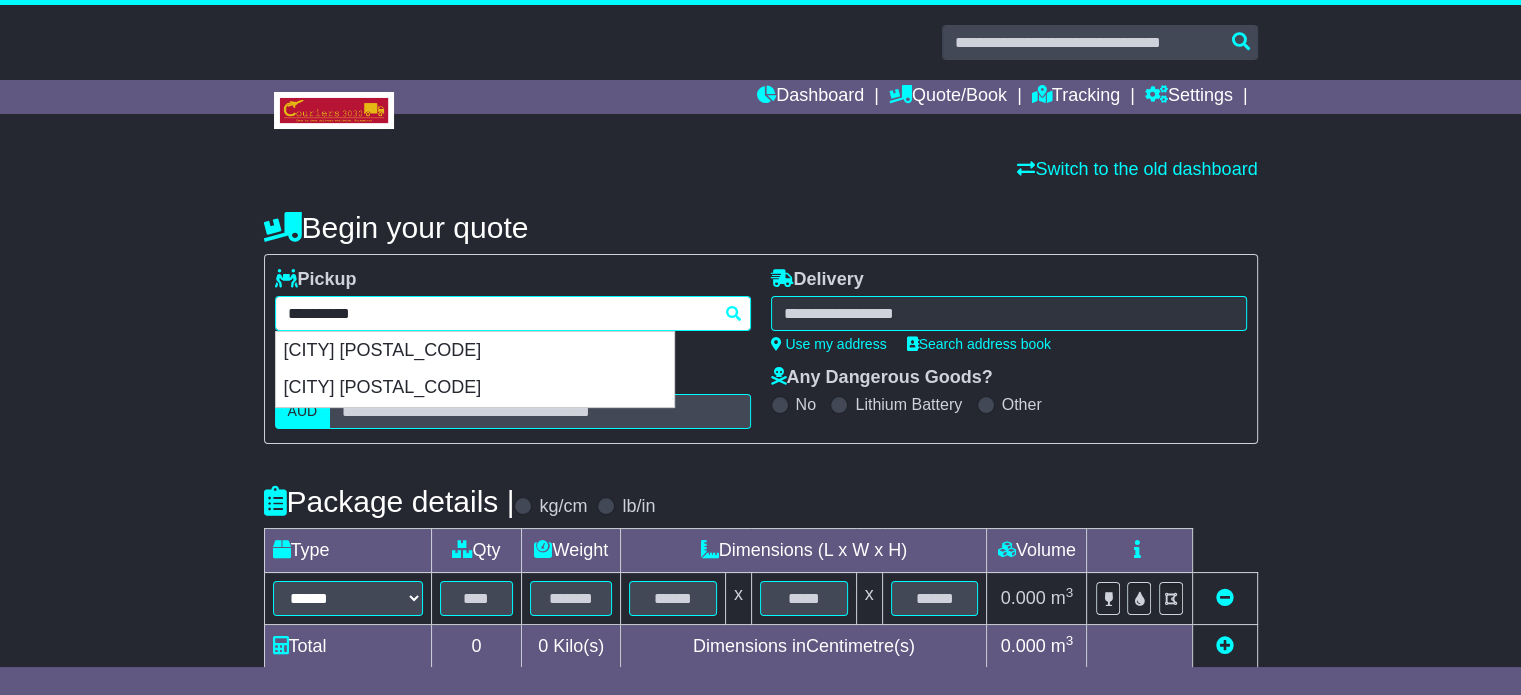 click on "**********" at bounding box center [513, 313] 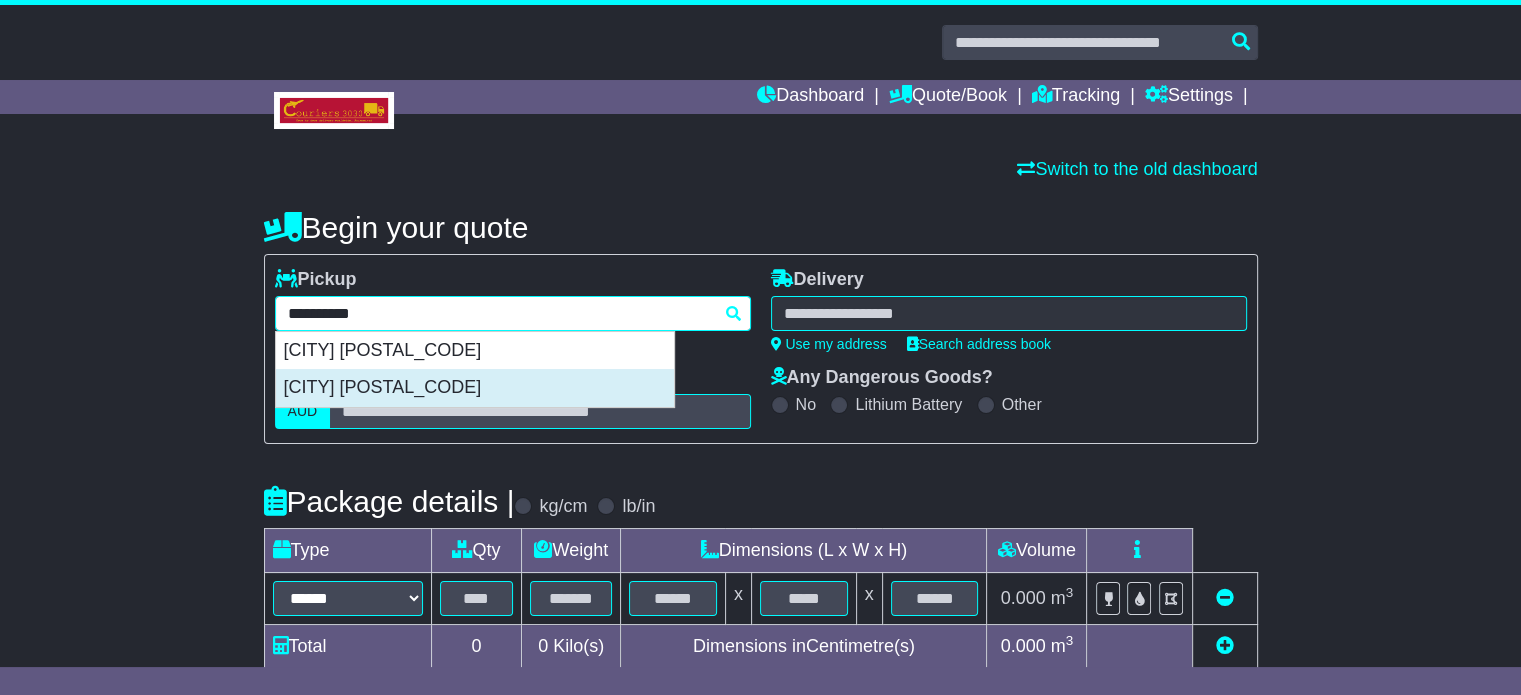 click on "[CITY] [POSTAL_CODE]" at bounding box center [475, 388] 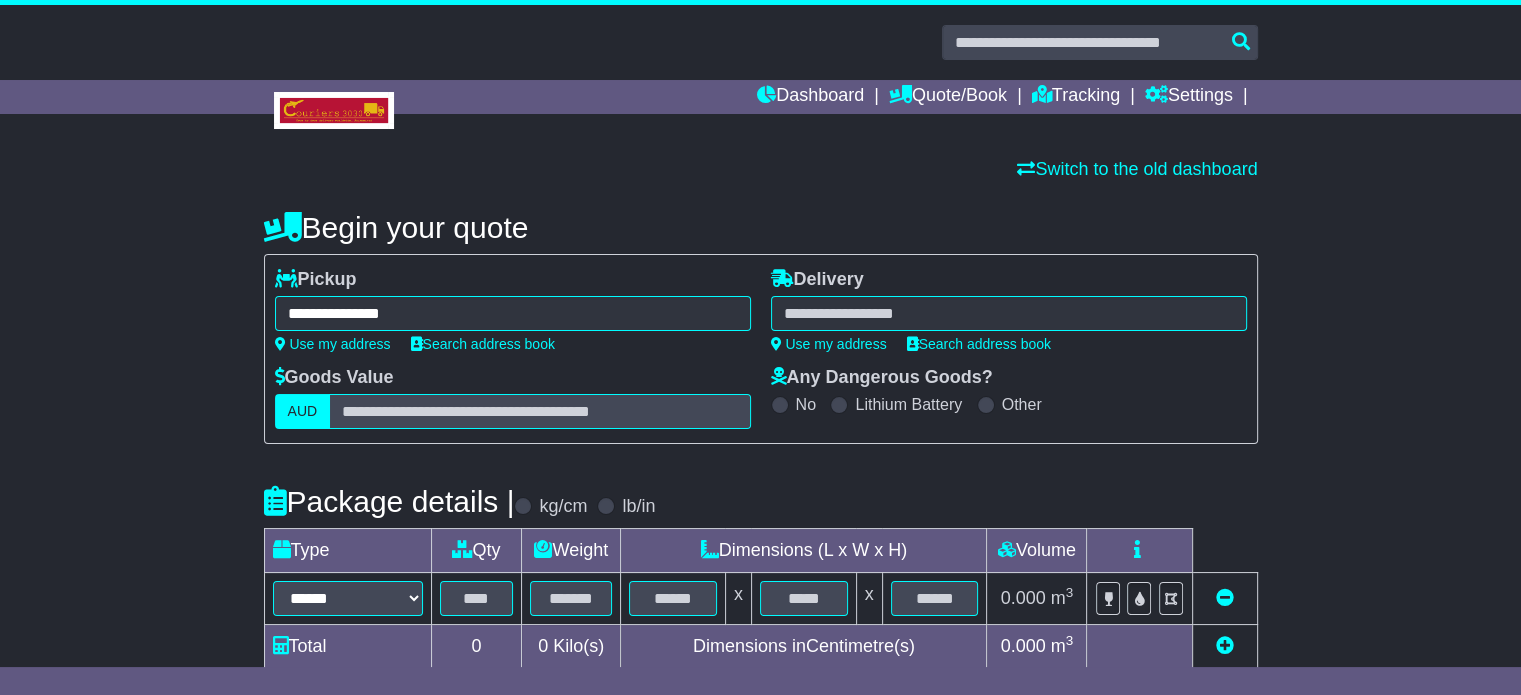 type on "**********" 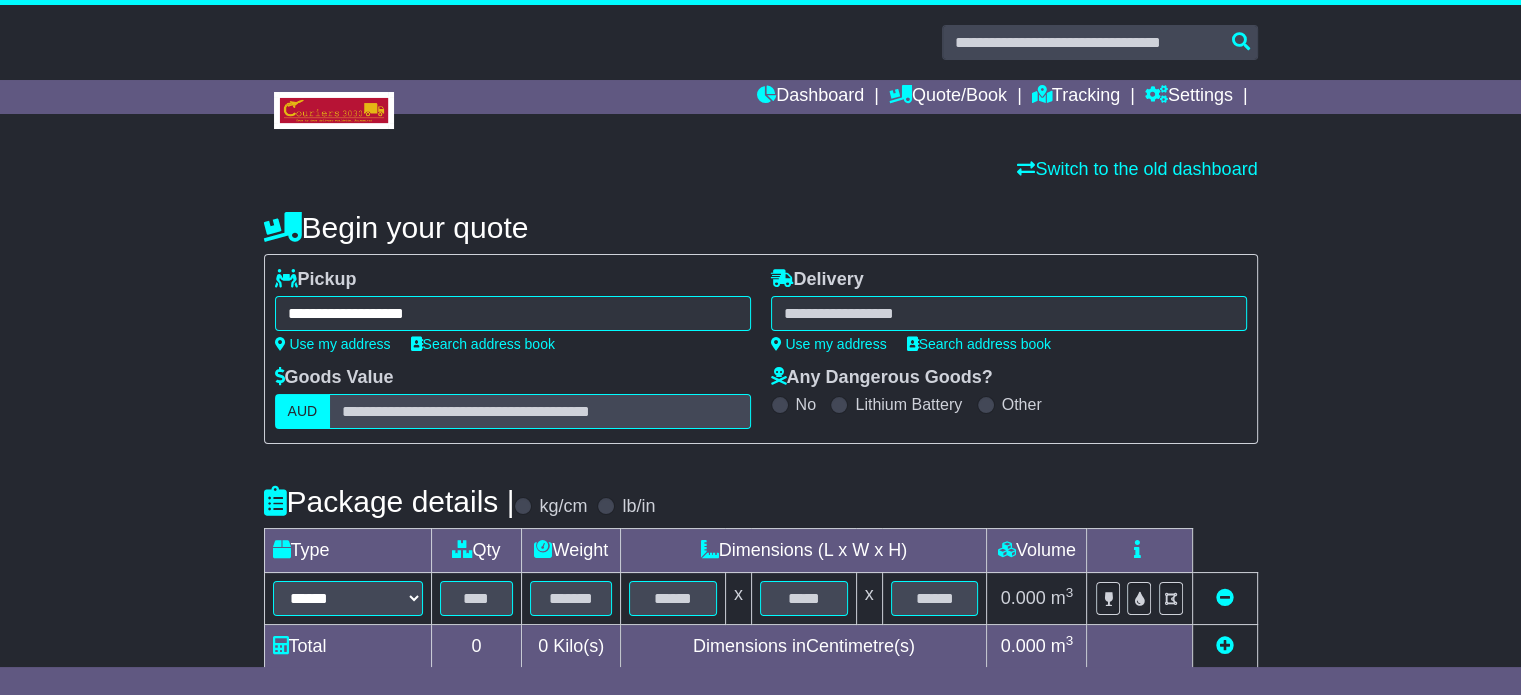 click at bounding box center [1009, 313] 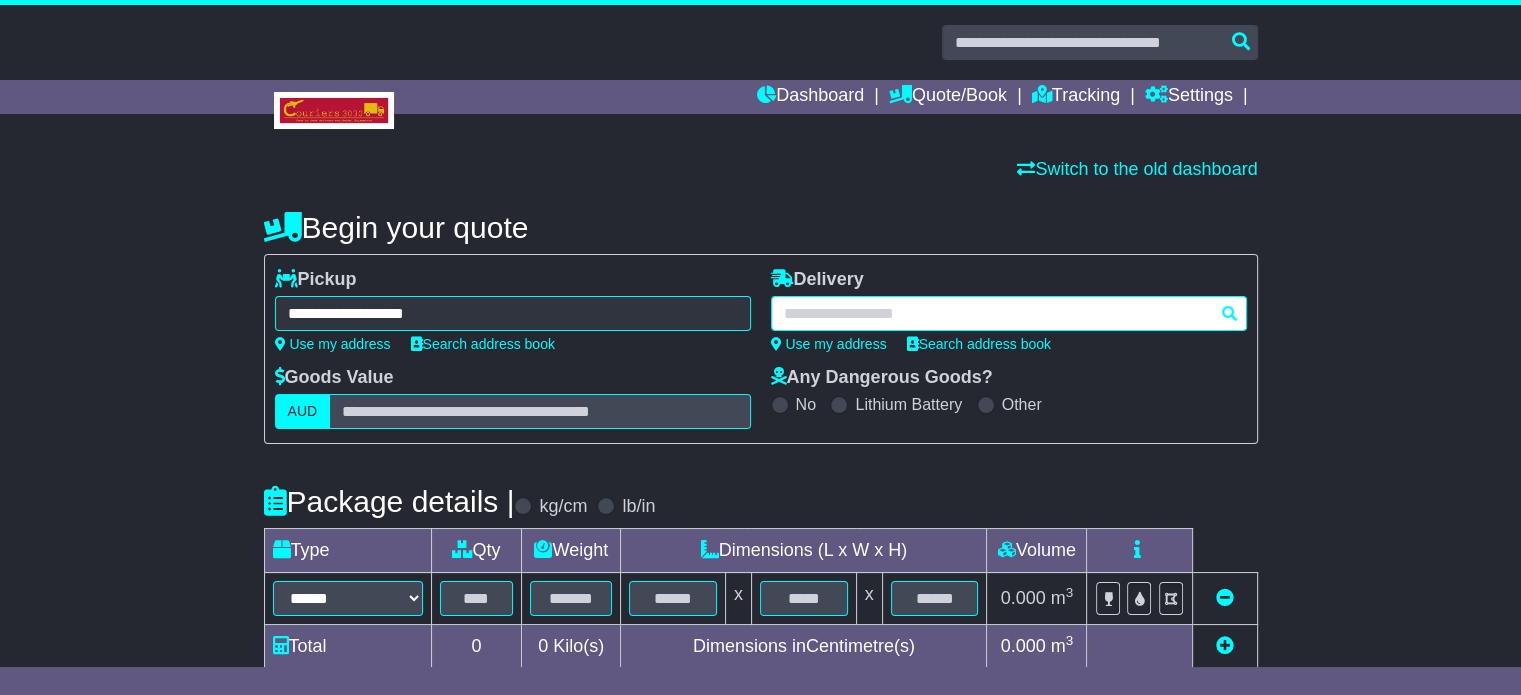 paste on "*******" 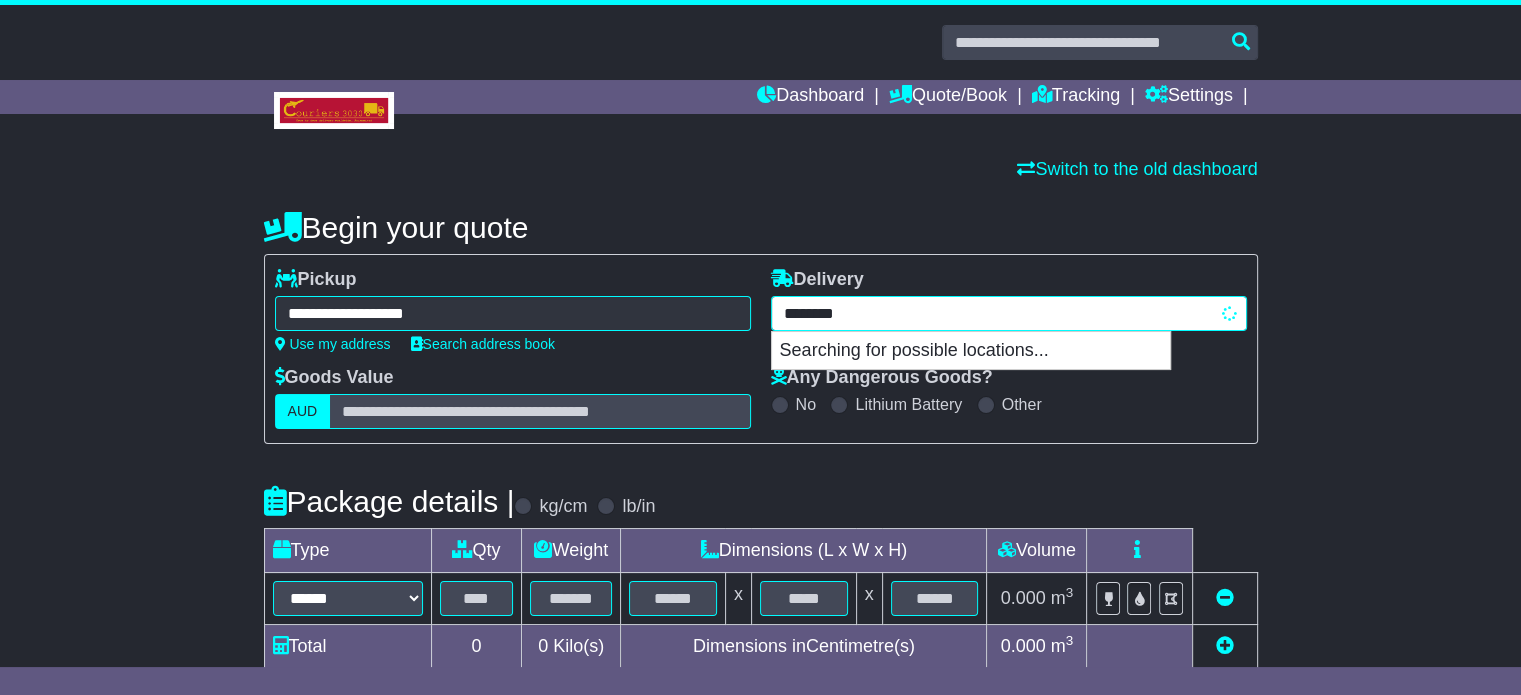 type on "**********" 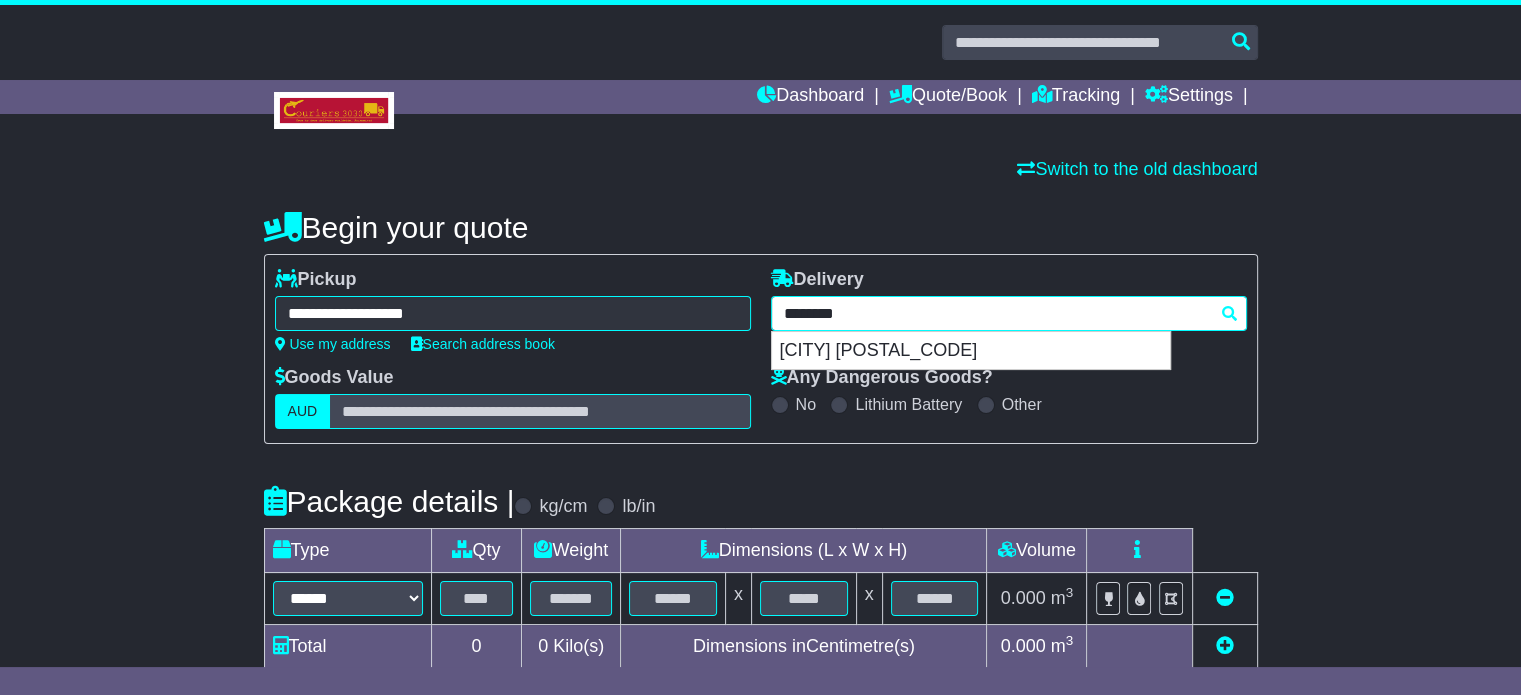 type 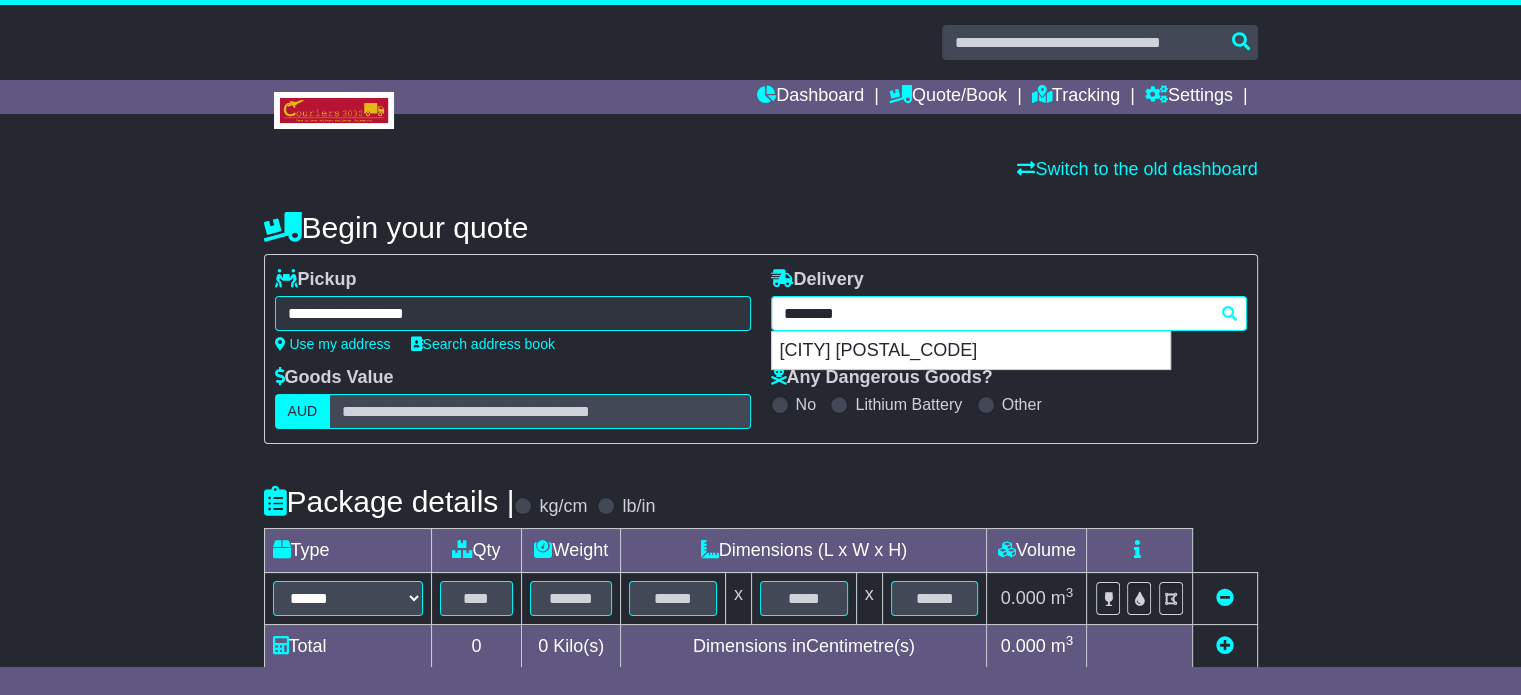 type on "*********" 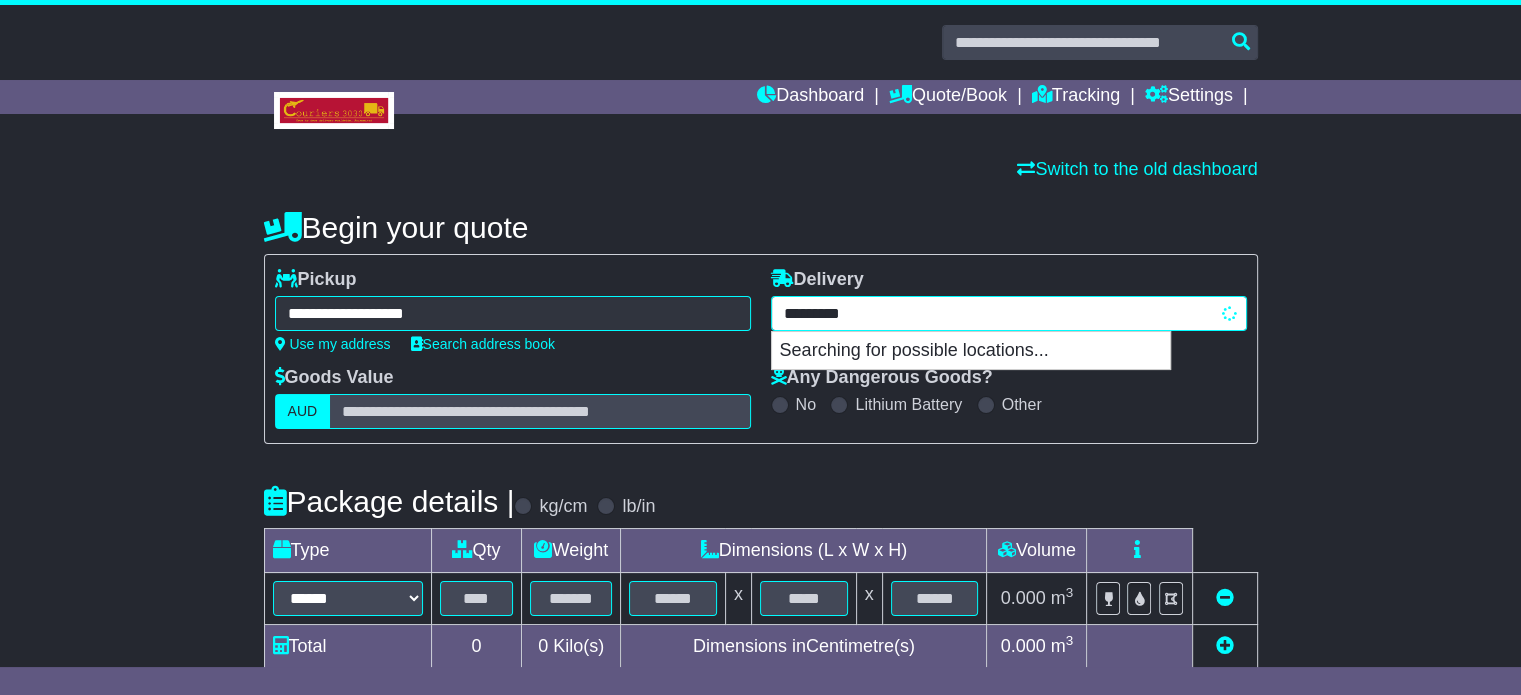 type on "**********" 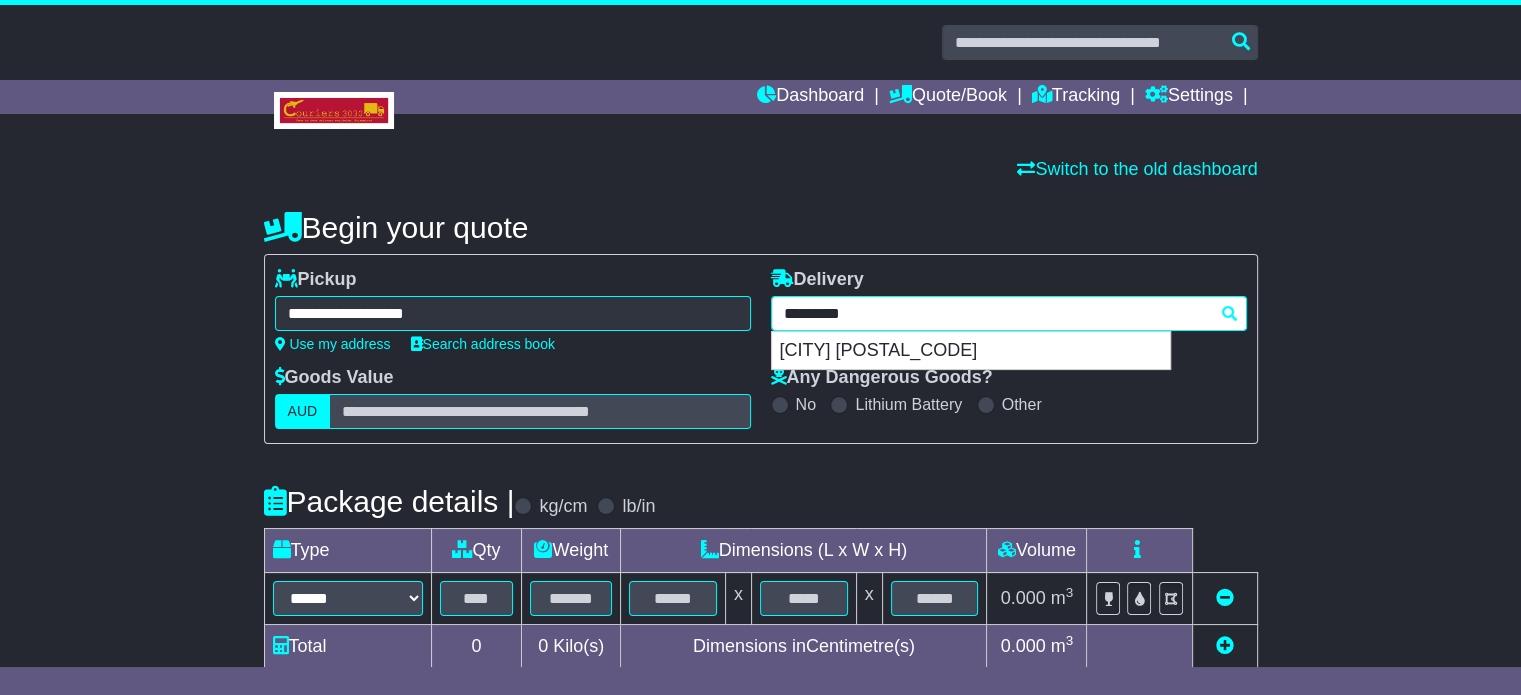 drag, startPoint x: 899, startPoint y: 343, endPoint x: 852, endPoint y: 361, distance: 50.32892 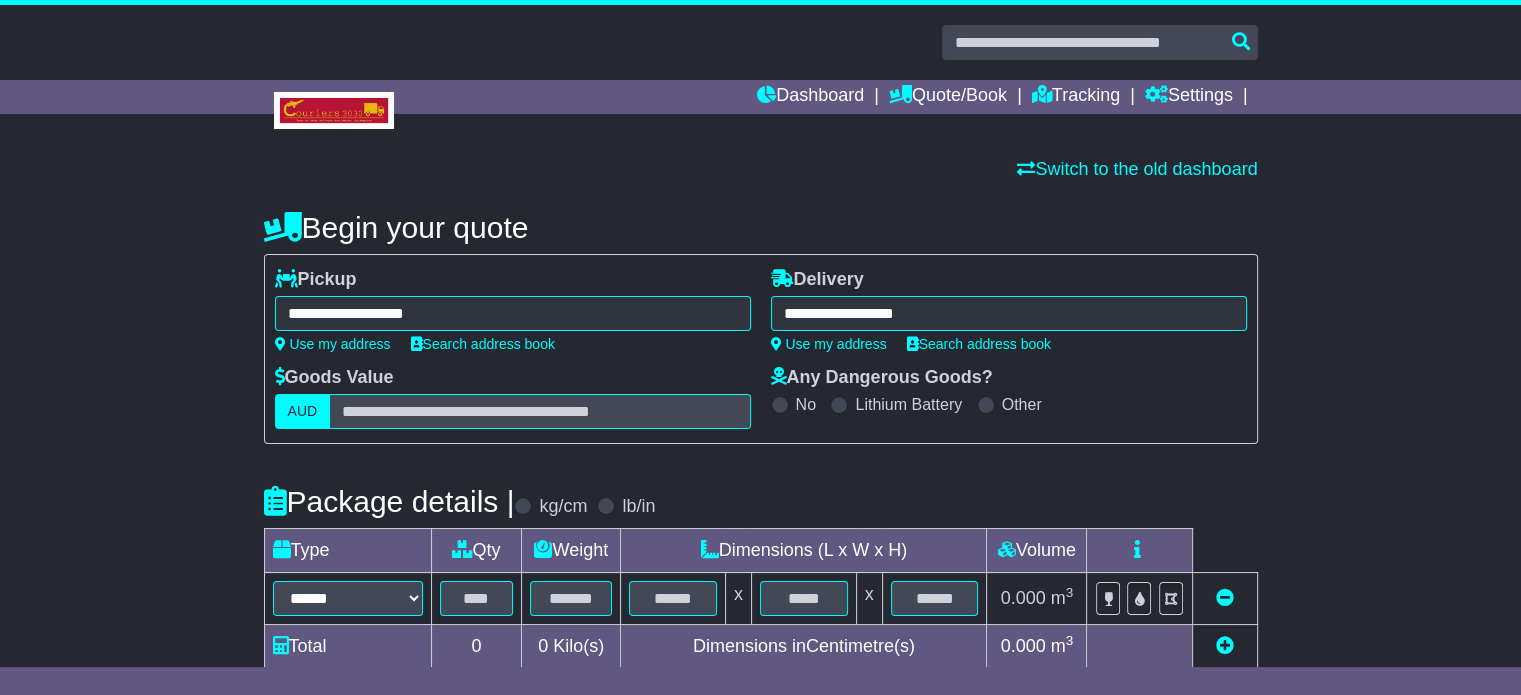 type on "**********" 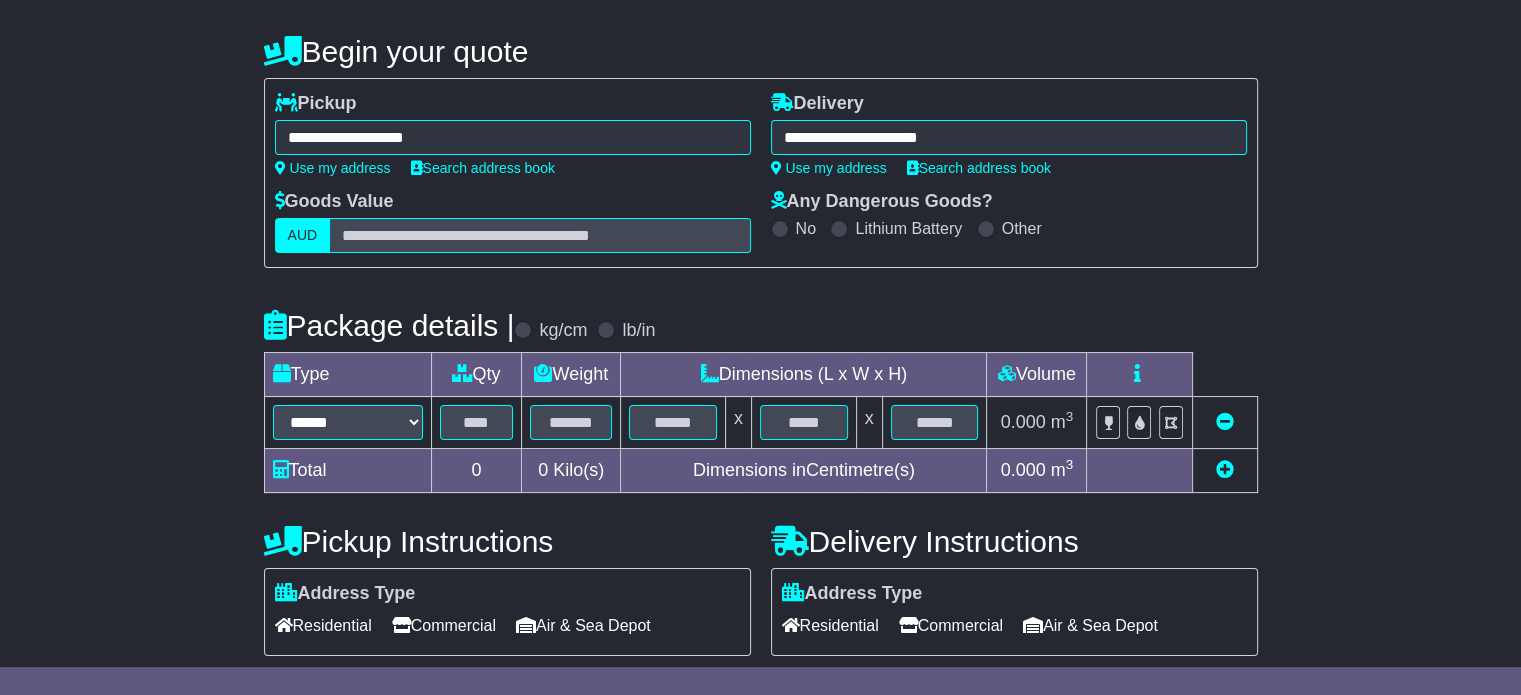 scroll, scrollTop: 360, scrollLeft: 0, axis: vertical 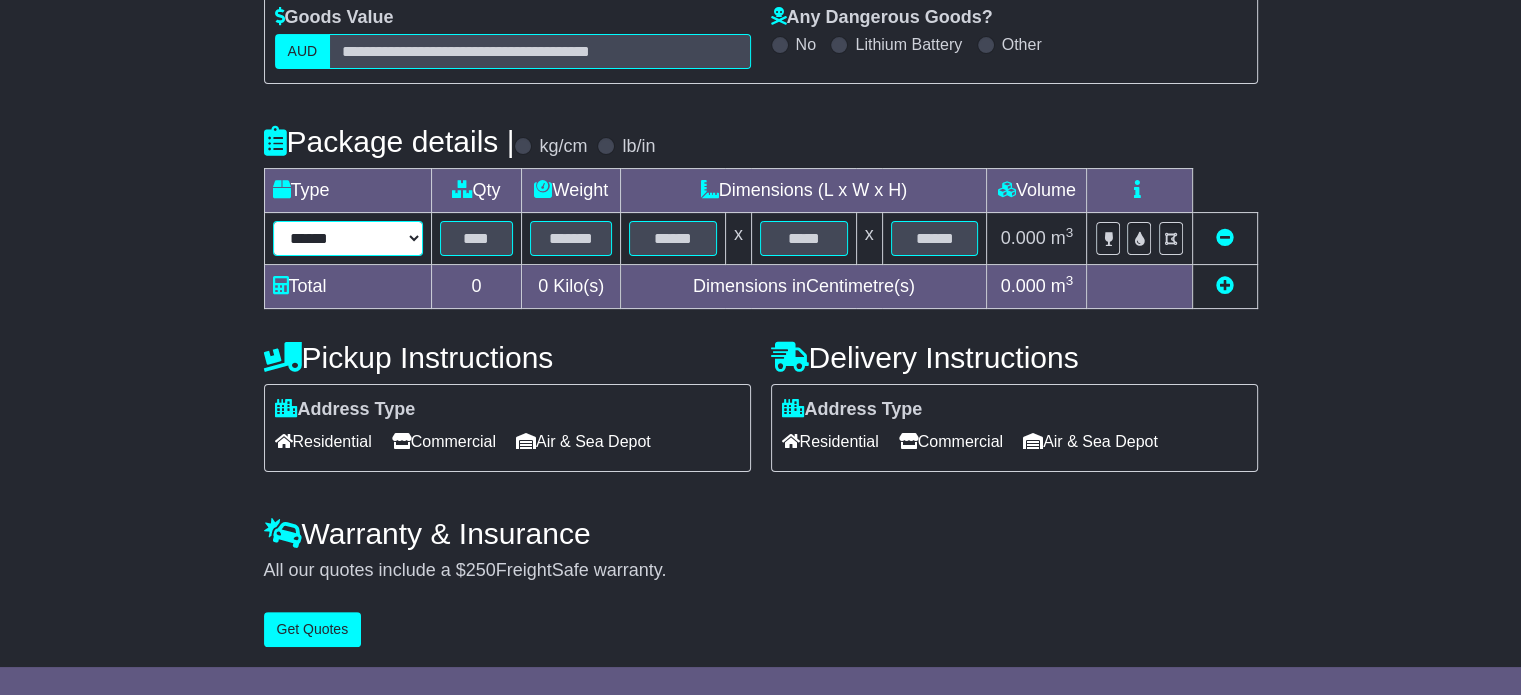 drag, startPoint x: 385, startPoint y: 229, endPoint x: 344, endPoint y: 524, distance: 297.8355 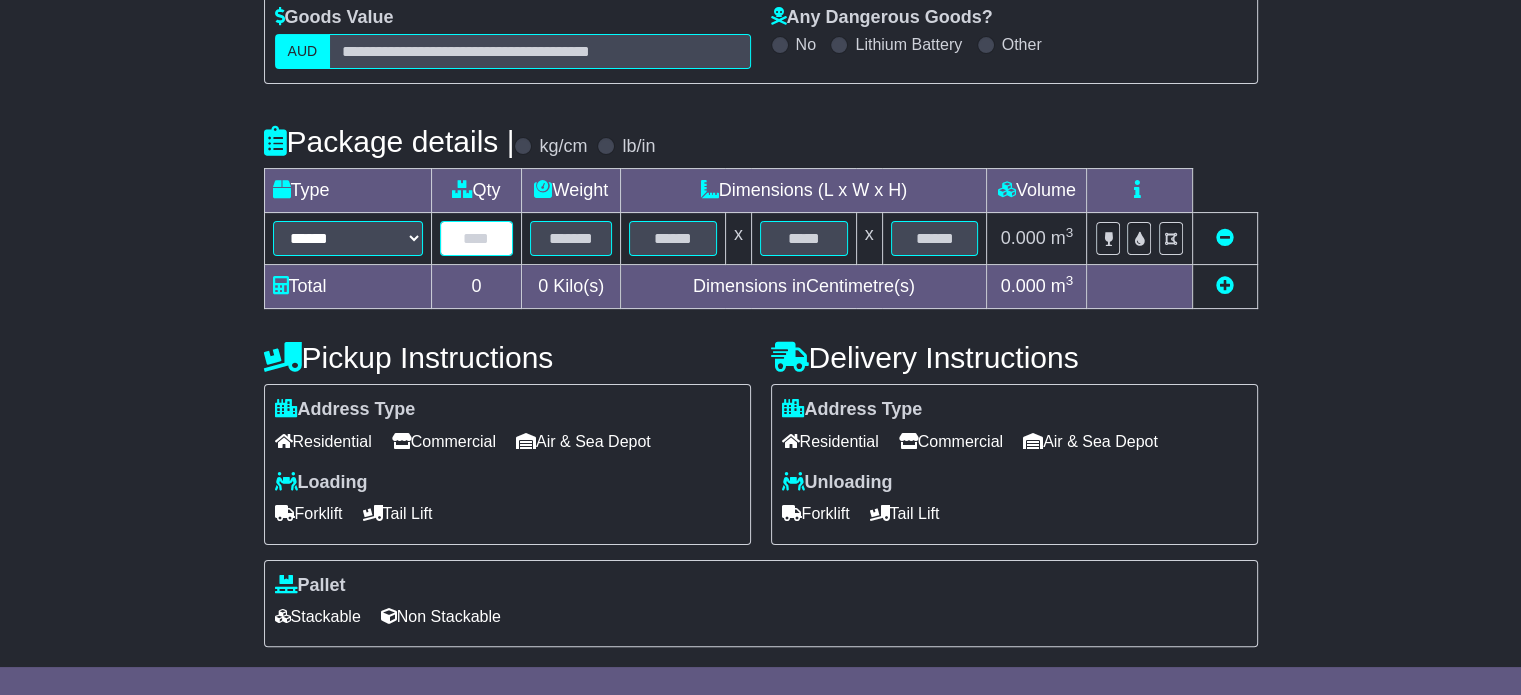click at bounding box center [477, 238] 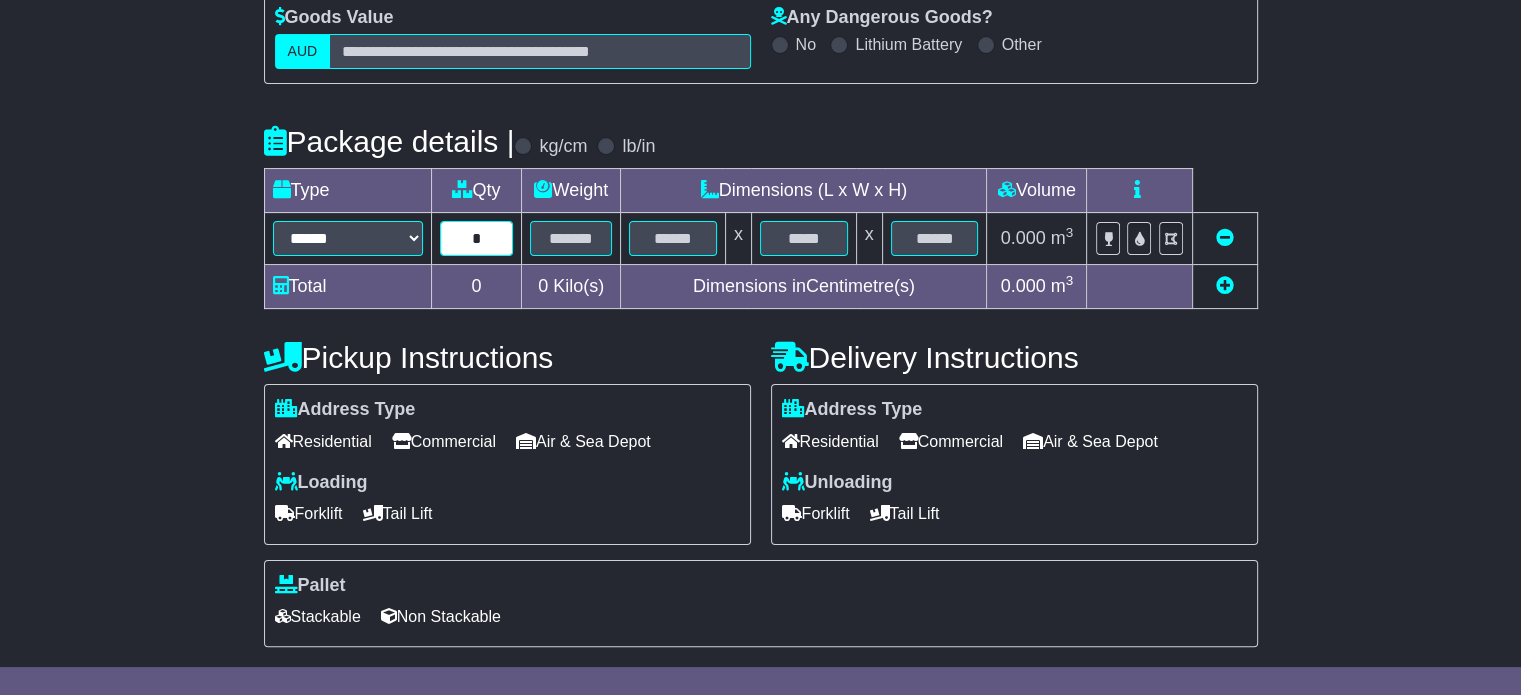 type on "*" 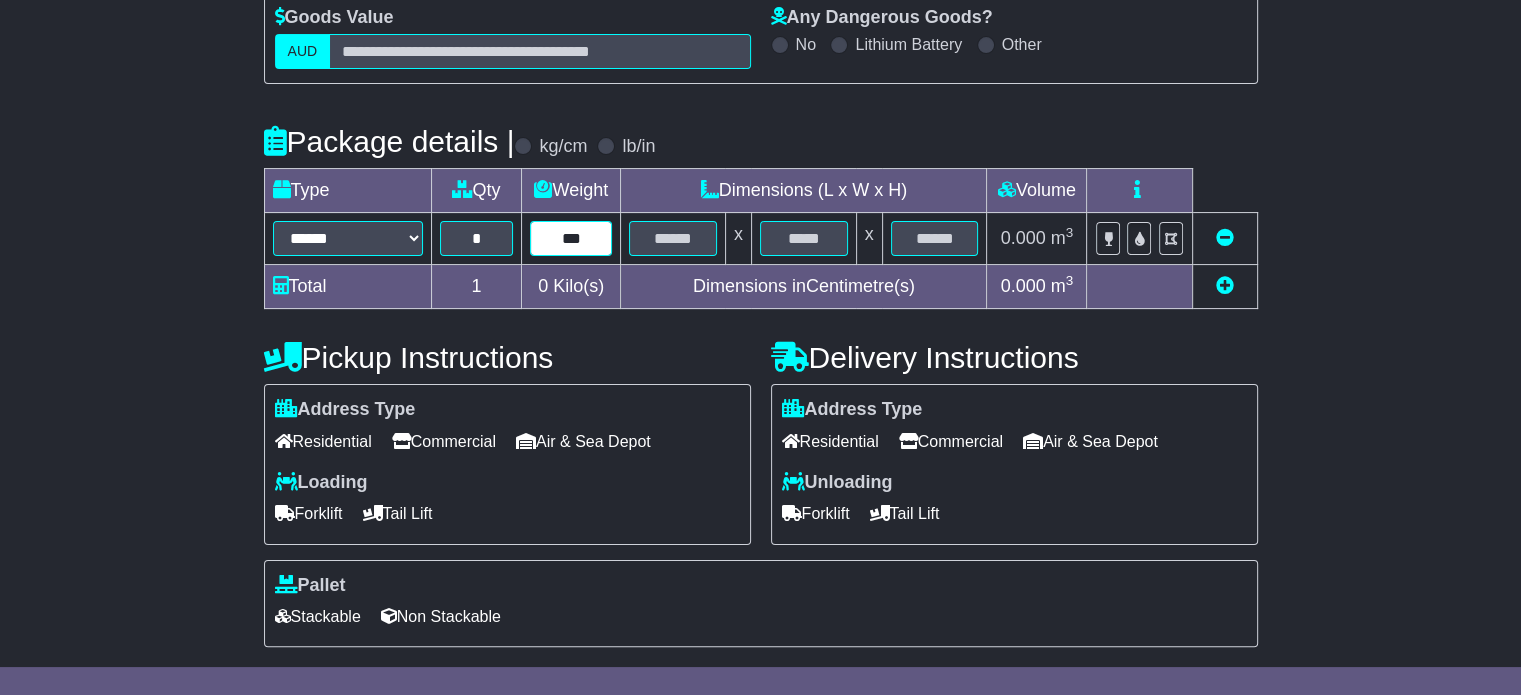 type on "***" 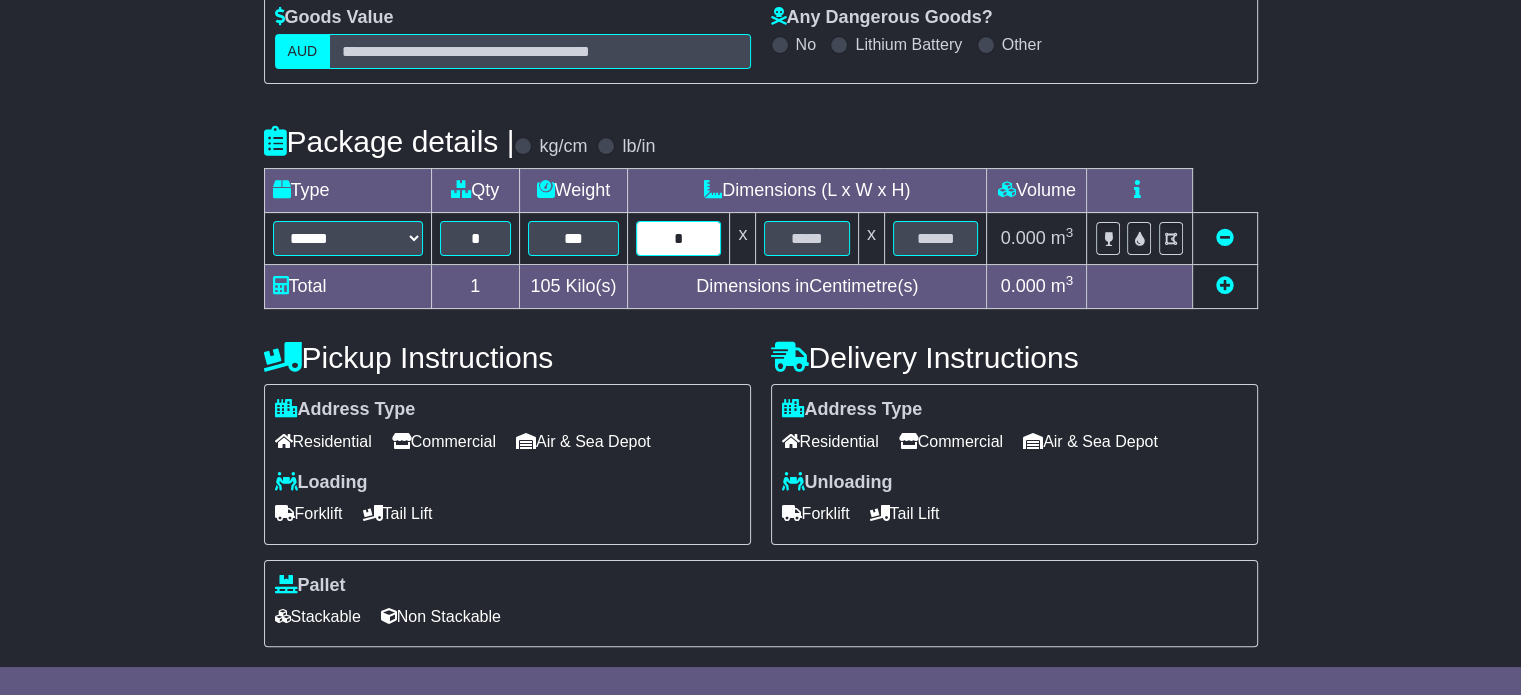 type on "*" 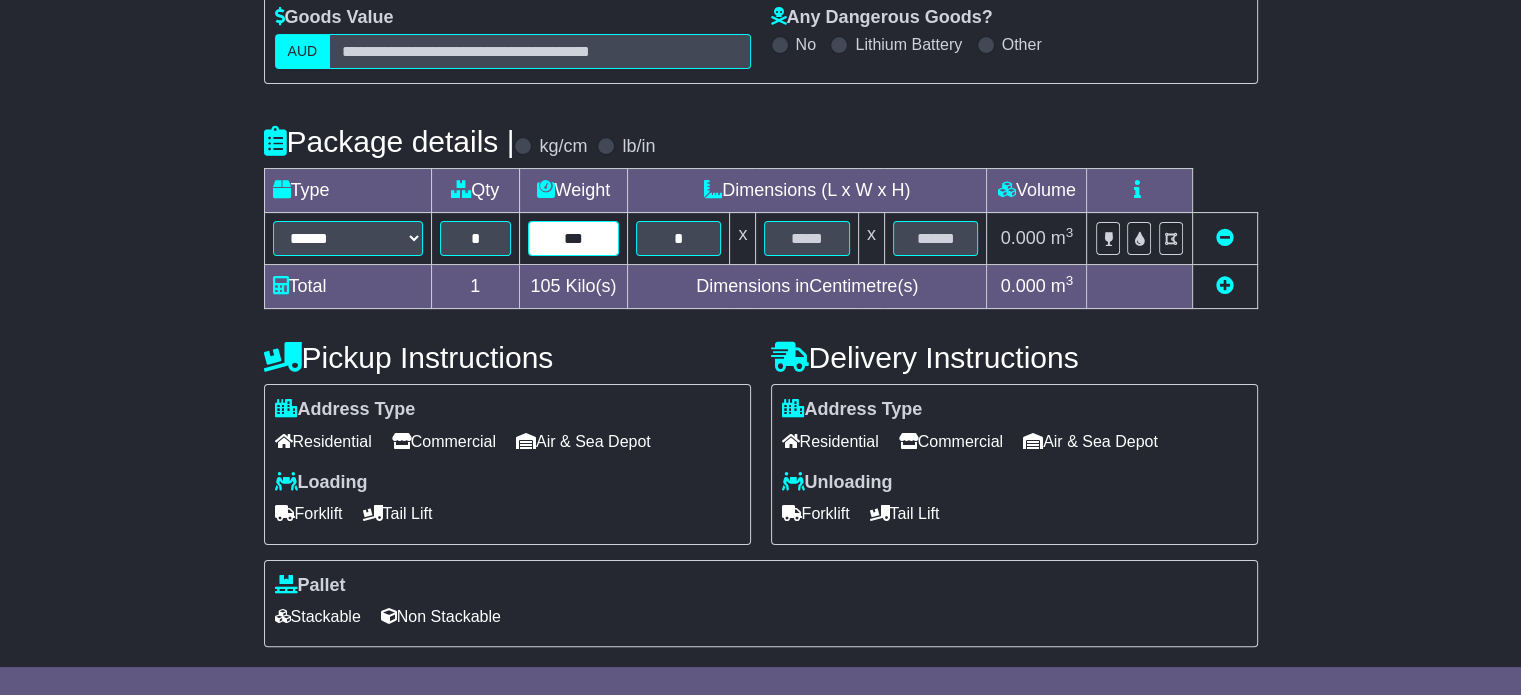 click on "***" at bounding box center (573, 238) 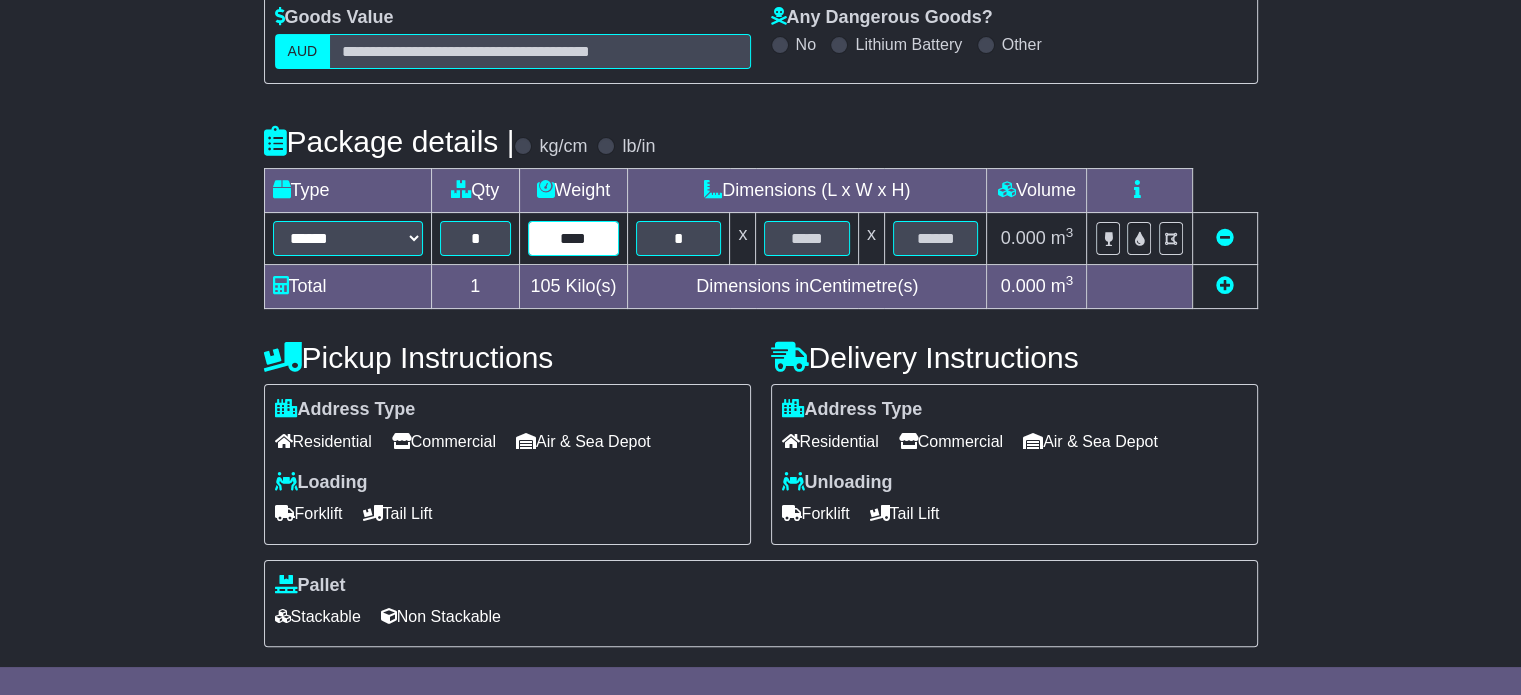 type on "****" 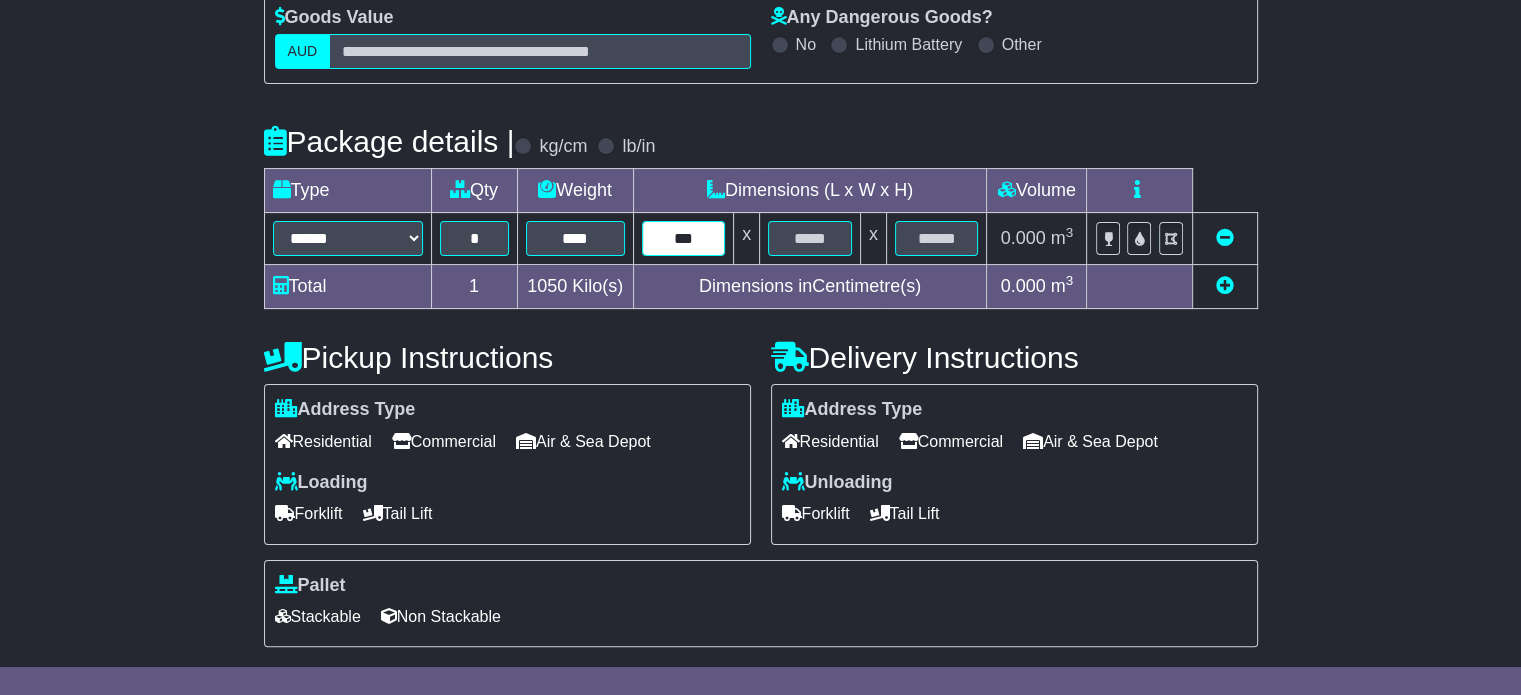 type on "***" 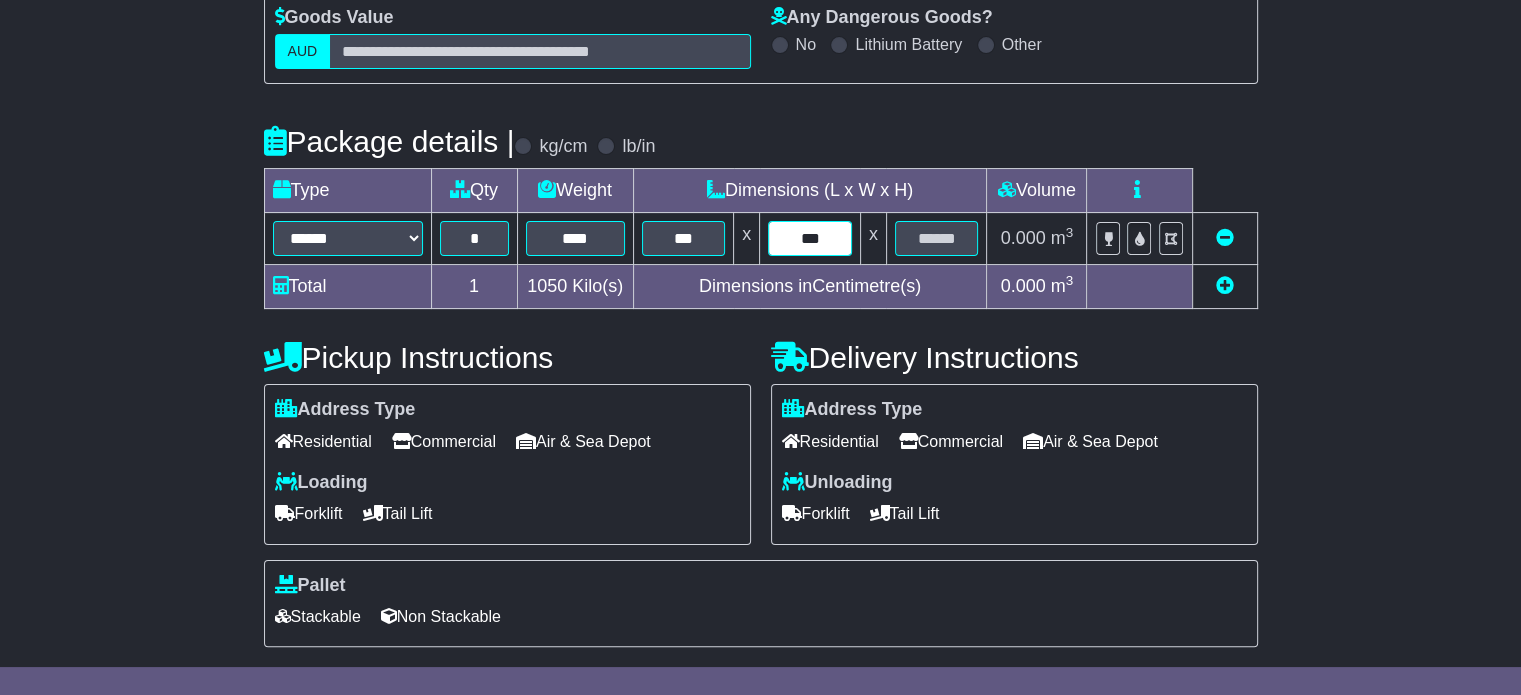 type on "***" 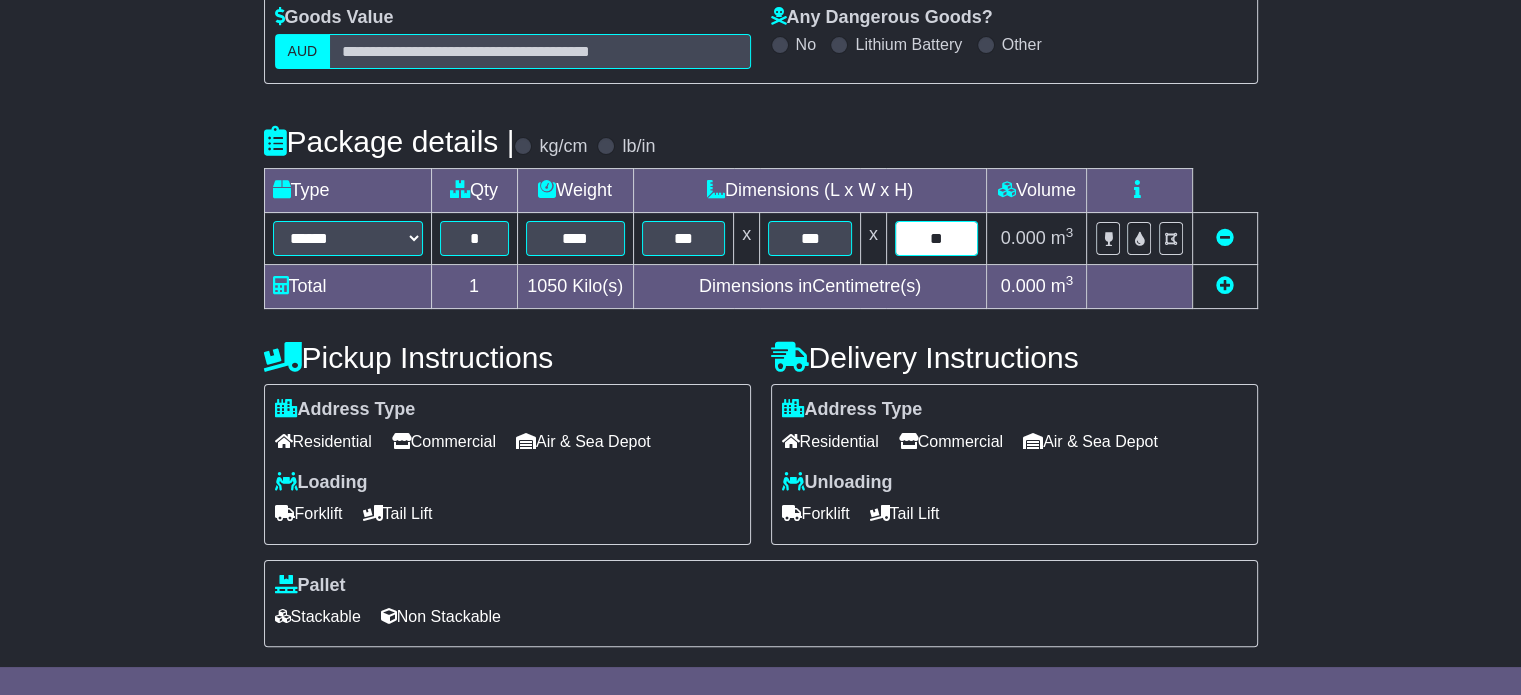 type on "**" 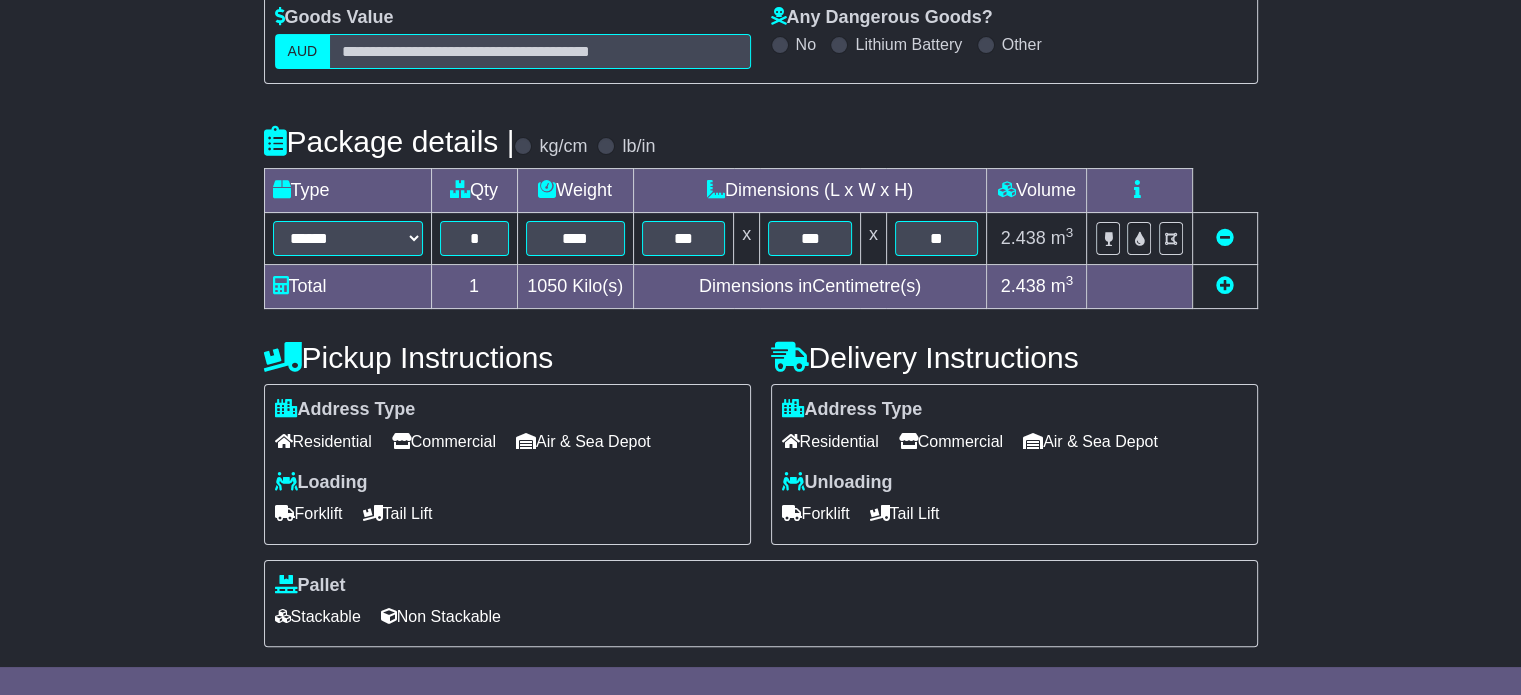 scroll, scrollTop: 535, scrollLeft: 0, axis: vertical 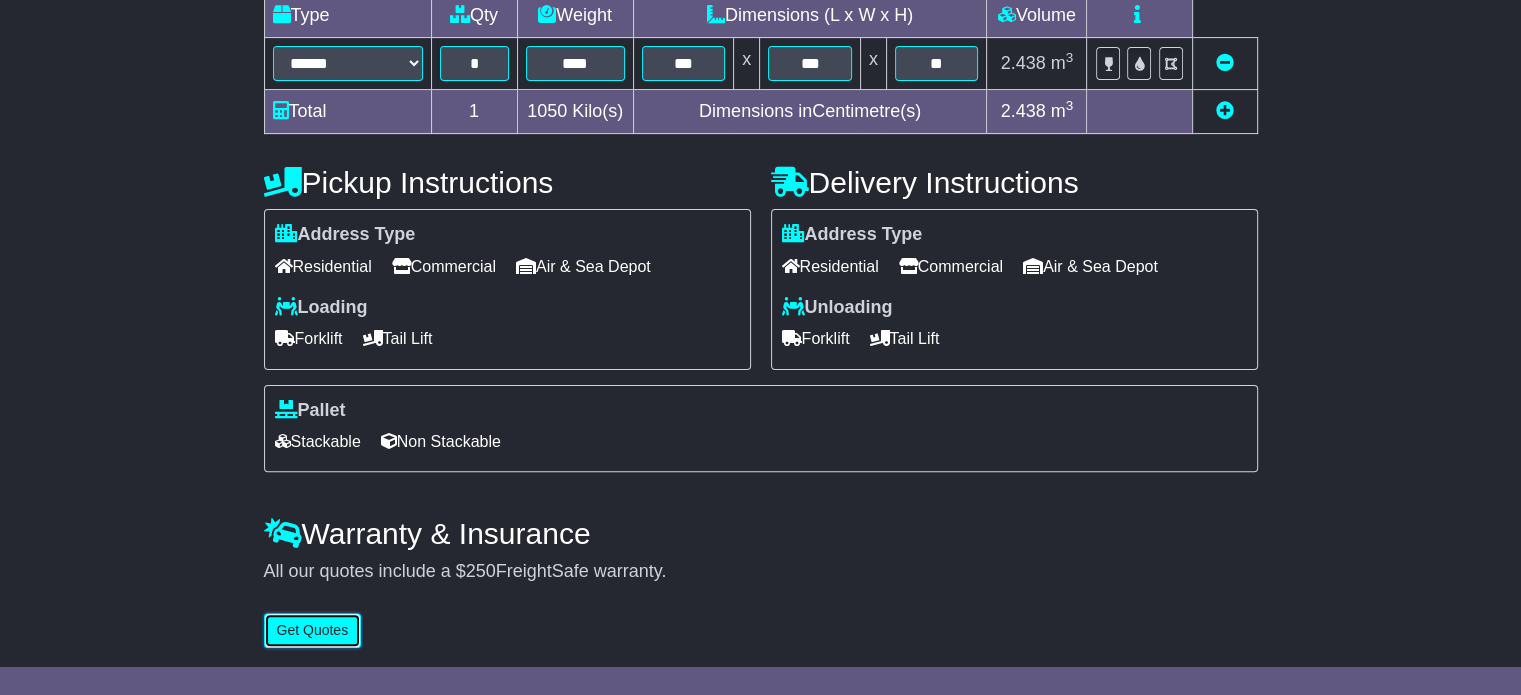 type 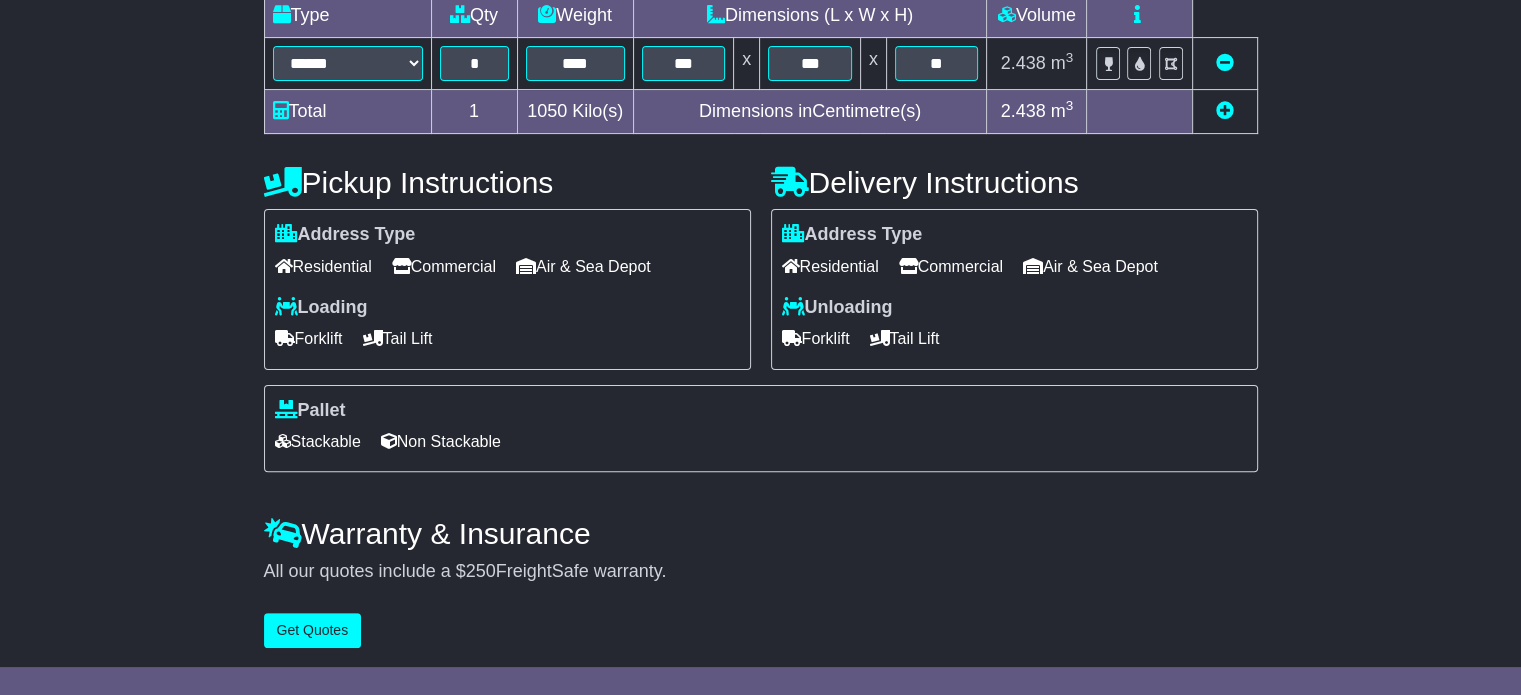 click on "Address Type
Residential
Commercial
Air & Sea Depot
Loading
Forklift
Tail Lift" at bounding box center [507, 289] 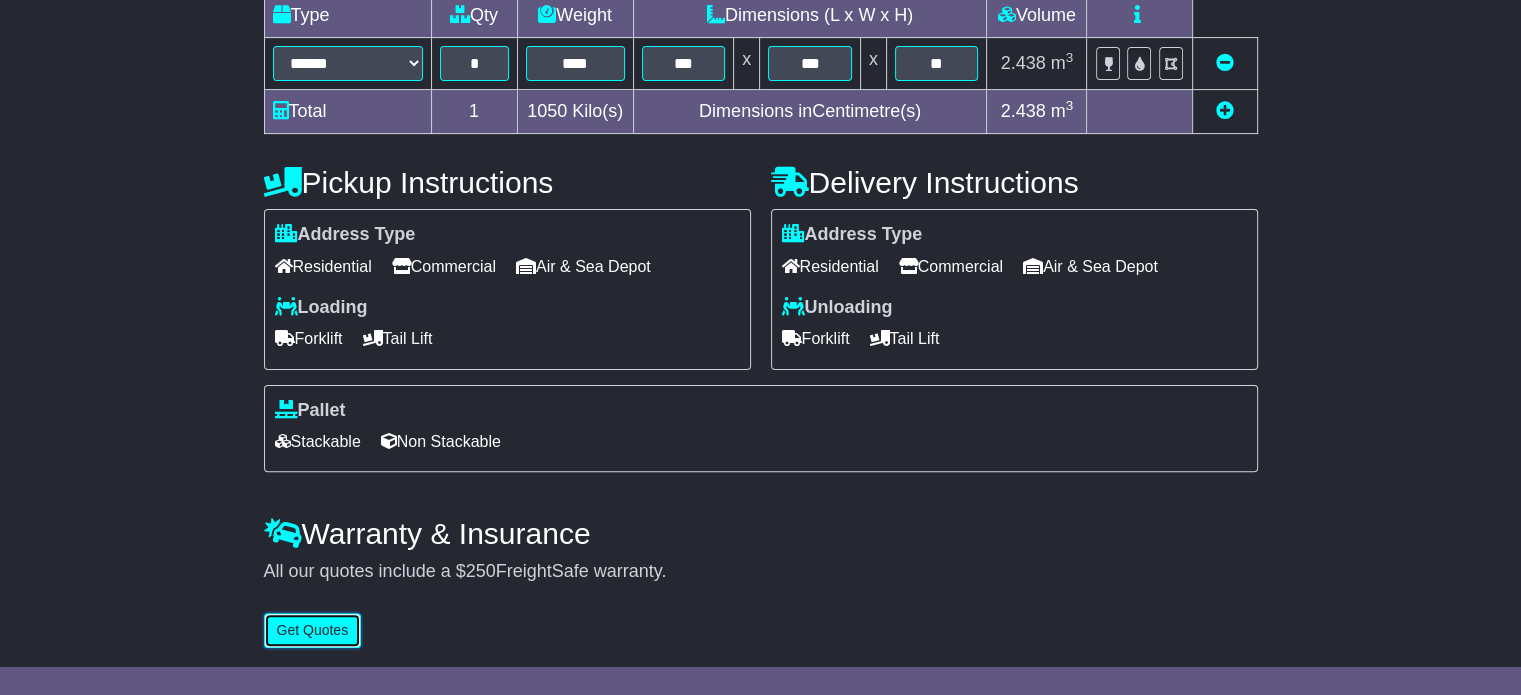 click on "Get Quotes" at bounding box center [313, 630] 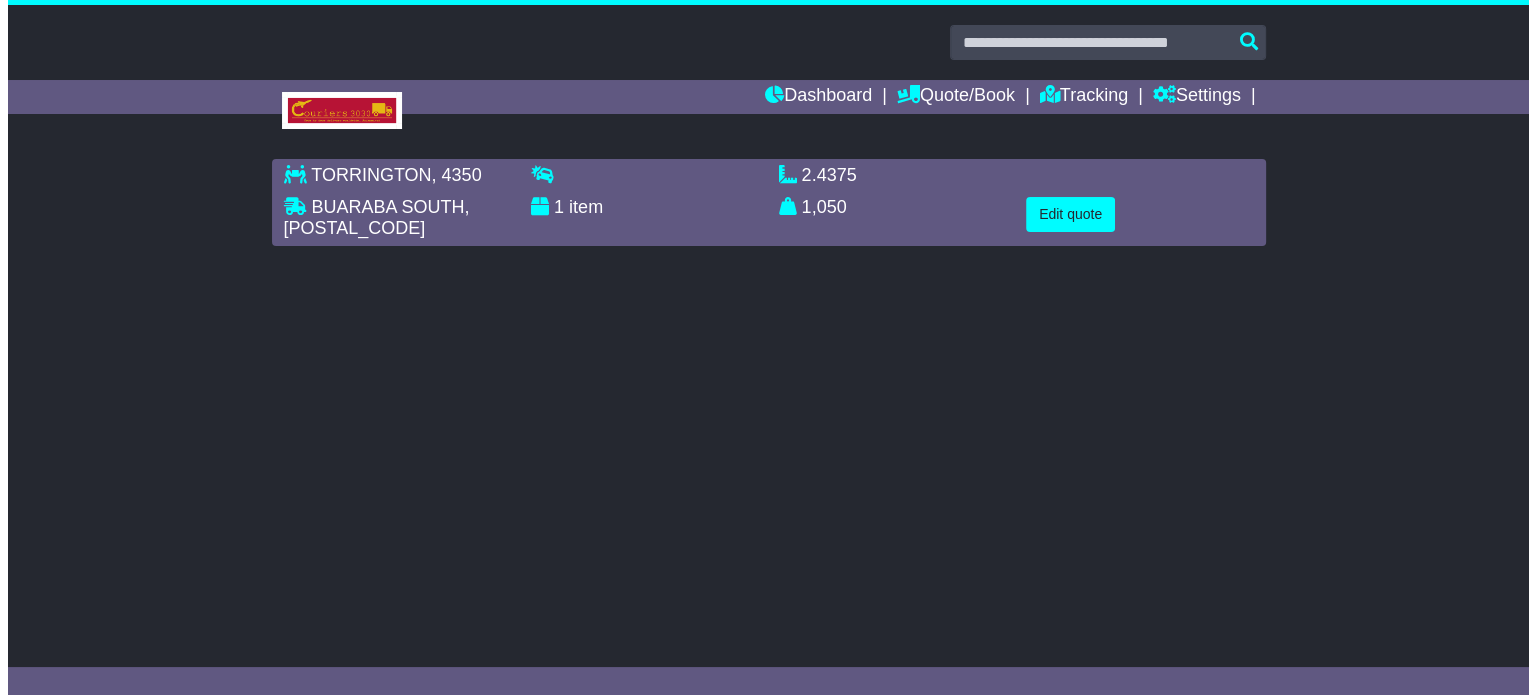 scroll, scrollTop: 0, scrollLeft: 0, axis: both 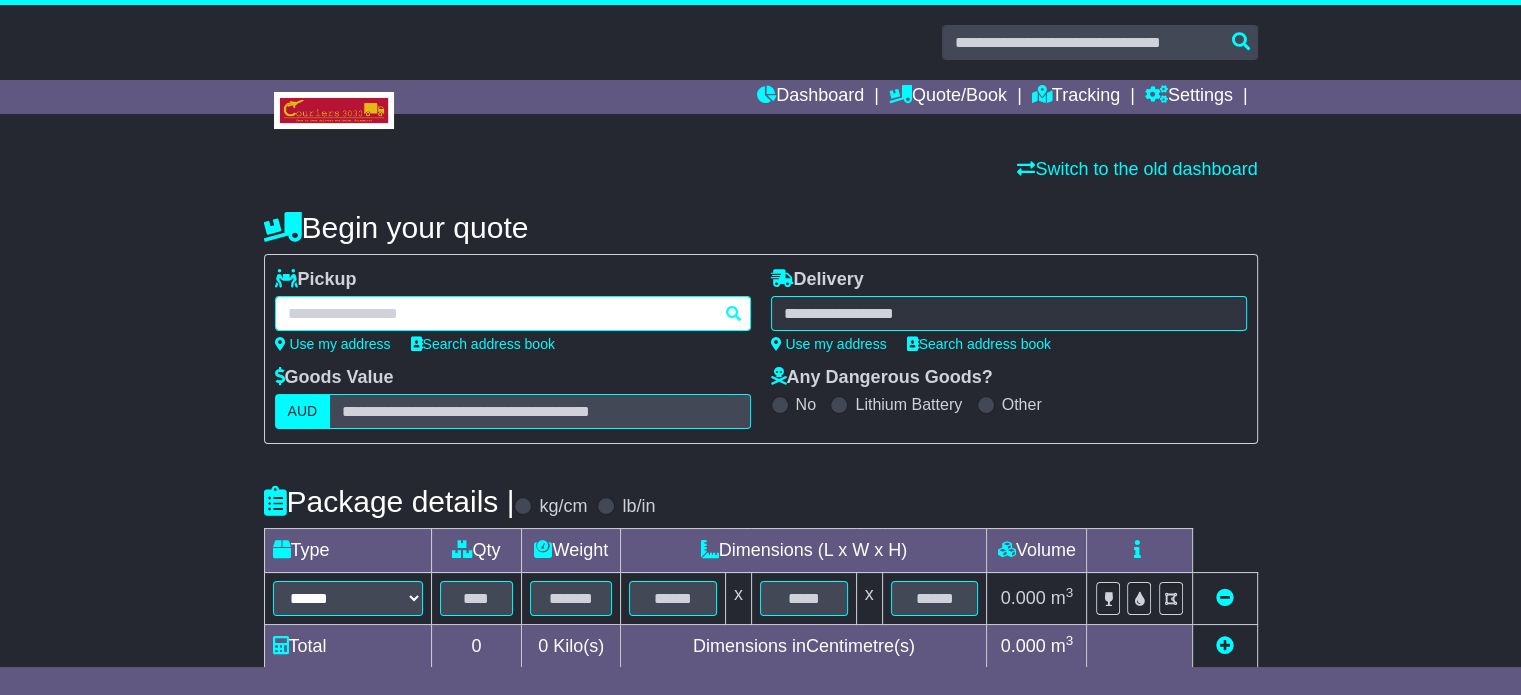 click at bounding box center (513, 313) 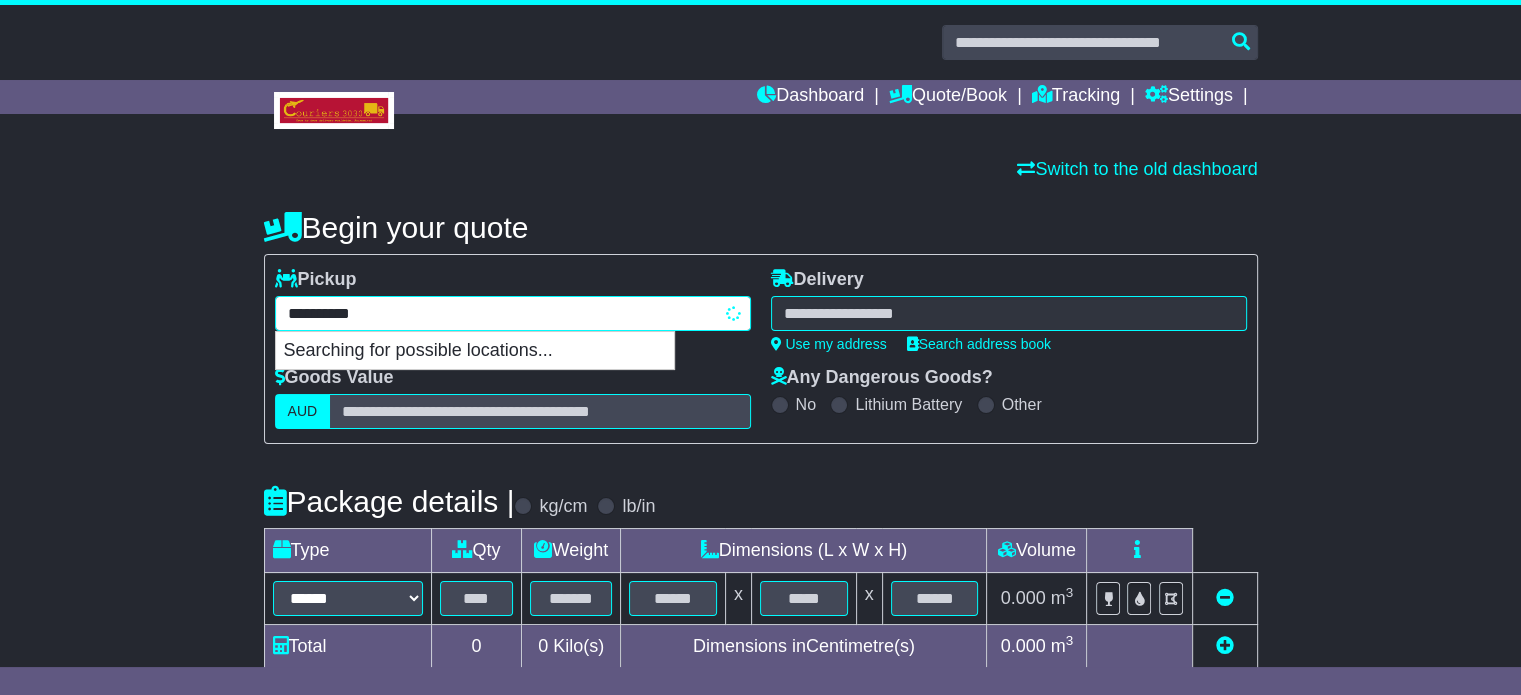 type on "**********" 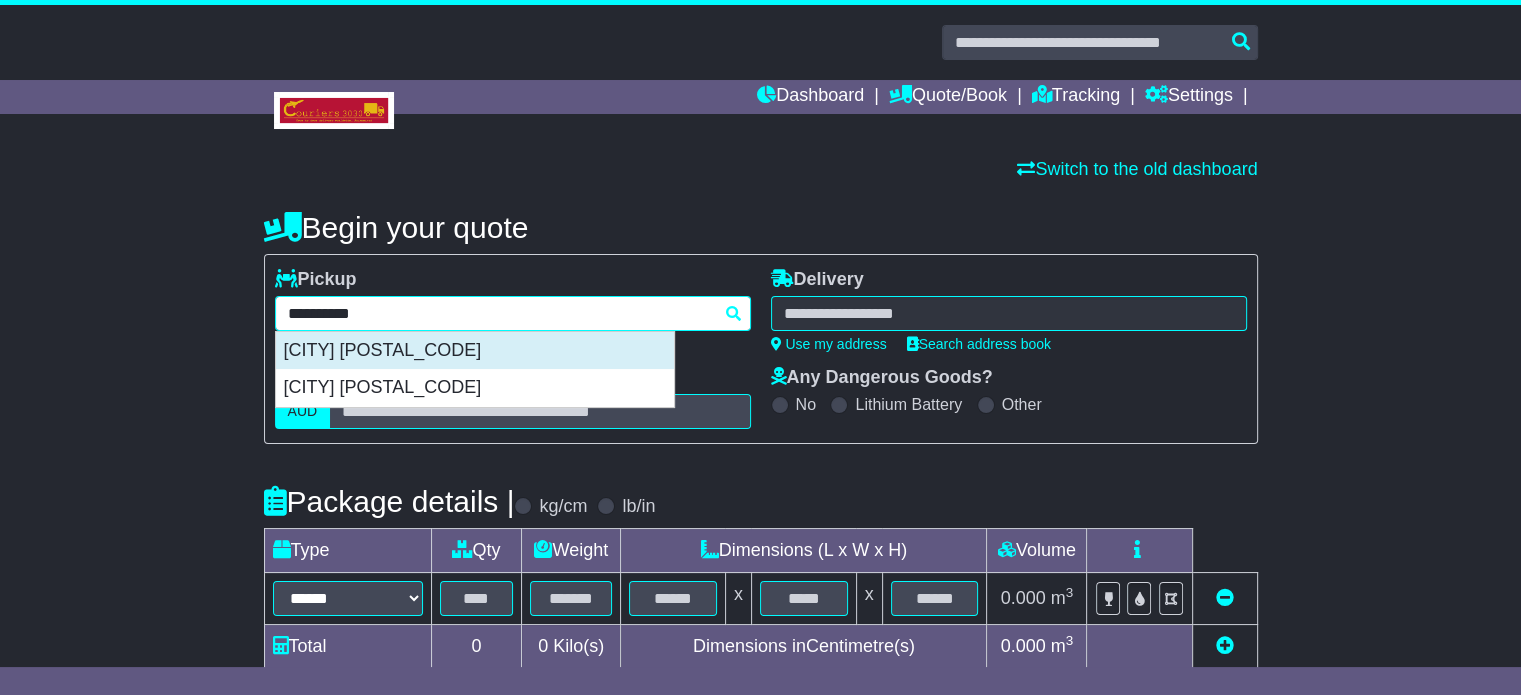click on "[CITY] [POSTAL_CODE]" at bounding box center (475, 351) 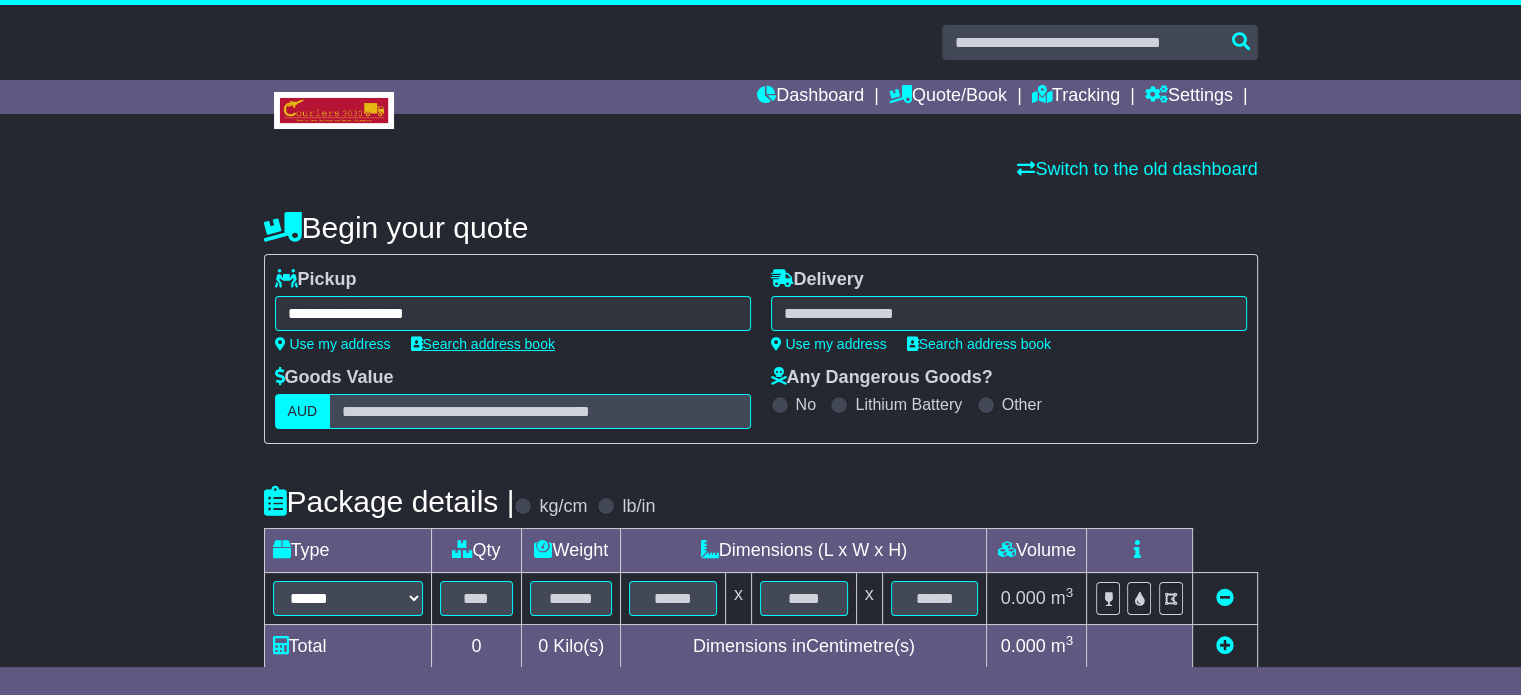 type on "**********" 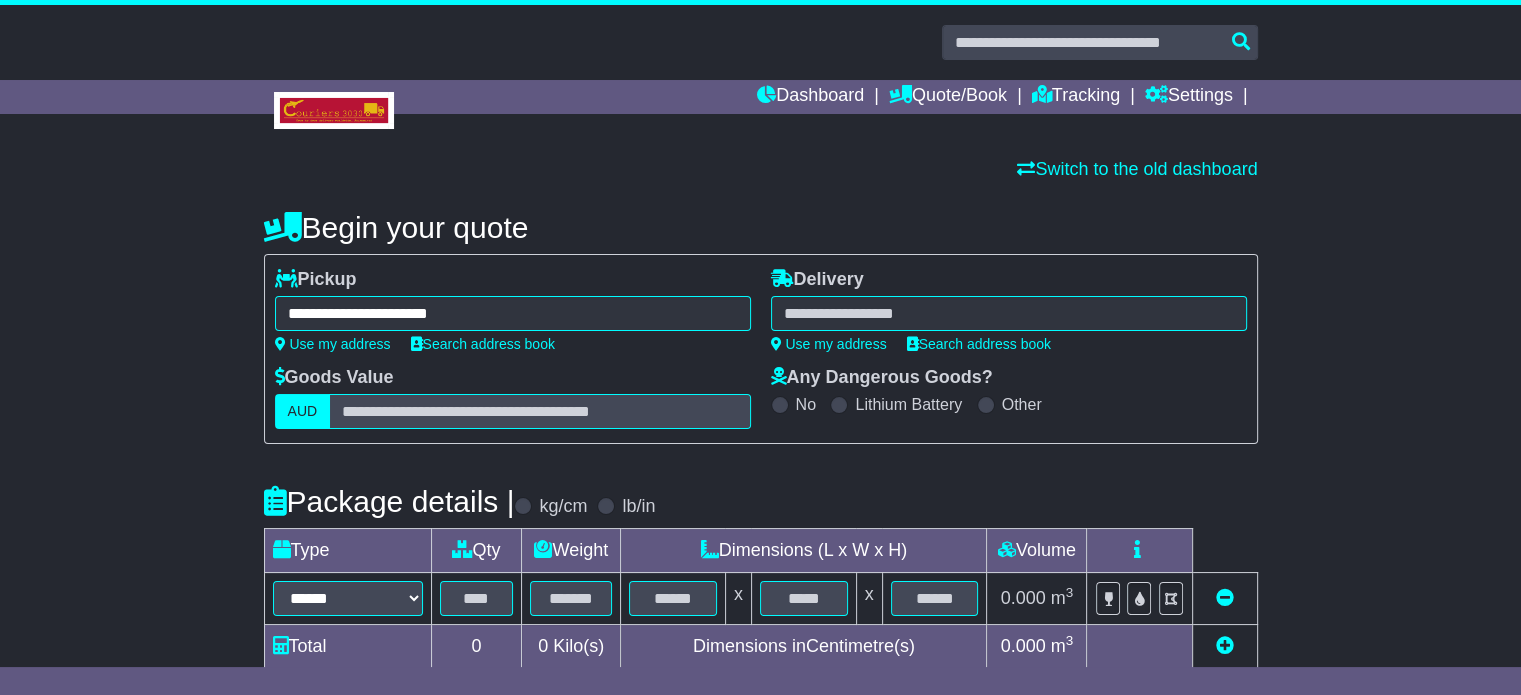 click at bounding box center (1009, 313) 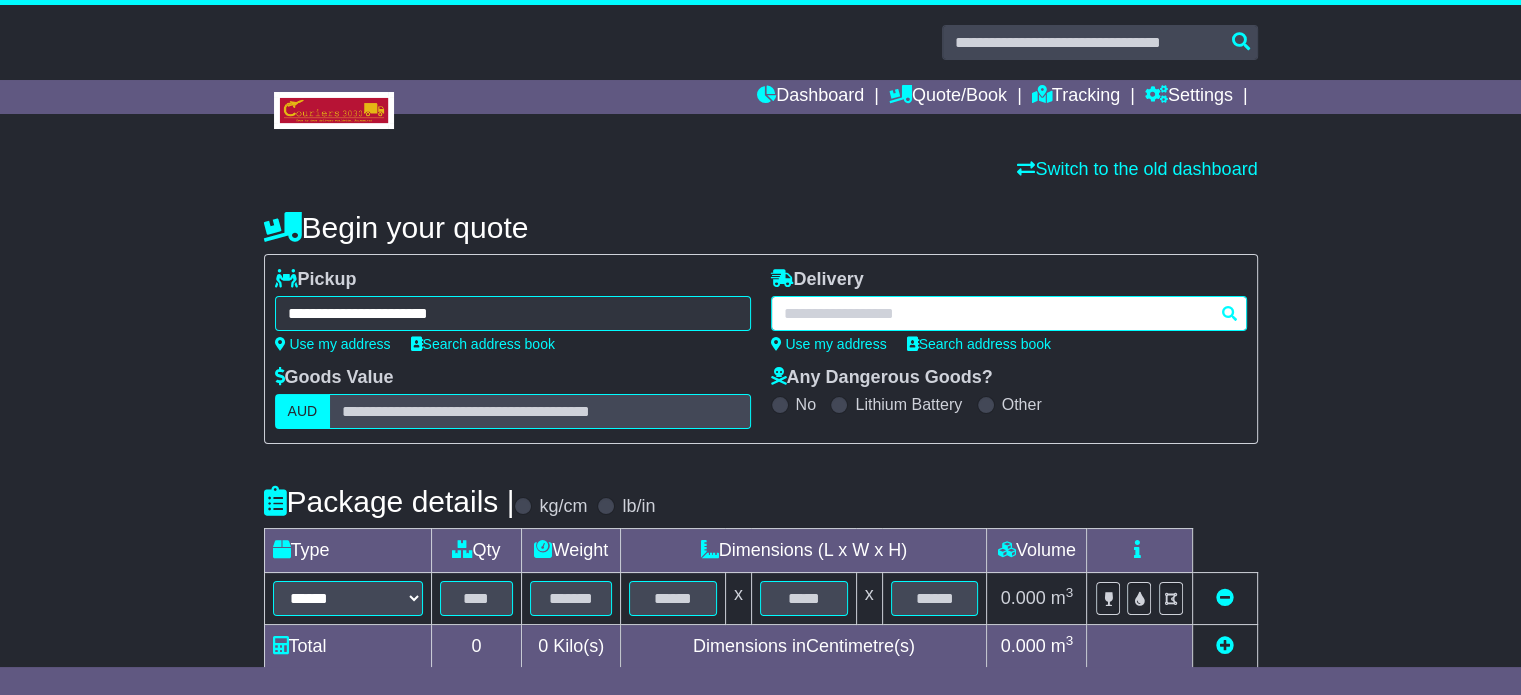 paste on "*****" 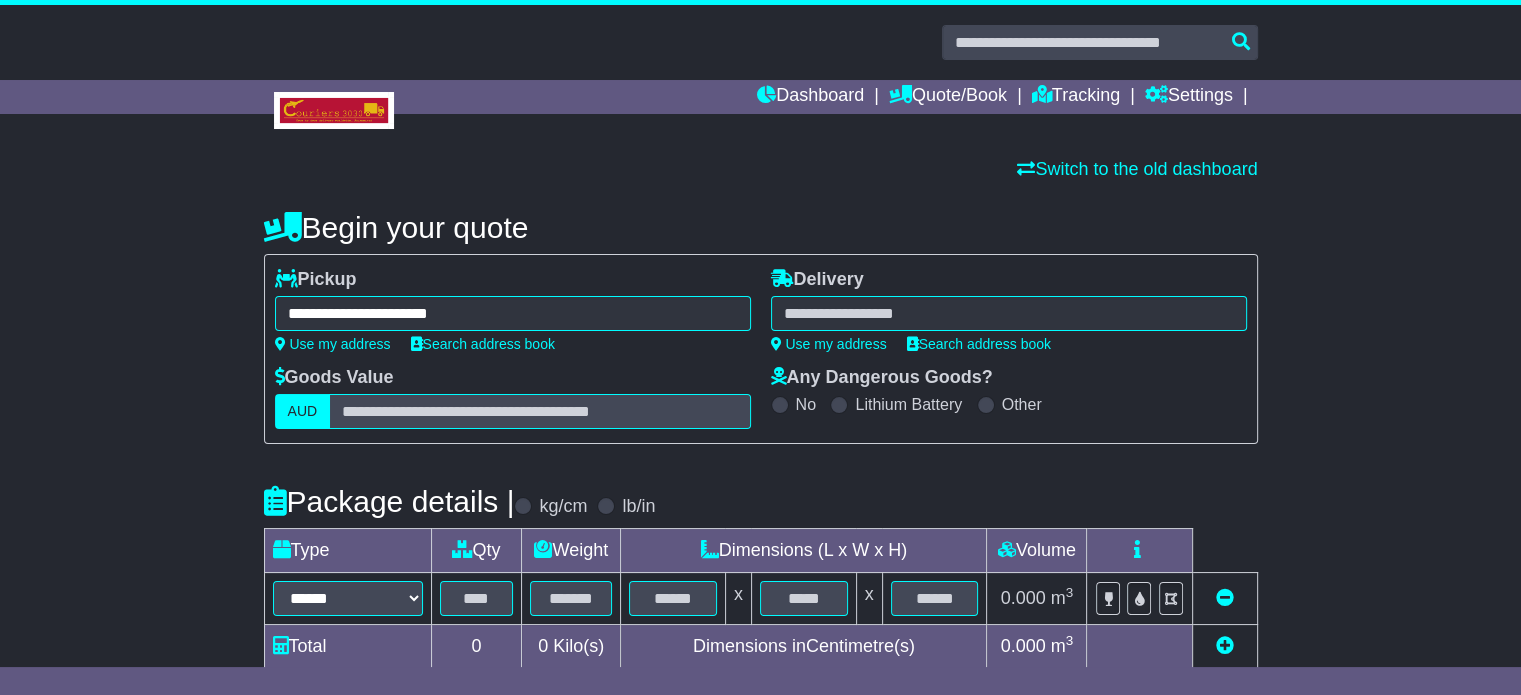 click on "***** [POSTAL_CODE] [POSTAL_CODE] [POSTAL_CODE] [POSTAL_CODE]" at bounding box center [1009, 313] 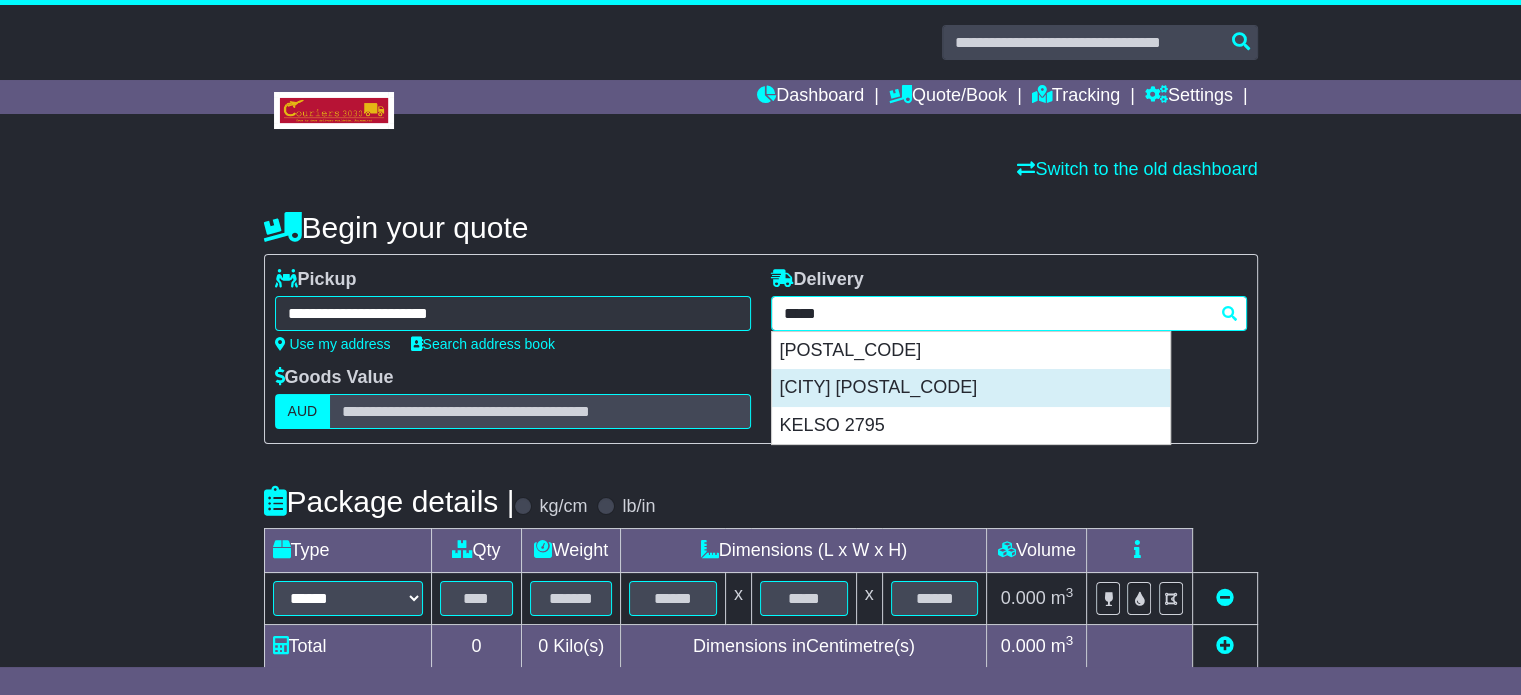 click on "[CITY] [POSTAL_CODE]" at bounding box center [971, 388] 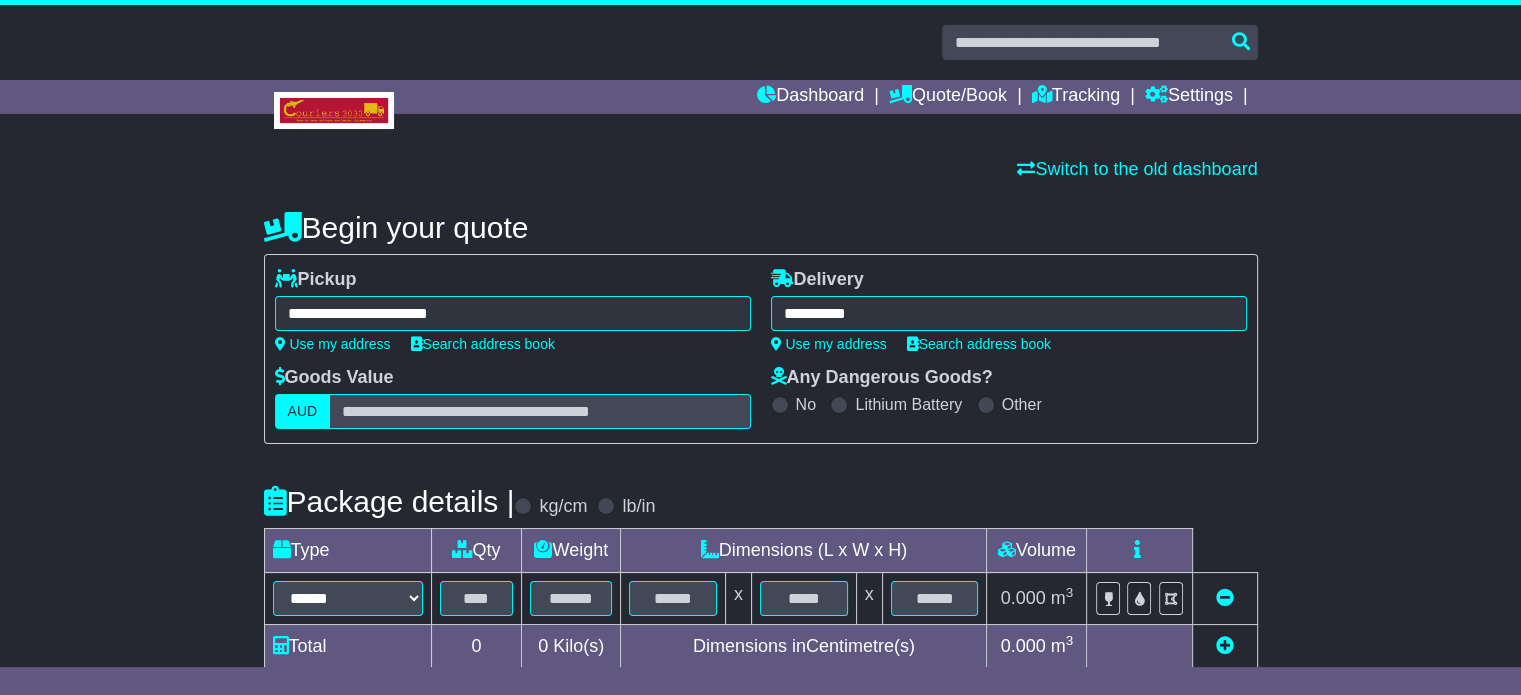 type on "**********" 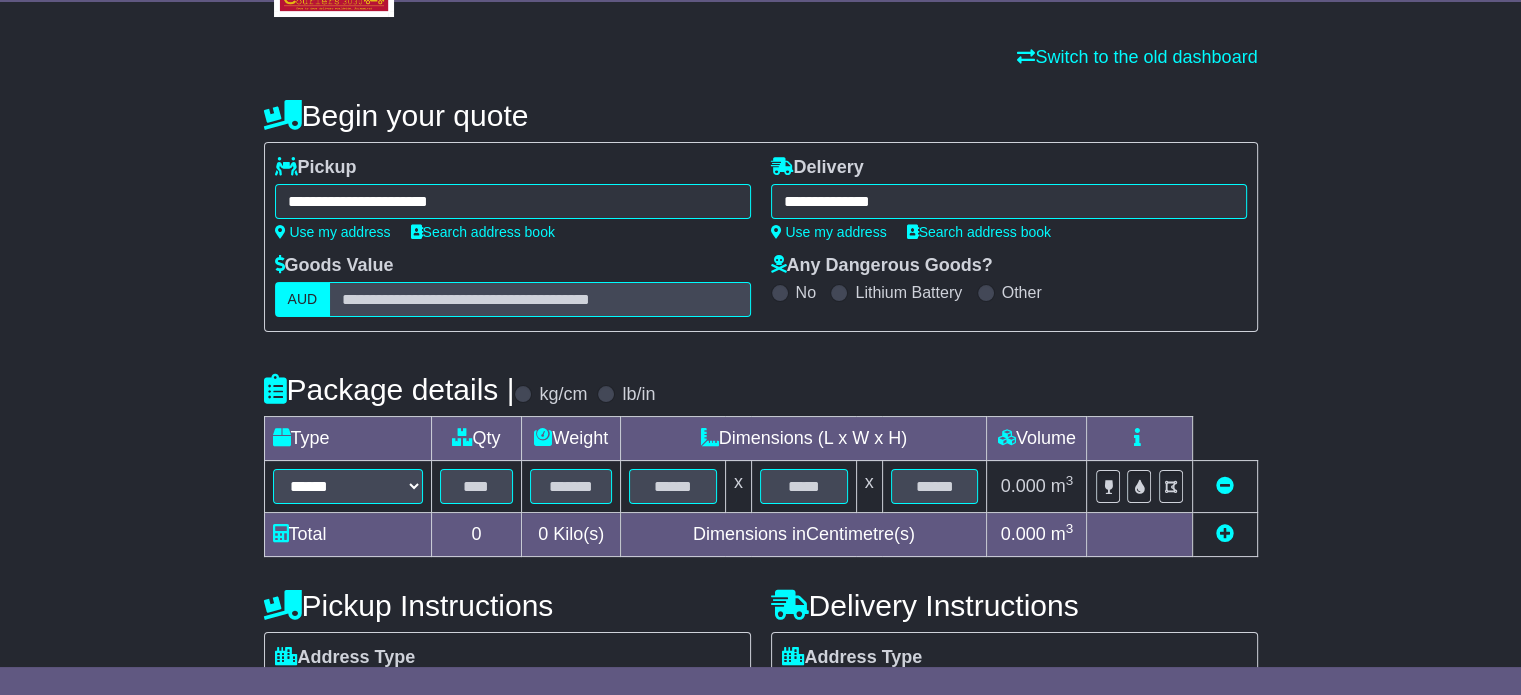 scroll, scrollTop: 360, scrollLeft: 0, axis: vertical 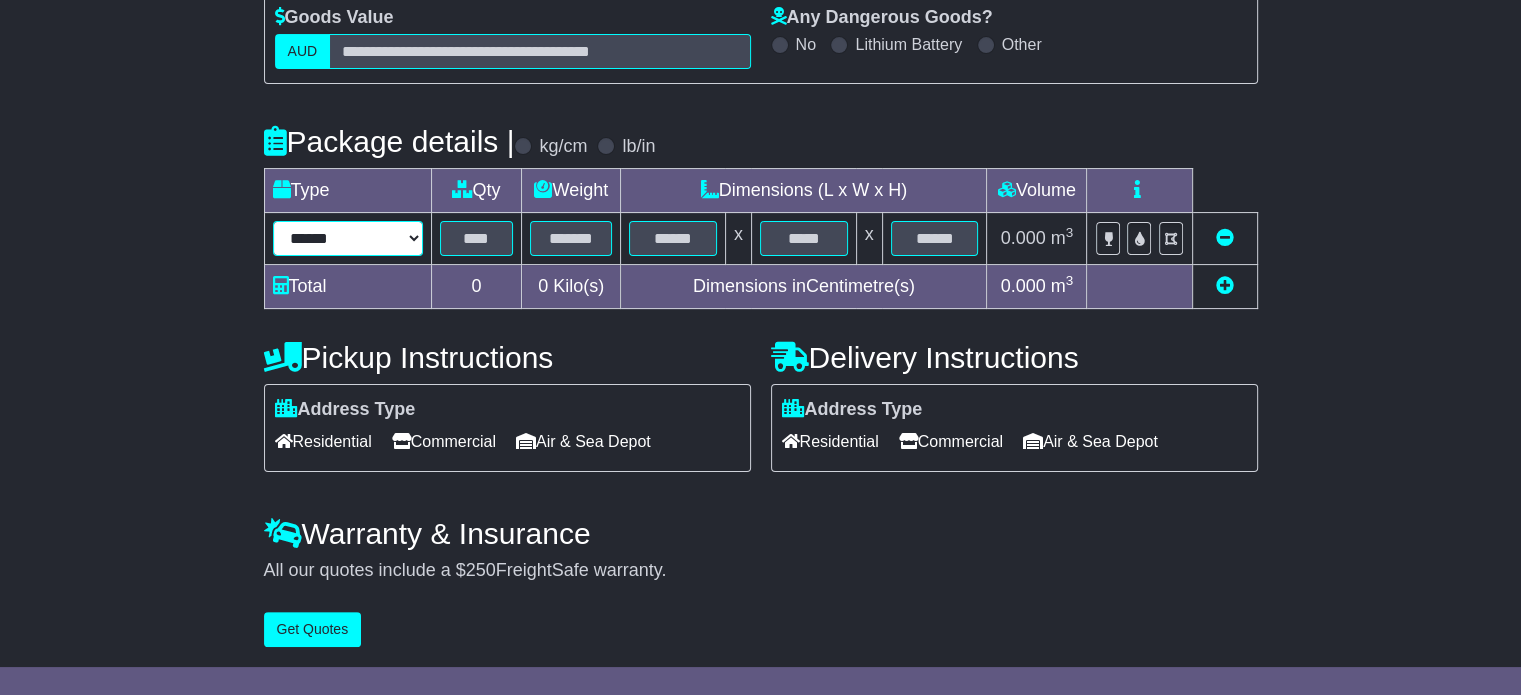 click on "****** ****** *** ******** ***** **** **** ****** *** *******" at bounding box center (348, 238) 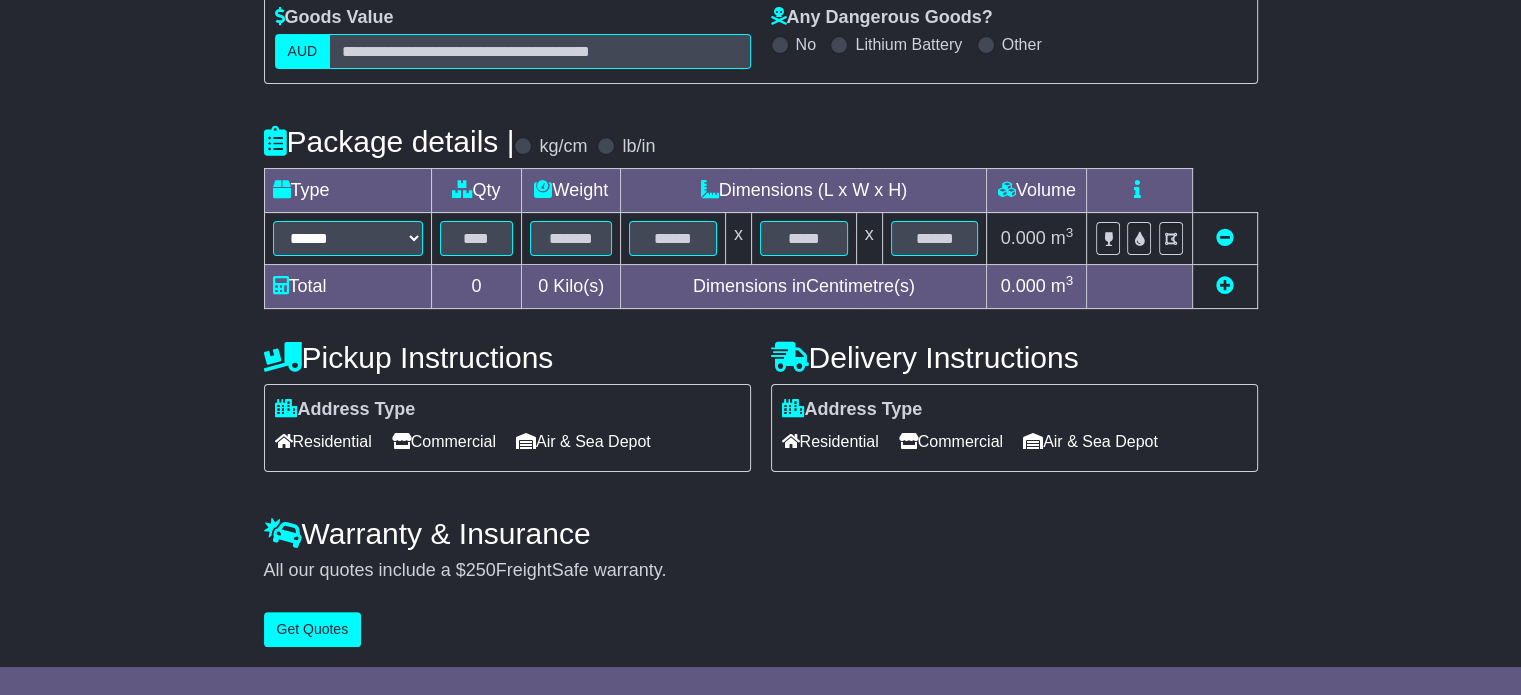 click at bounding box center (1225, 285) 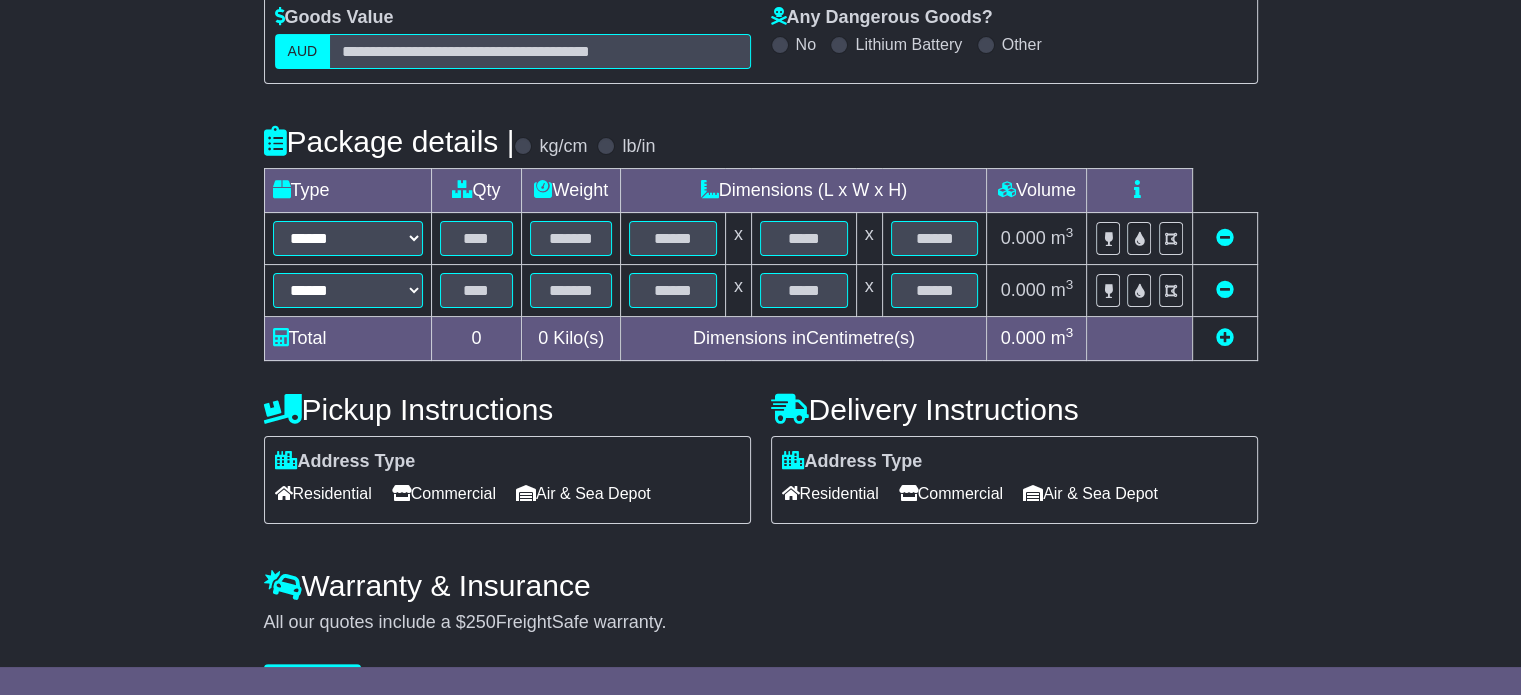scroll, scrollTop: 0, scrollLeft: 0, axis: both 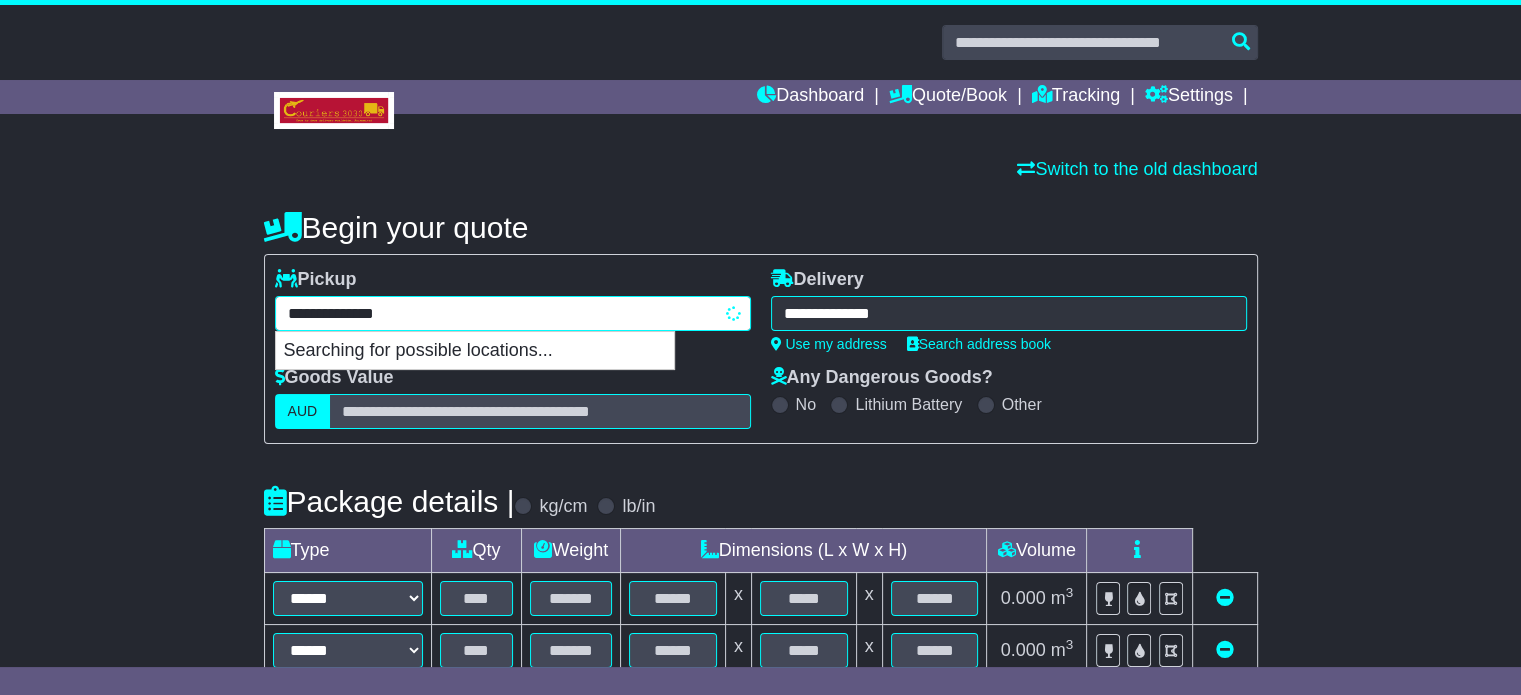 click on "**********" at bounding box center (513, 313) 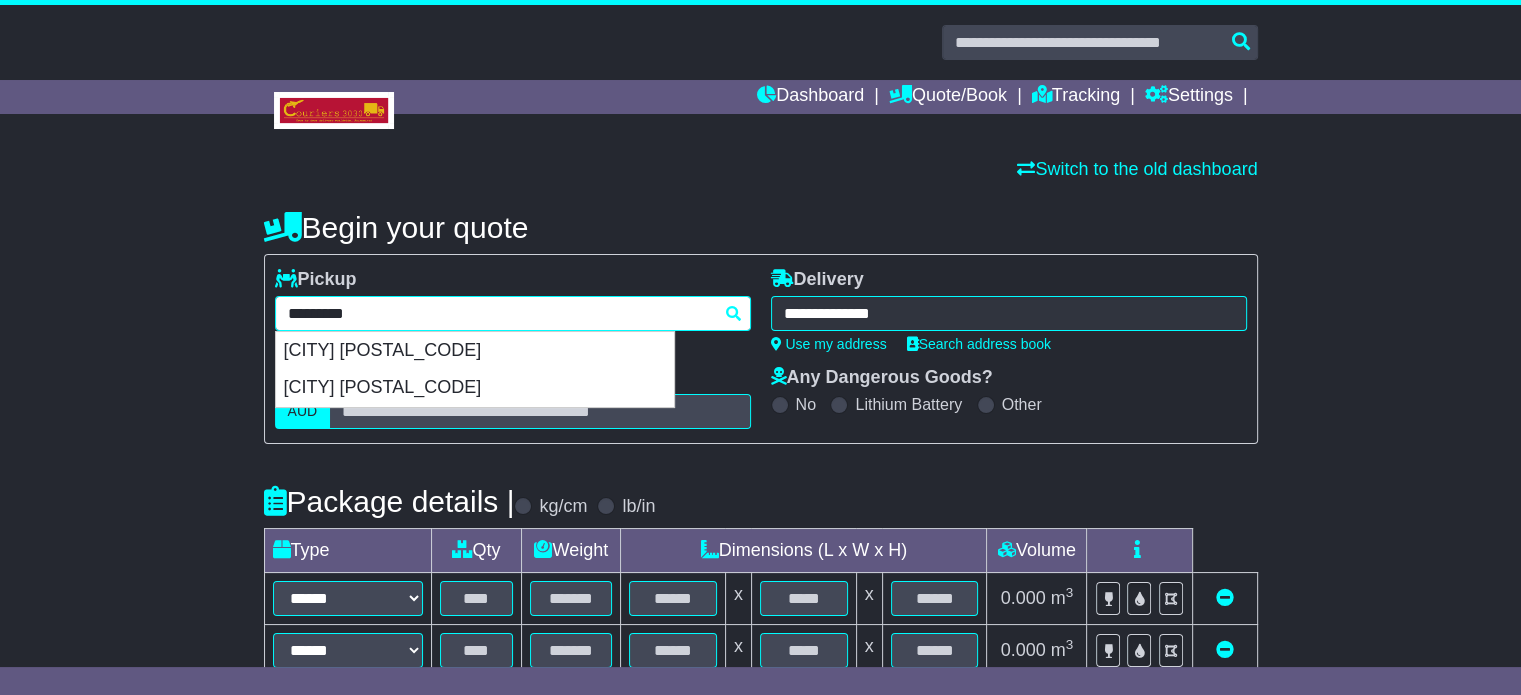 click on "[CITY] [POSTAL_CODE]" at bounding box center (475, 351) 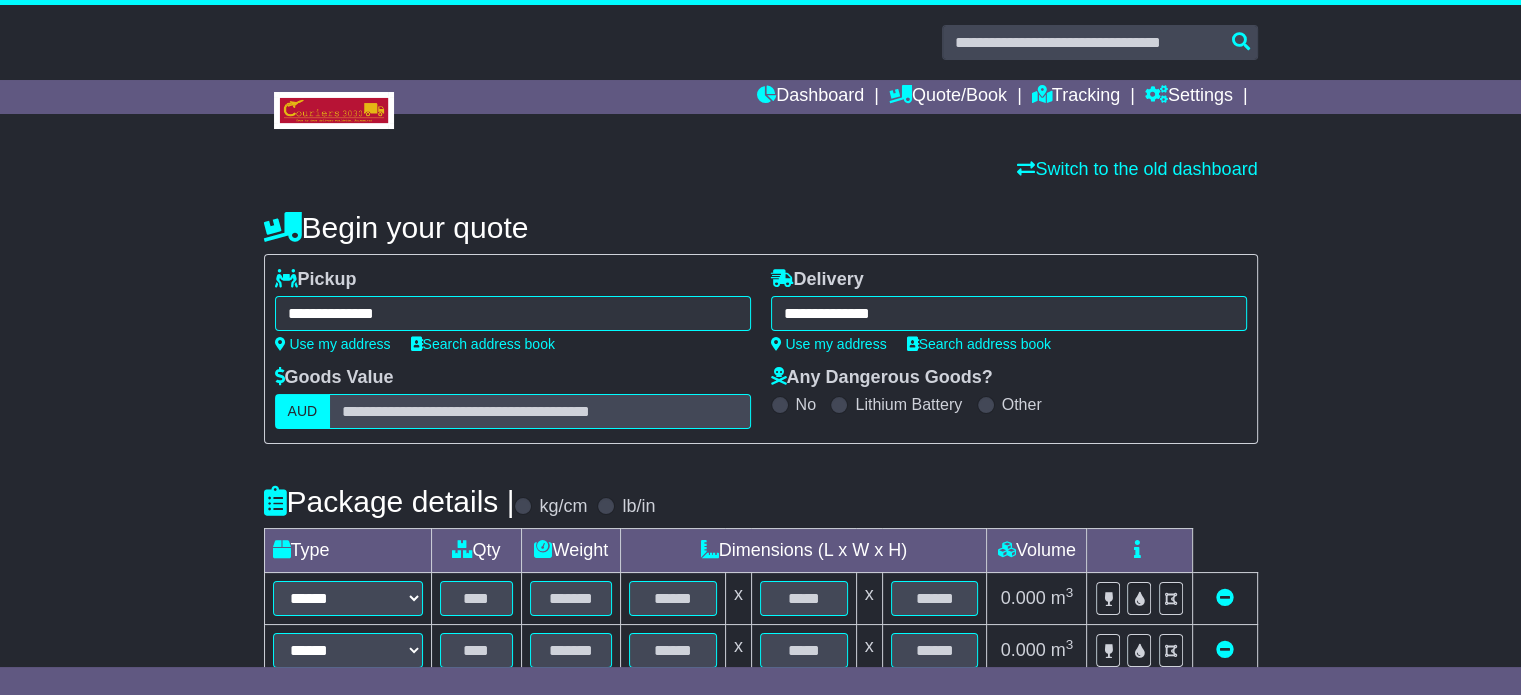 type on "**********" 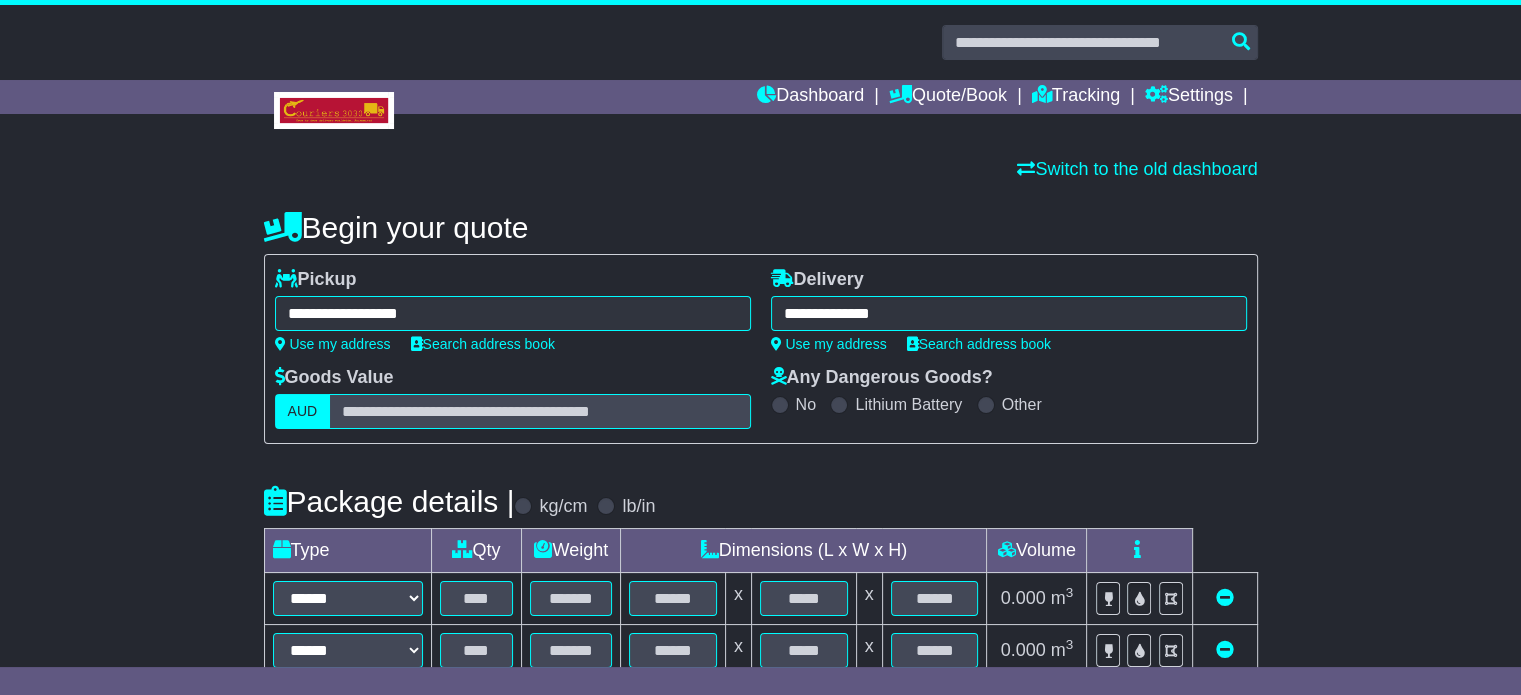 click on "**********" at bounding box center [1009, 313] 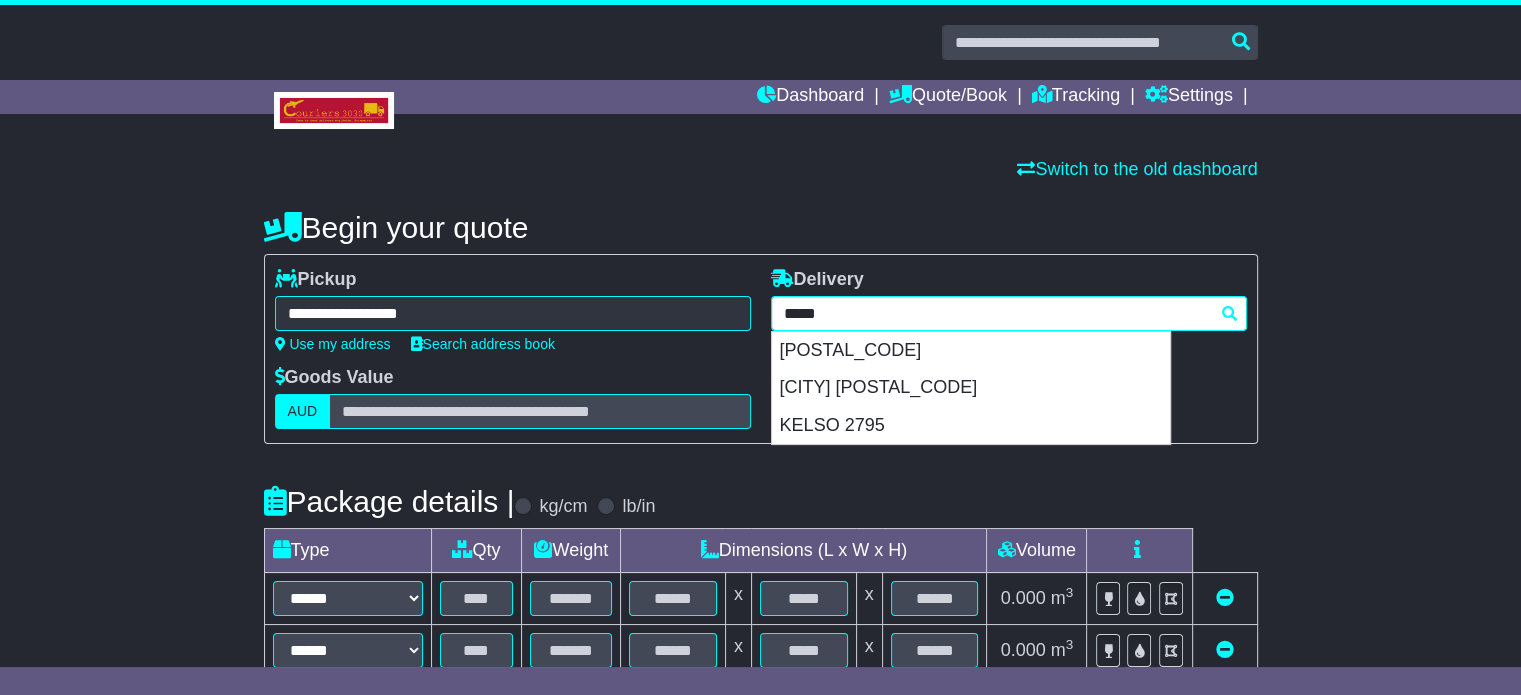 click on "*****" at bounding box center (1009, 313) 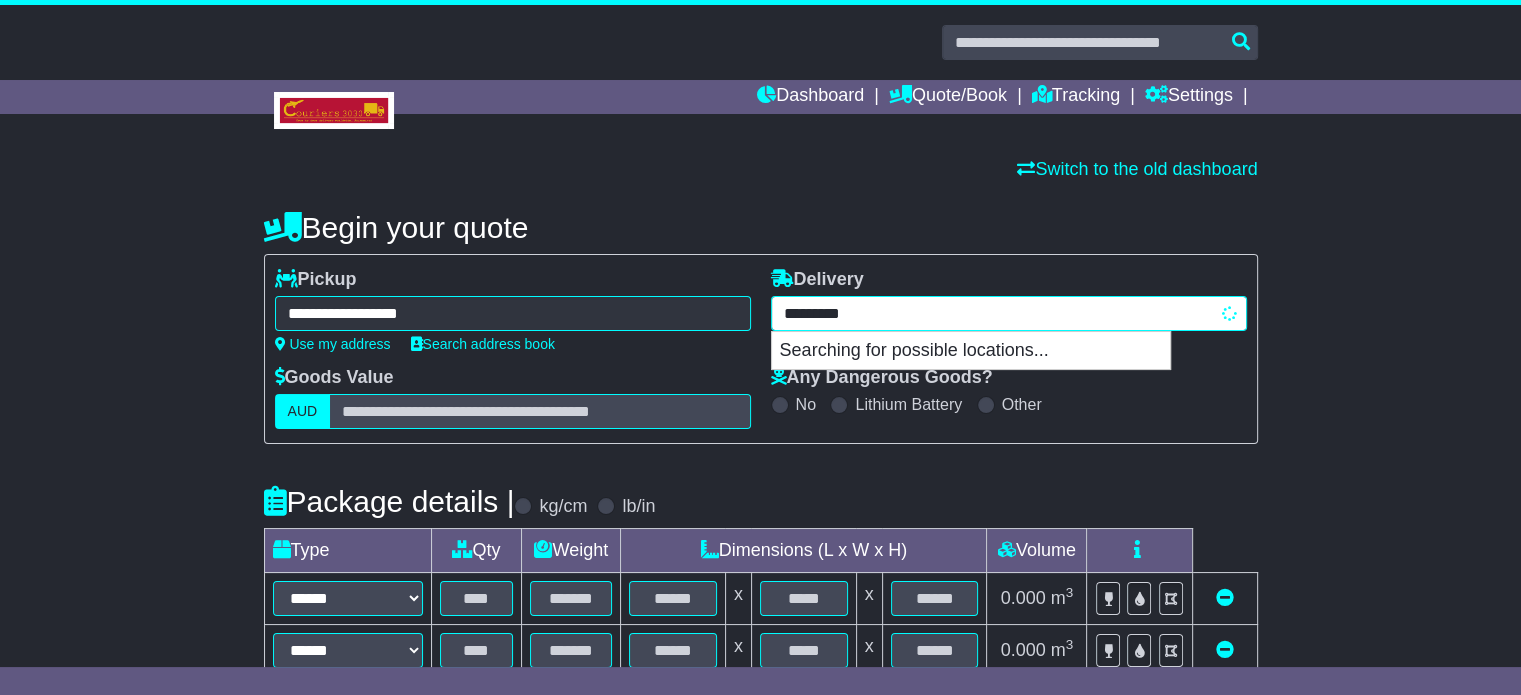 type on "**********" 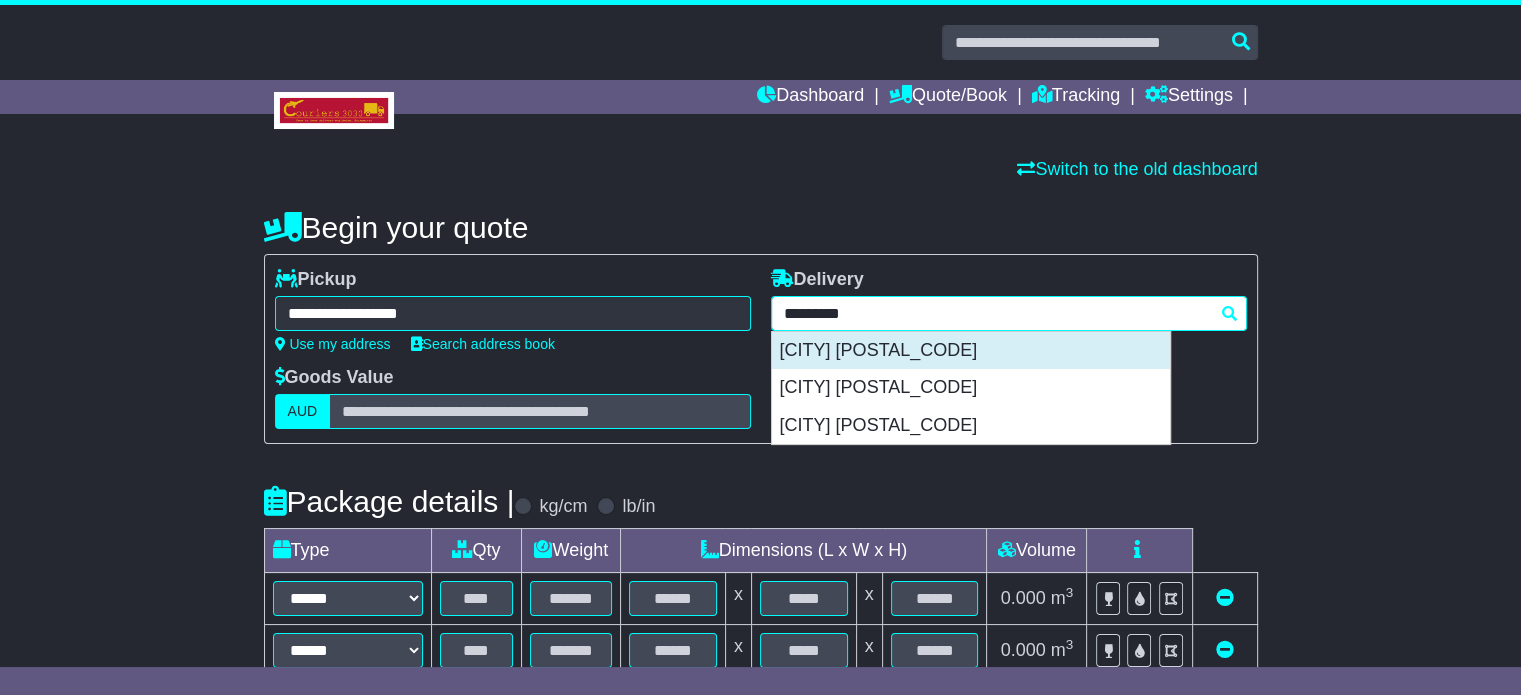 click on "[CITY] [POSTAL_CODE]" at bounding box center (971, 351) 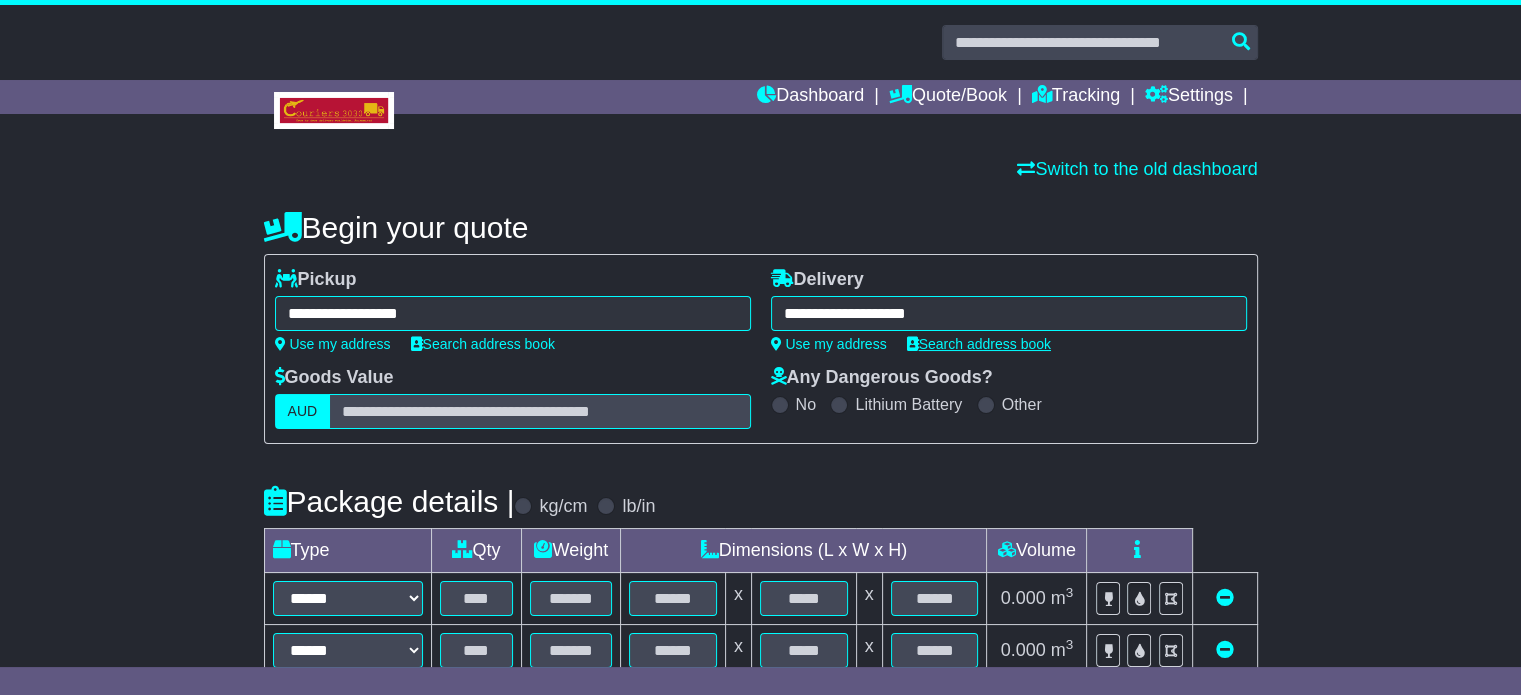 type on "**********" 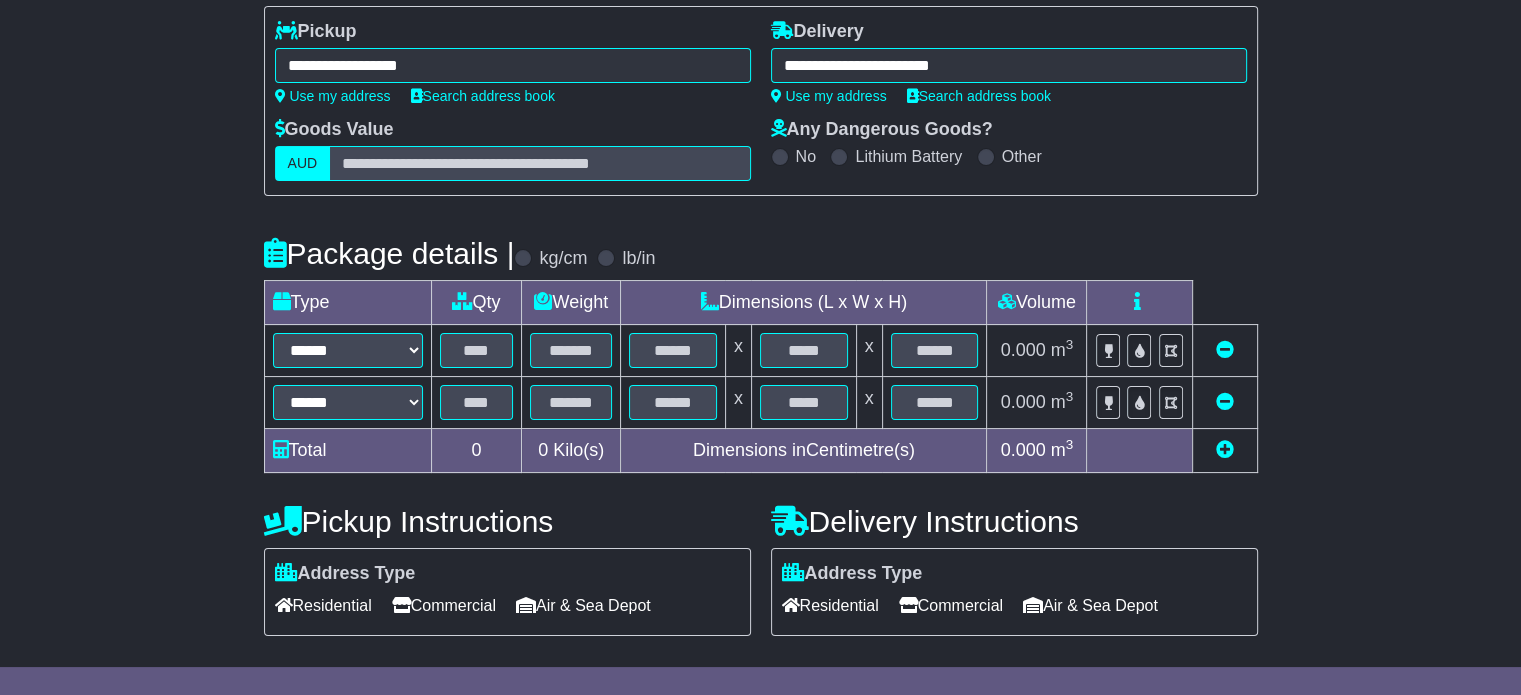 scroll, scrollTop: 400, scrollLeft: 0, axis: vertical 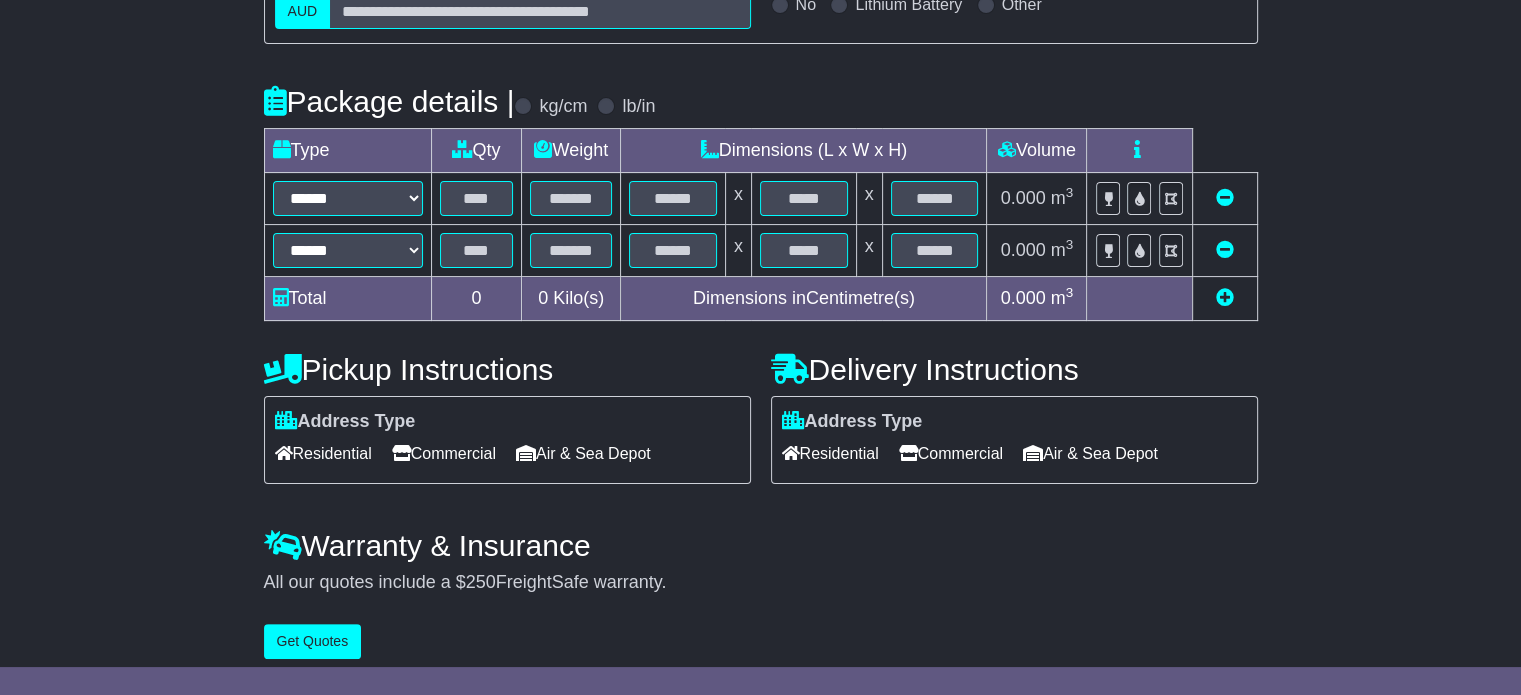 click at bounding box center [1225, 249] 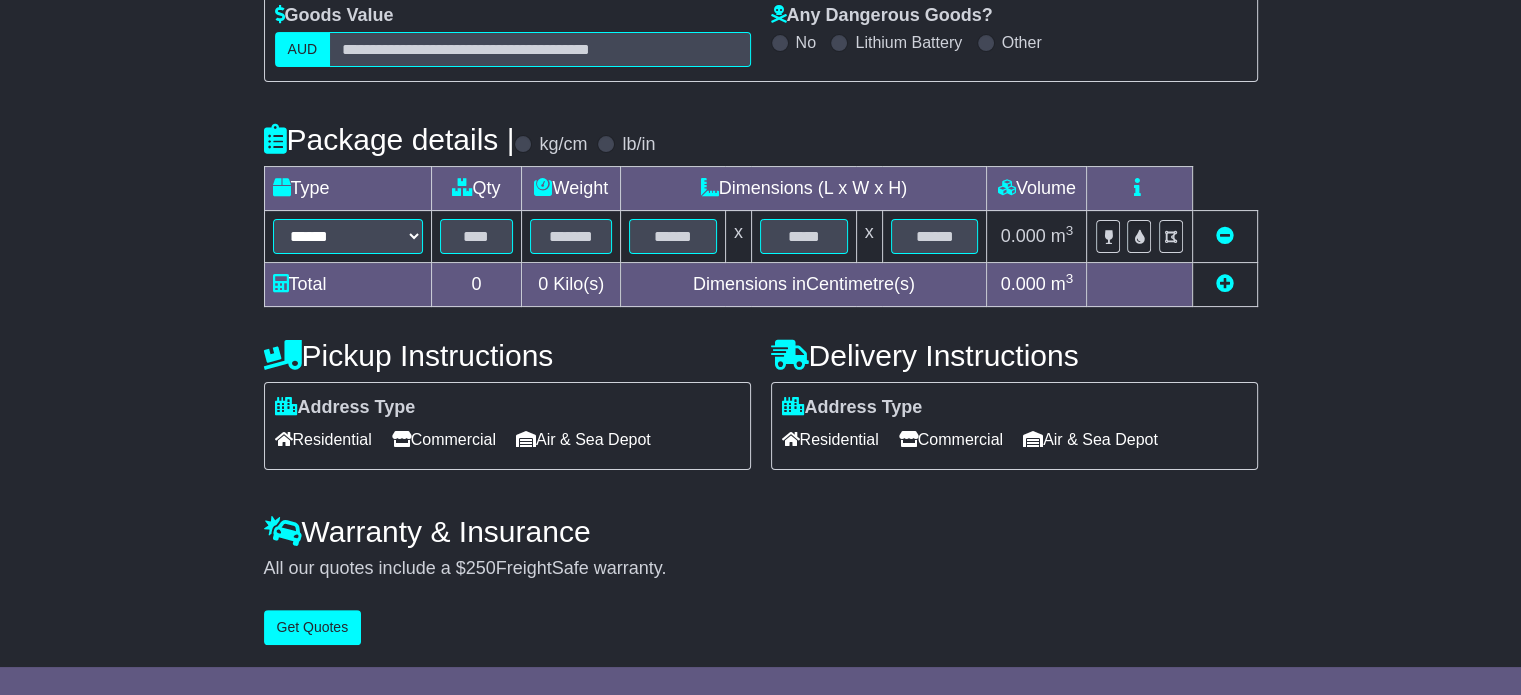 scroll, scrollTop: 360, scrollLeft: 0, axis: vertical 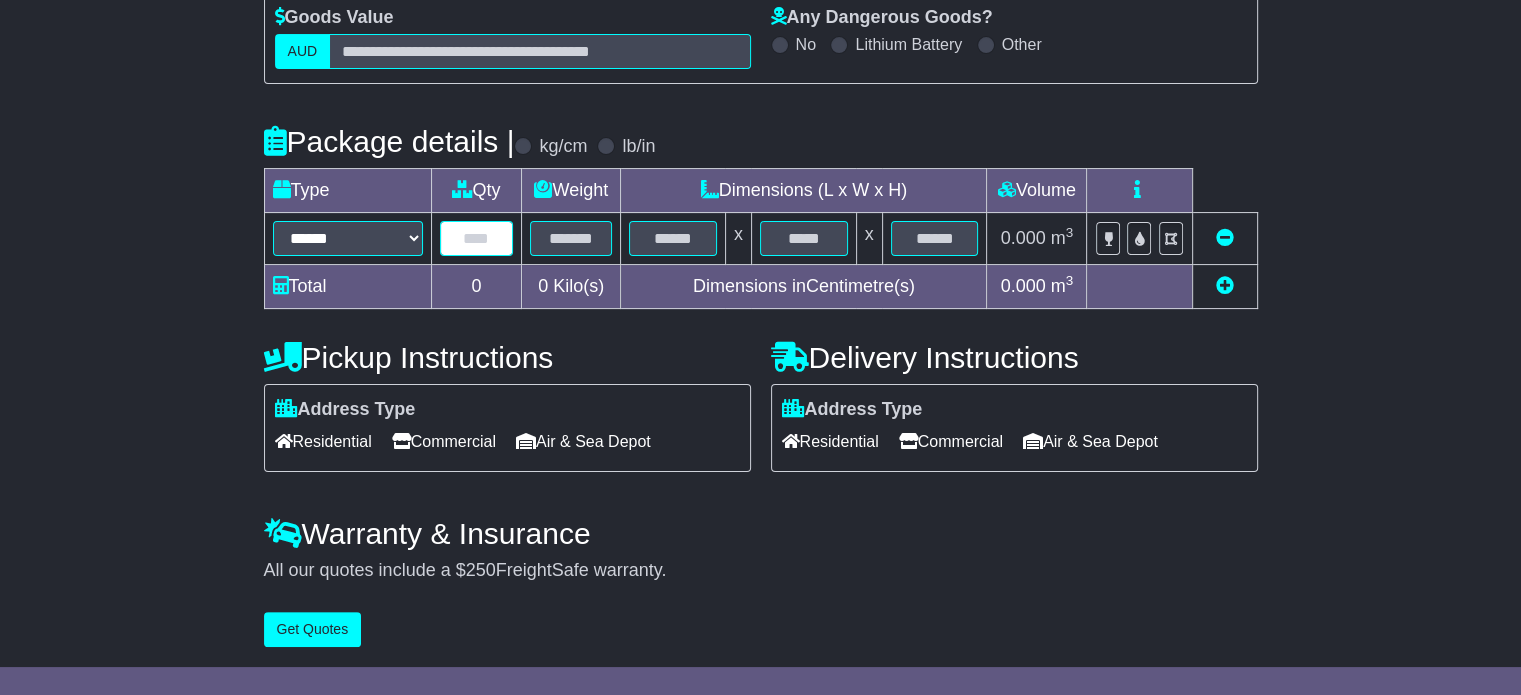 click at bounding box center (477, 238) 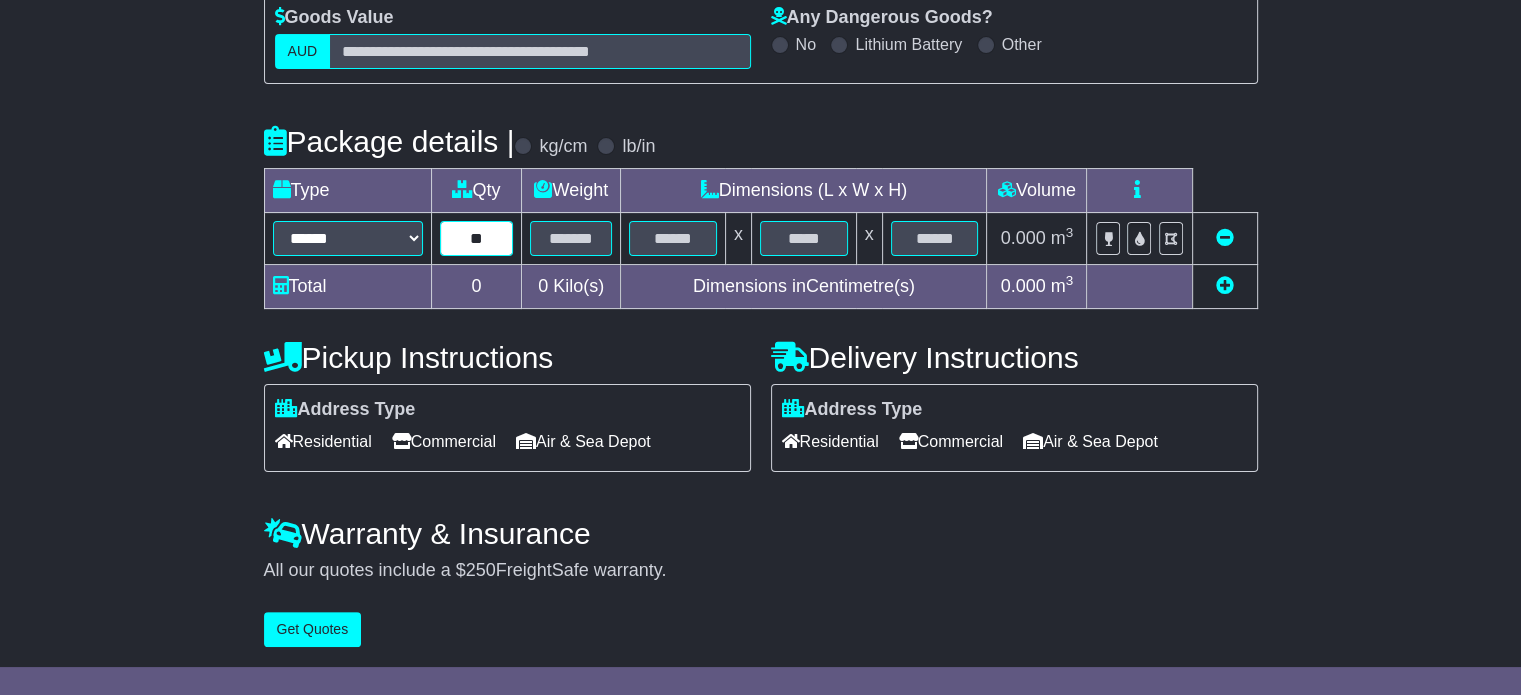 type on "**" 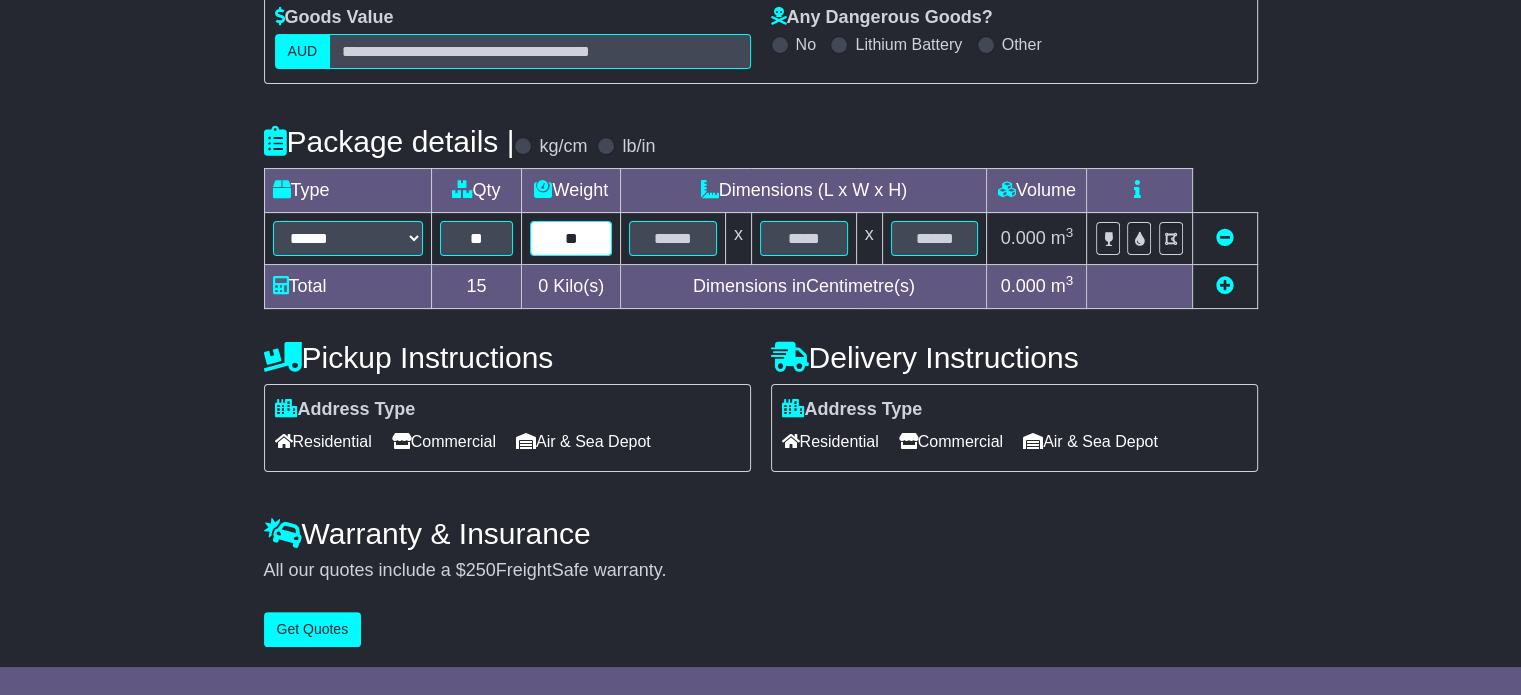 type on "**" 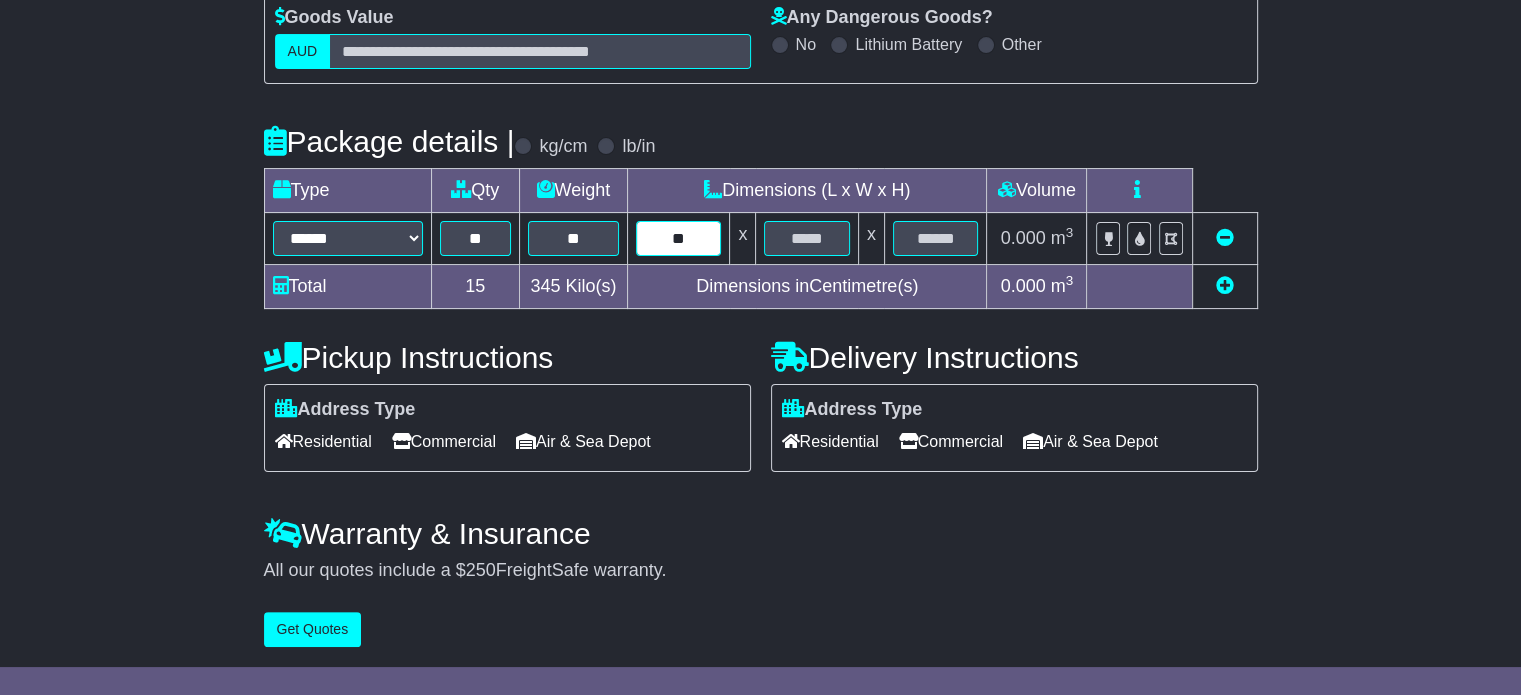 type on "**" 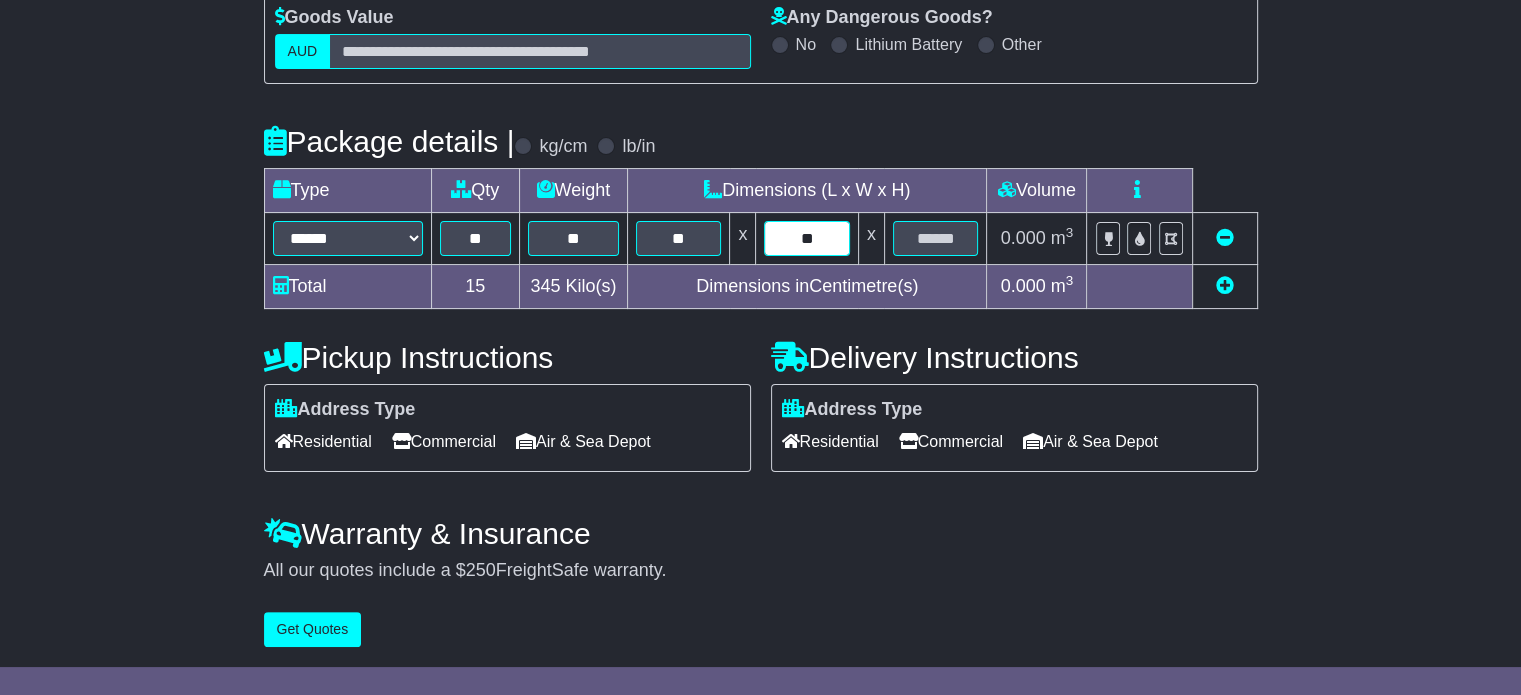 type on "**" 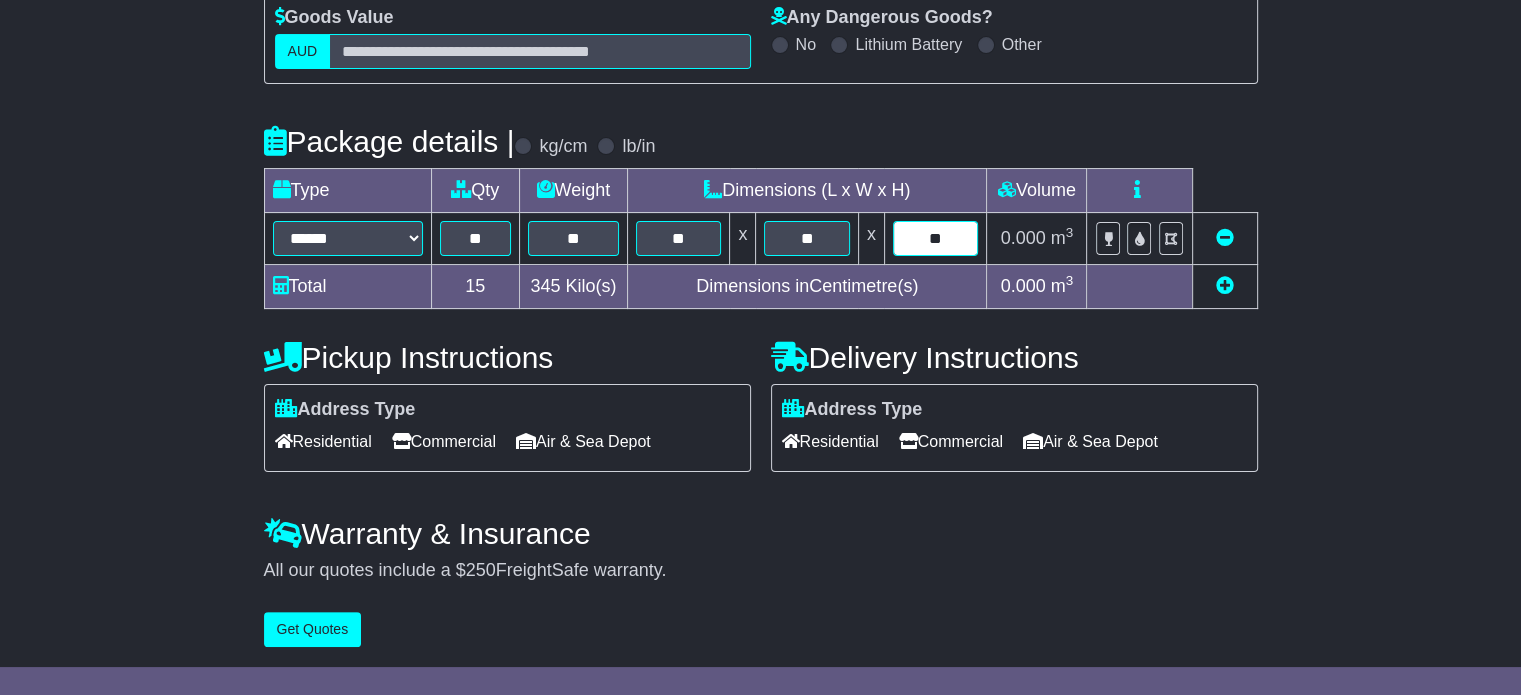 type on "**" 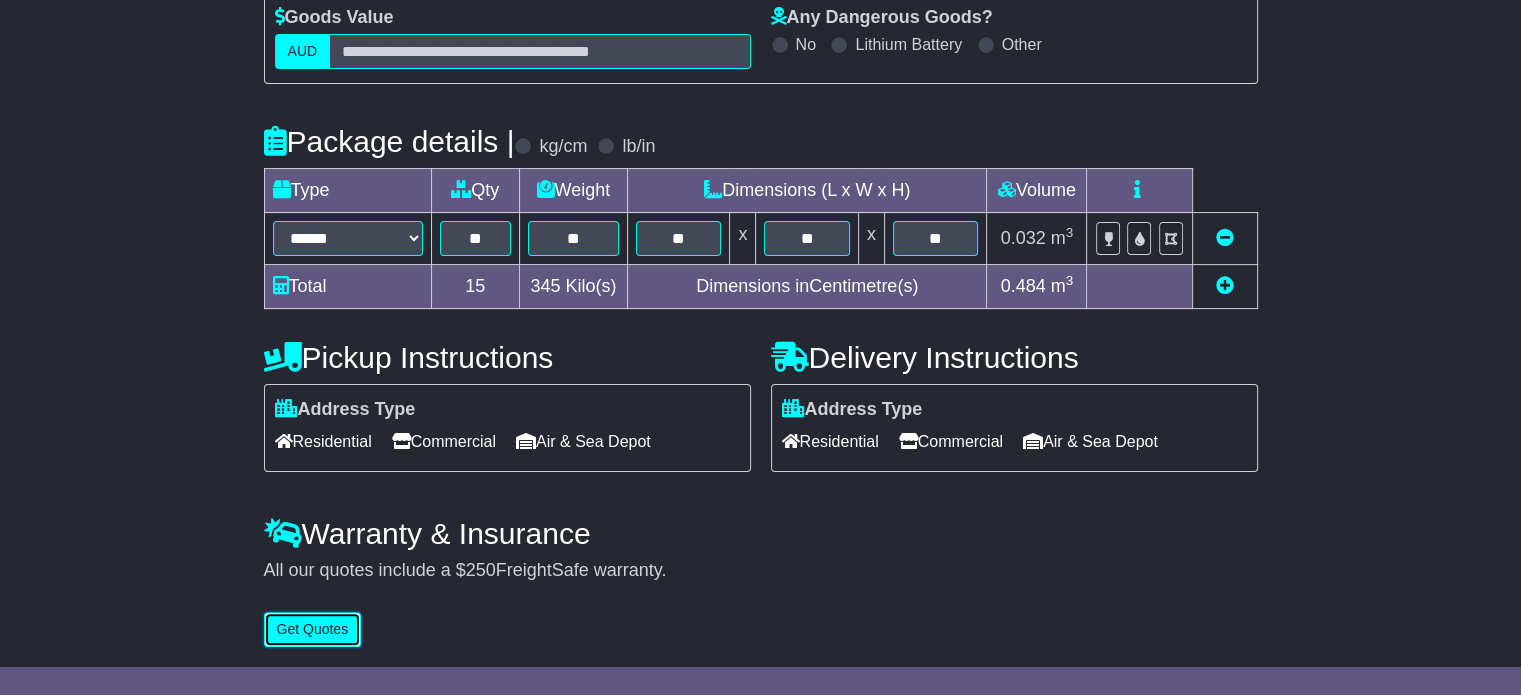 type 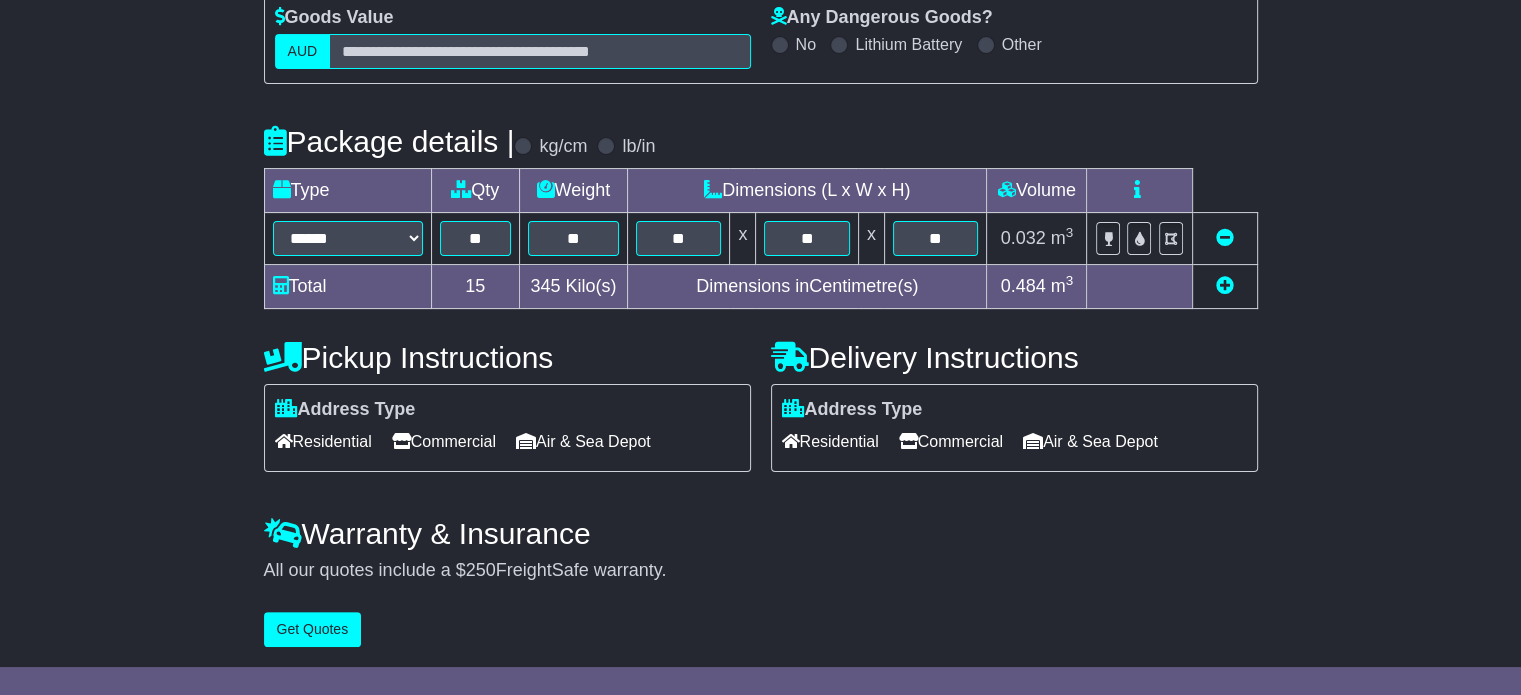 drag, startPoint x: 430, startPoint y: 431, endPoint x: 850, endPoint y: 471, distance: 421.90045 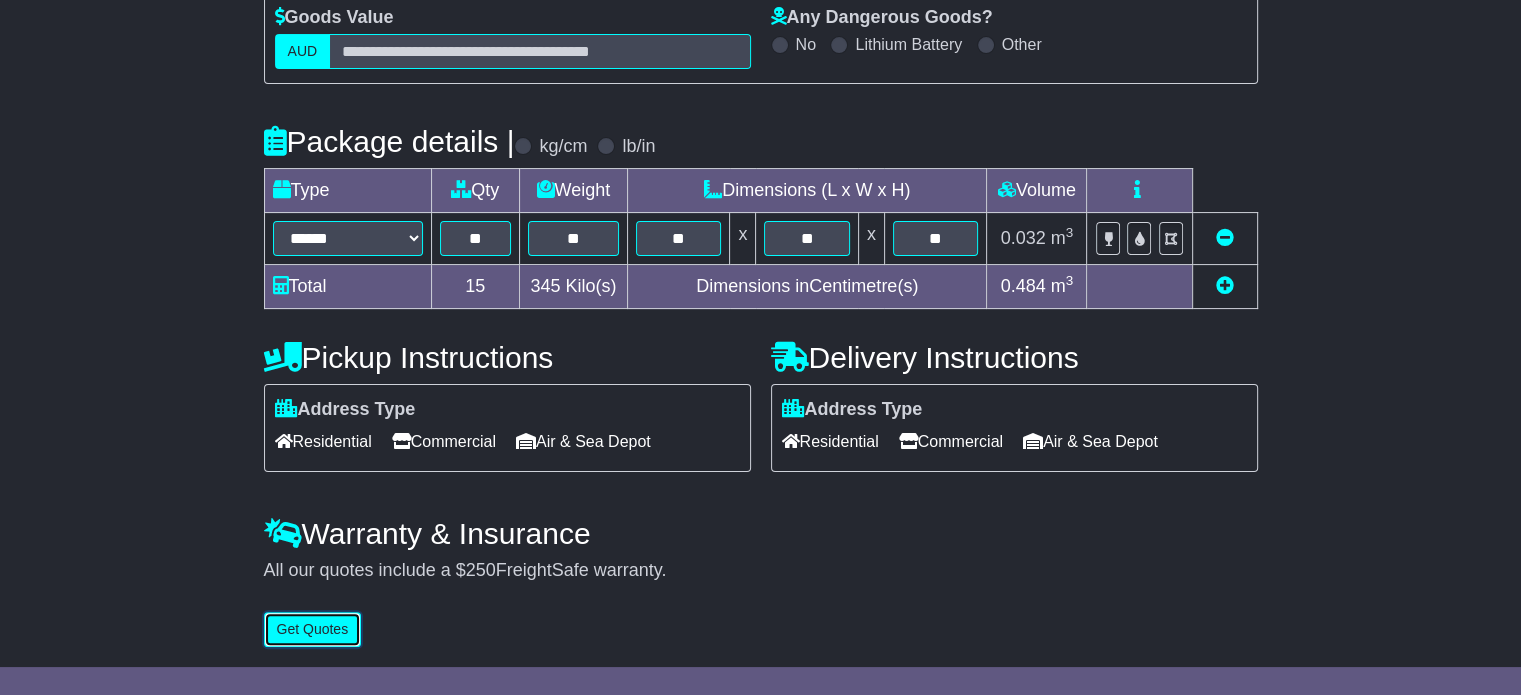 click on "Get Quotes" at bounding box center [313, 629] 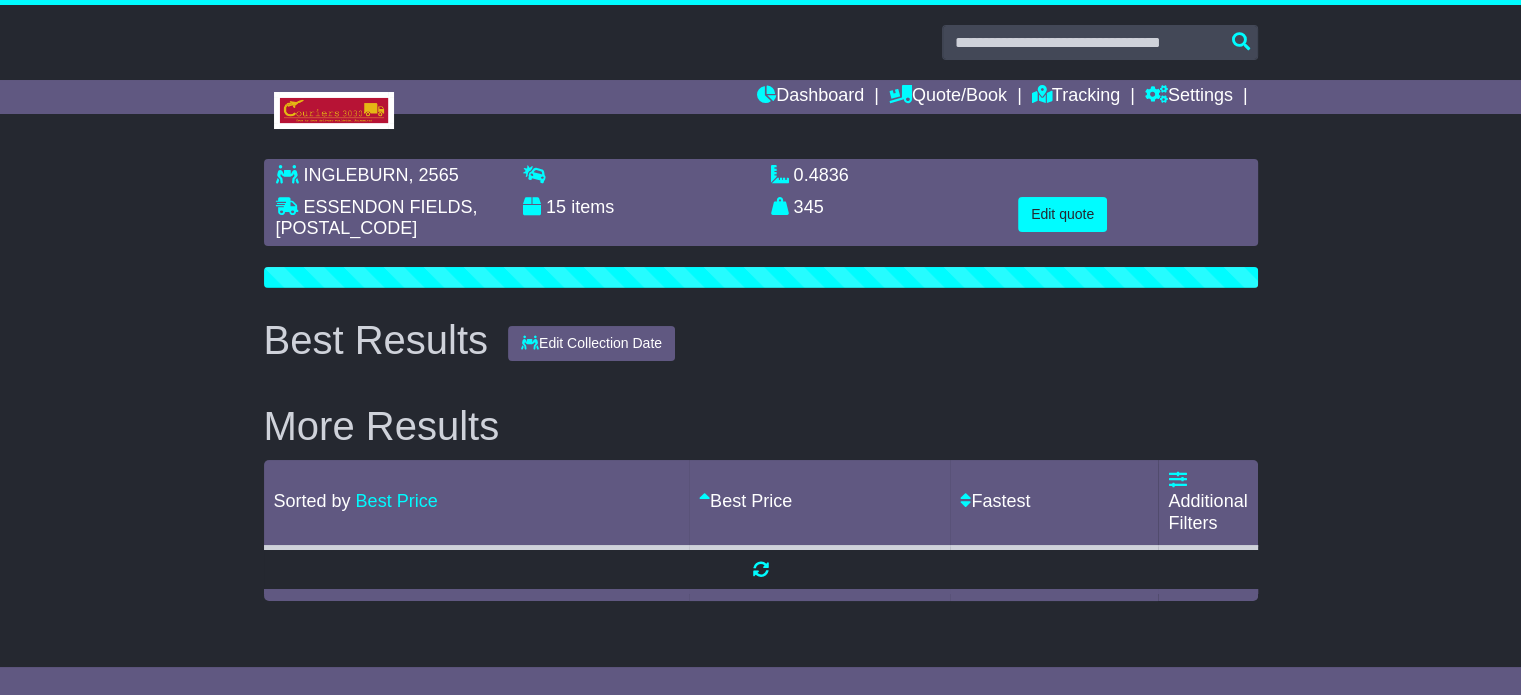 scroll, scrollTop: 0, scrollLeft: 0, axis: both 